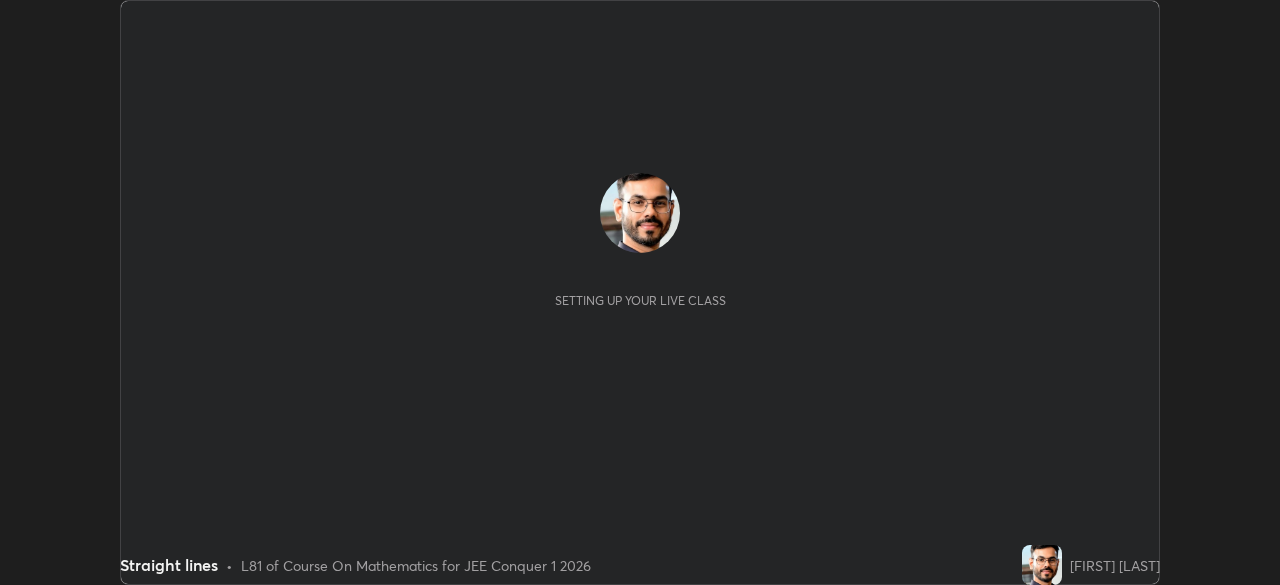 scroll, scrollTop: 0, scrollLeft: 0, axis: both 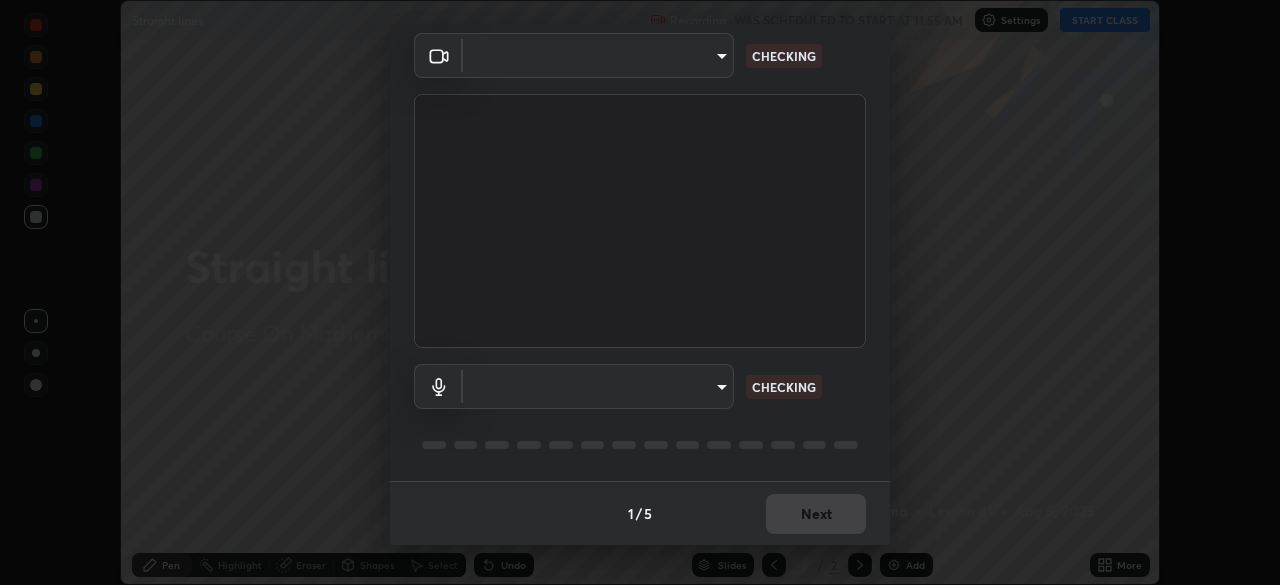 type on "094ffe3f61abc64f3ce73721aab664ef57d10a5fc7d187ad1ef3fa5fd4d2b427" 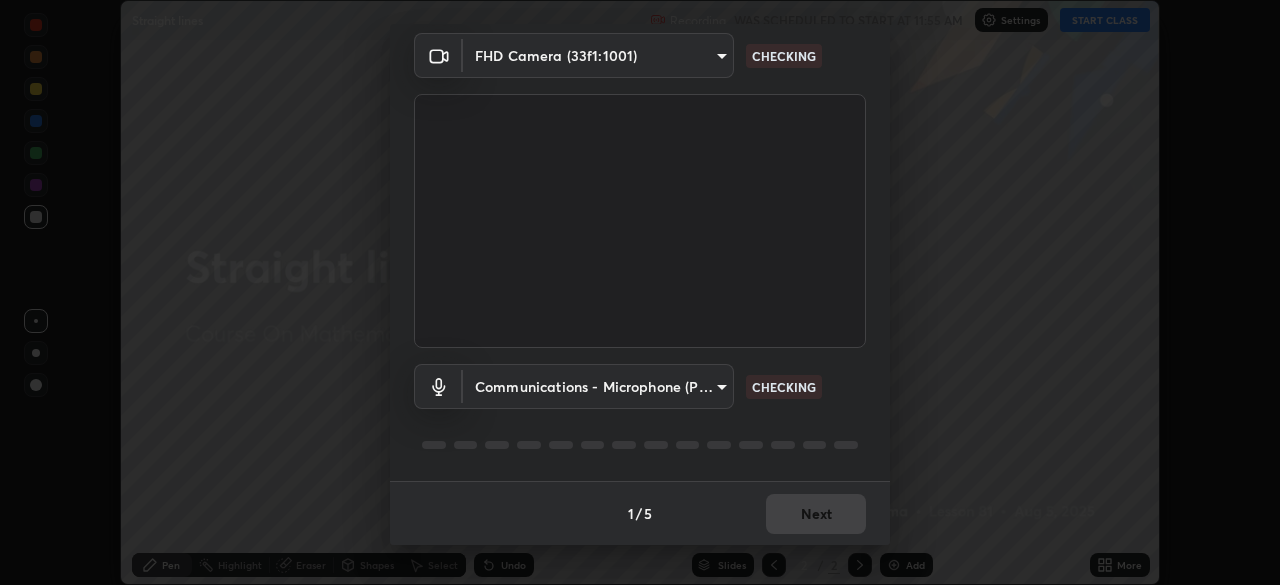 click on "Erase all Straight lines Recording WAS SCHEDULED TO START AT  11:55 AM Settings START CLASS Setting up your live class Straight lines • L81 of Course On Mathematics for JEE Conquer 1 2026 [FIRST] [LAST] Pen Highlight Eraser Shapes Select Undo Slides 2 / 2 Add More No doubts shared Encourage your learners to ask a doubt for better clarity Report an issue Reason for reporting Buffering Chat not working Audio - Video sync issue Educator video quality low ​ Attach an image Report Media settings FHD Camera (33f1:1001) 094ffe3f61abc64f3ce73721aab664ef57d10a5fc7d187ad1ef3fa5fd4d2b427 CHECKING Communications - Microphone (POROSVOC) communications CHECKING 1 / 5 Next" at bounding box center [640, 292] 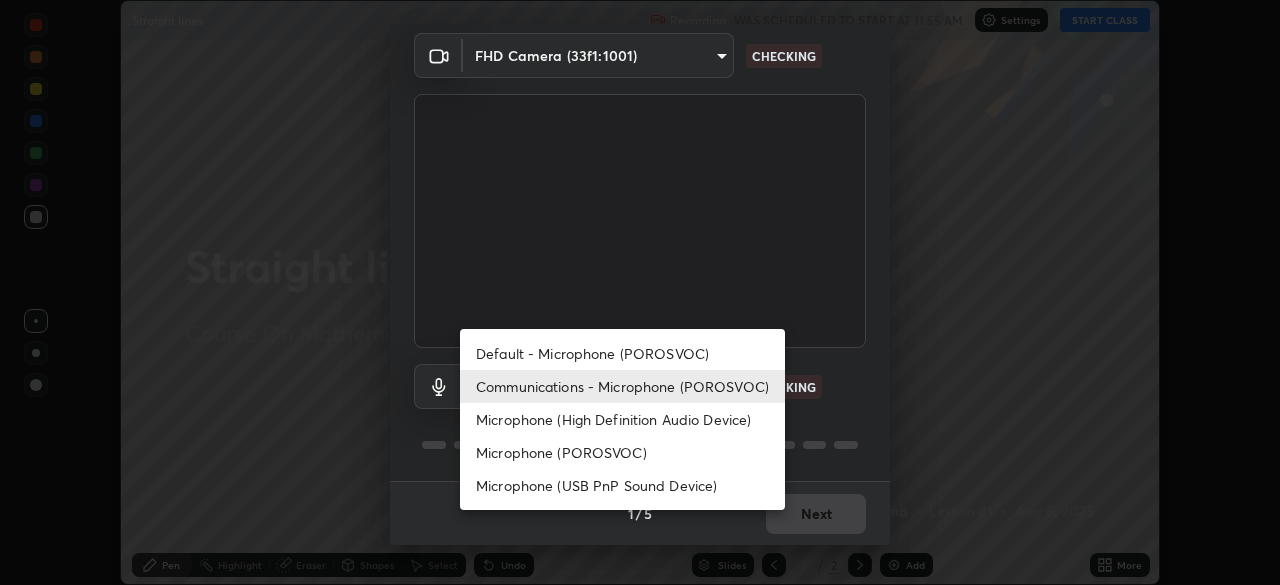 click on "Default - Microphone (POROSVOC)" at bounding box center (622, 353) 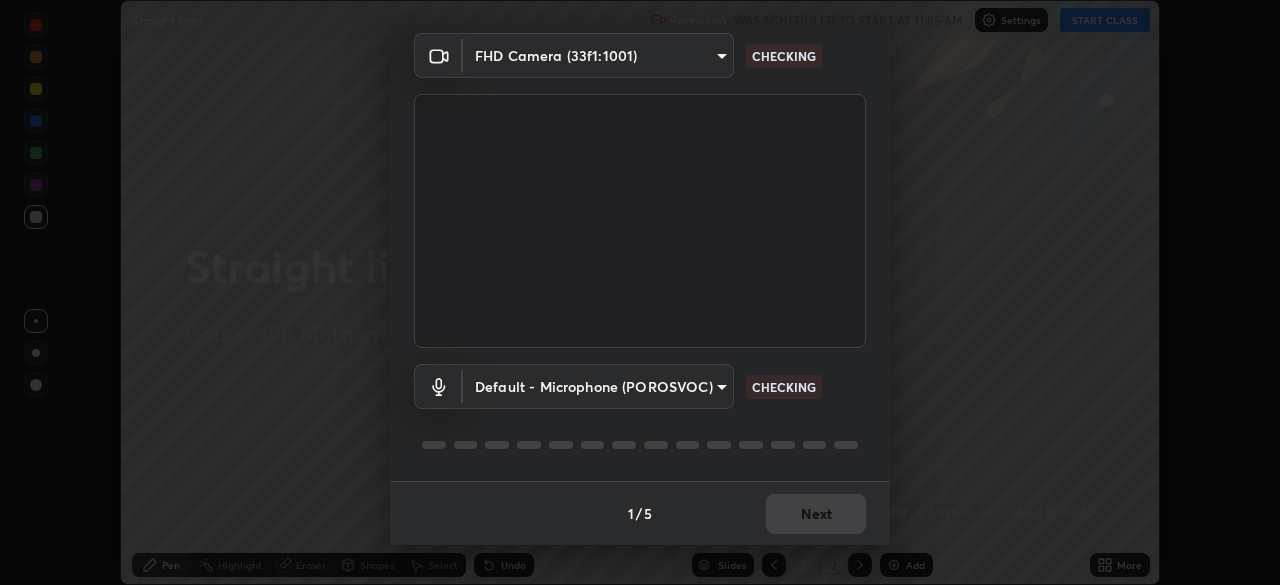 type on "default" 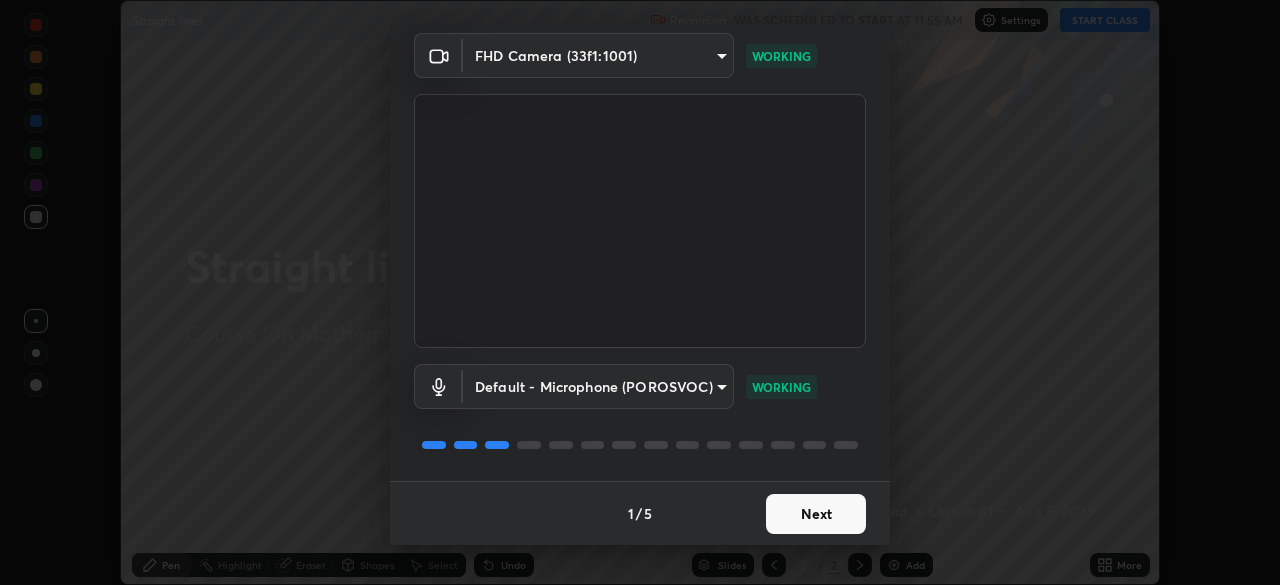 click on "Next" at bounding box center (816, 514) 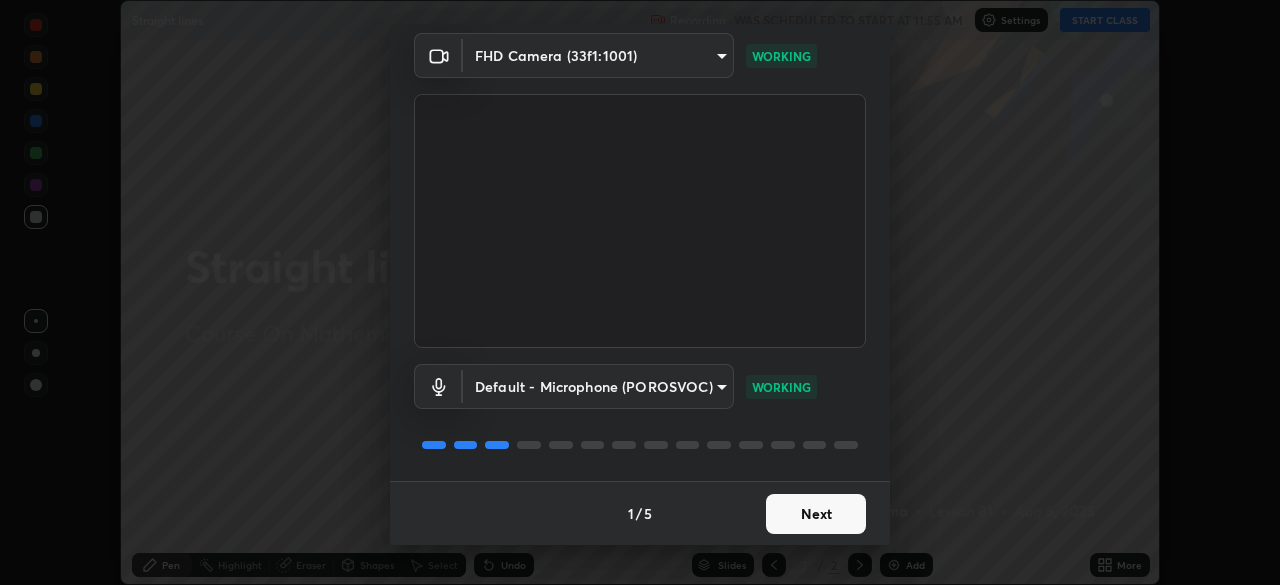 scroll, scrollTop: 0, scrollLeft: 0, axis: both 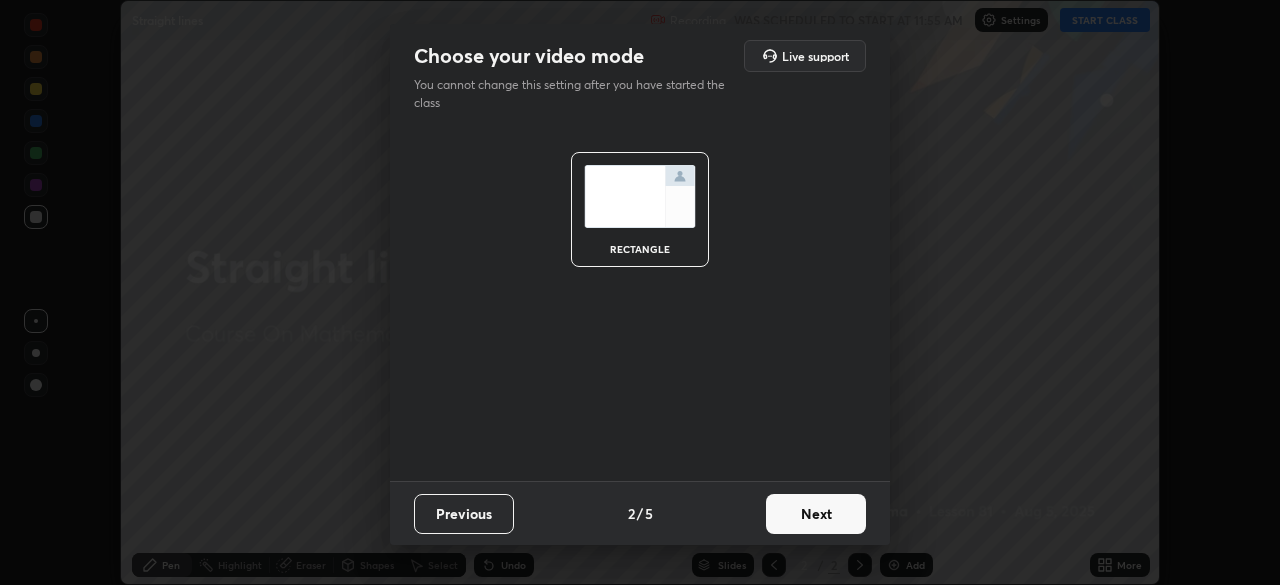 click on "Next" at bounding box center [816, 514] 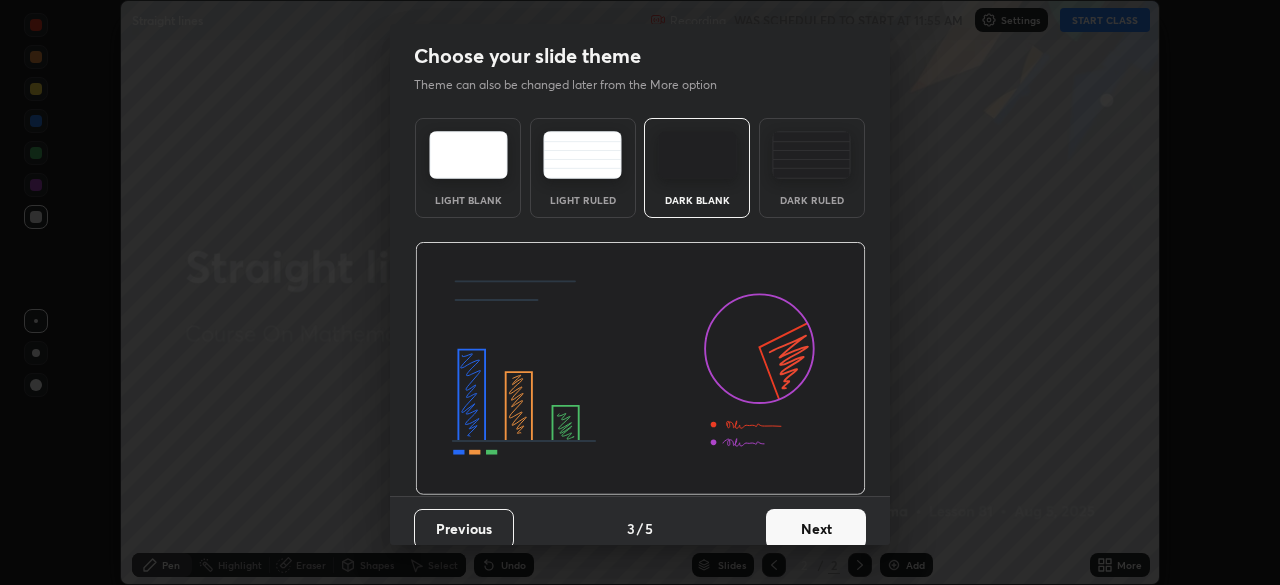 click on "Next" at bounding box center (816, 529) 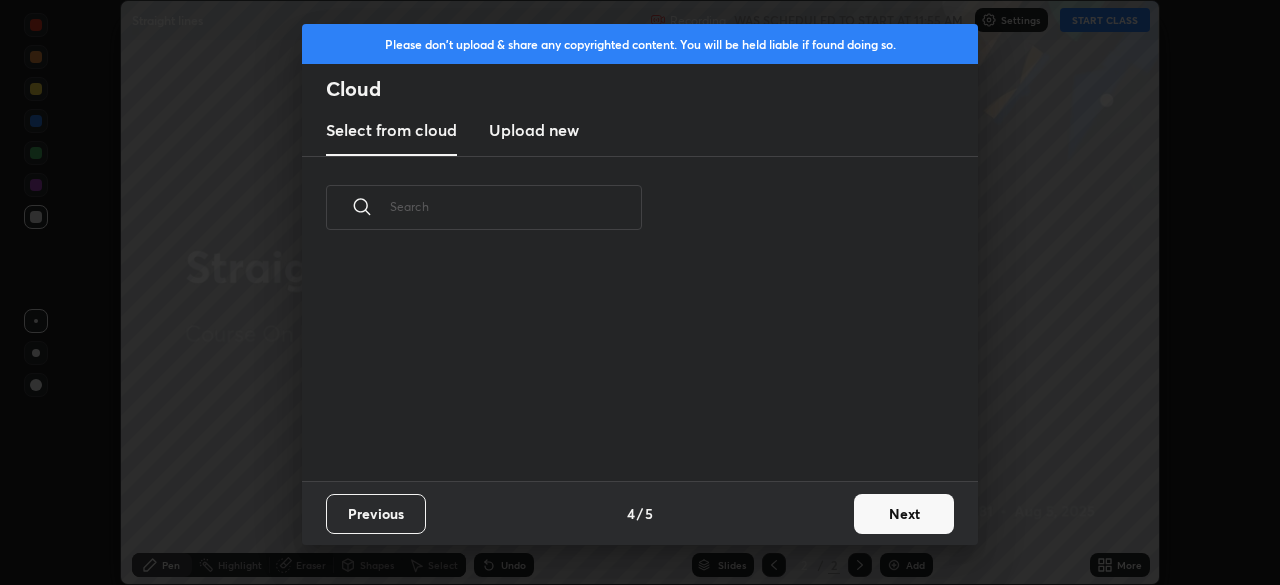 click on "Next" at bounding box center (904, 514) 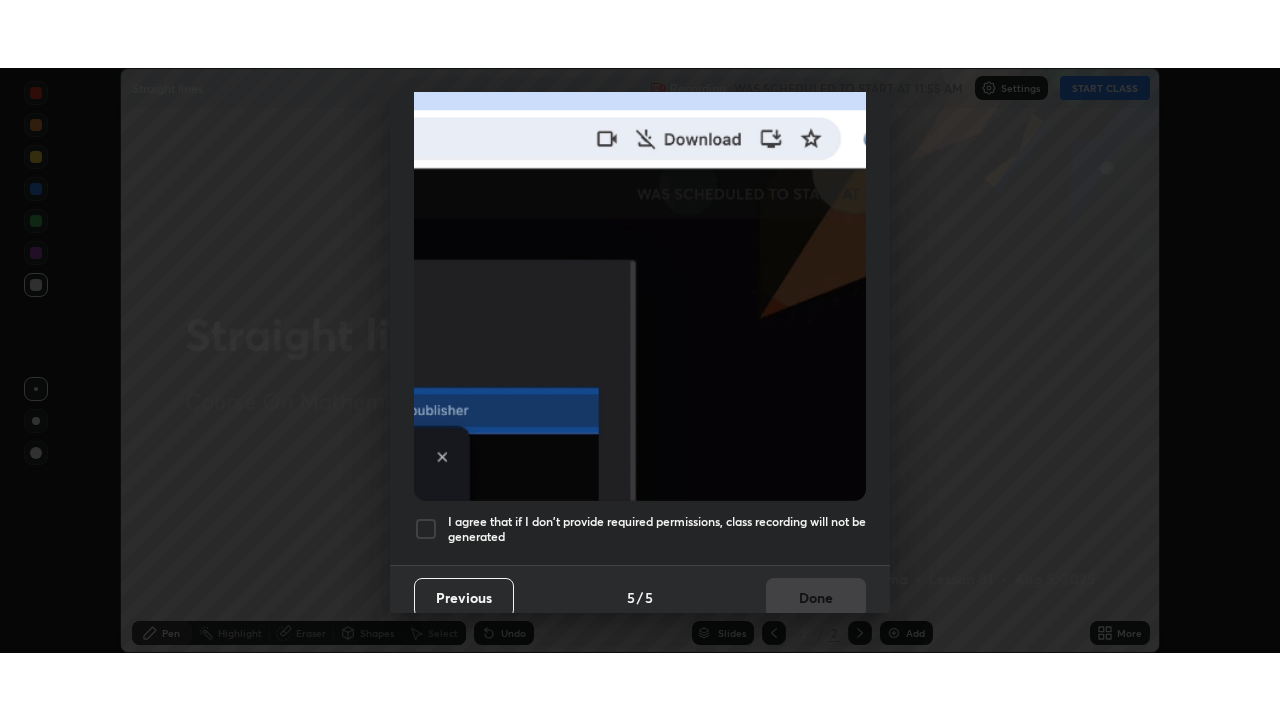 scroll, scrollTop: 479, scrollLeft: 0, axis: vertical 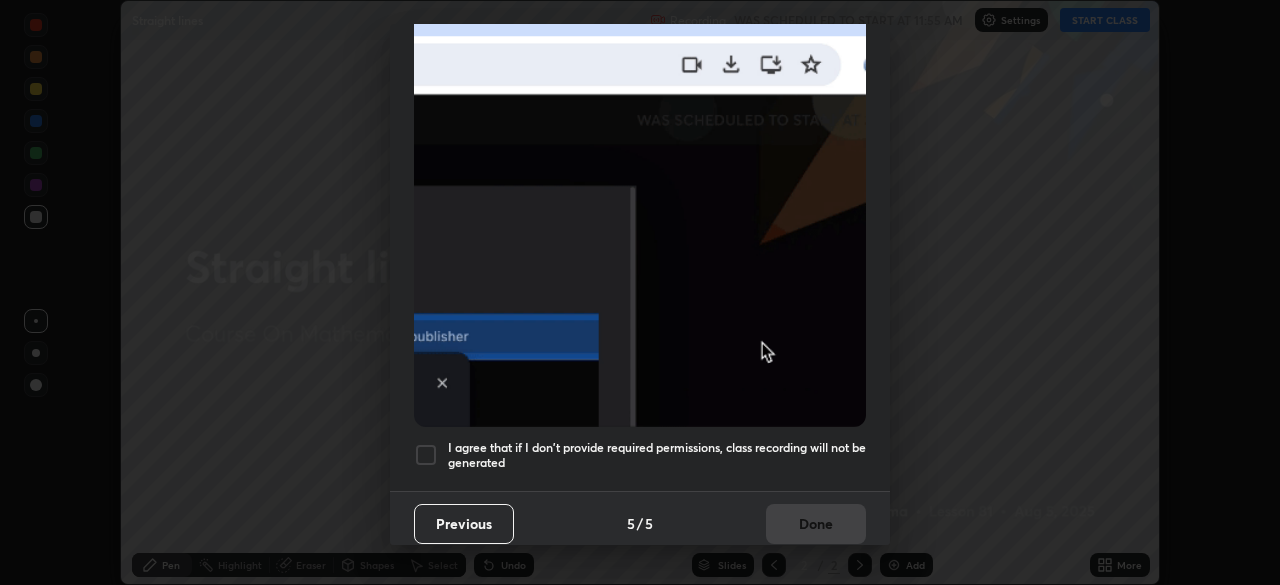 click on "I agree that if I don't provide required permissions, class recording will not be generated" at bounding box center [657, 455] 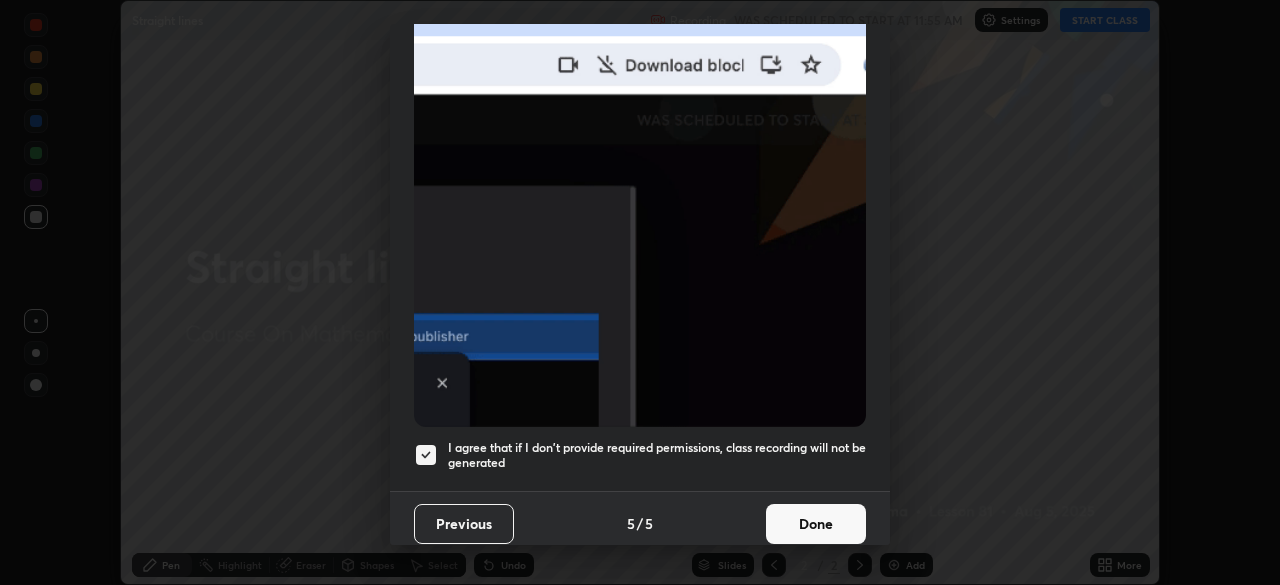click on "Done" at bounding box center (816, 524) 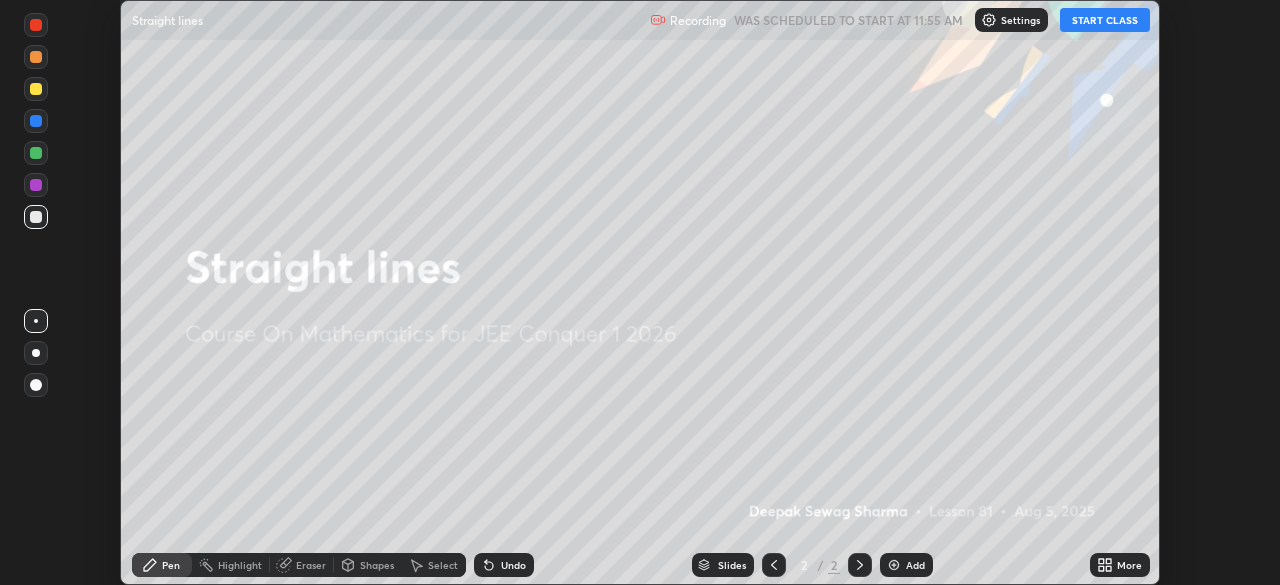 click on "START CLASS" at bounding box center [1105, 20] 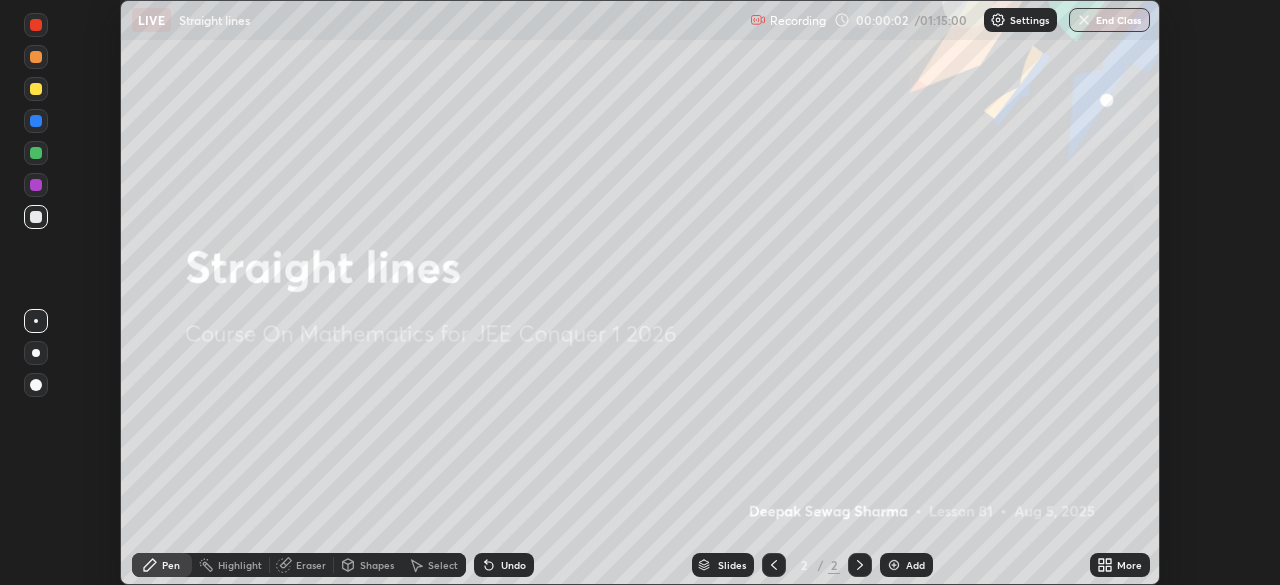 click 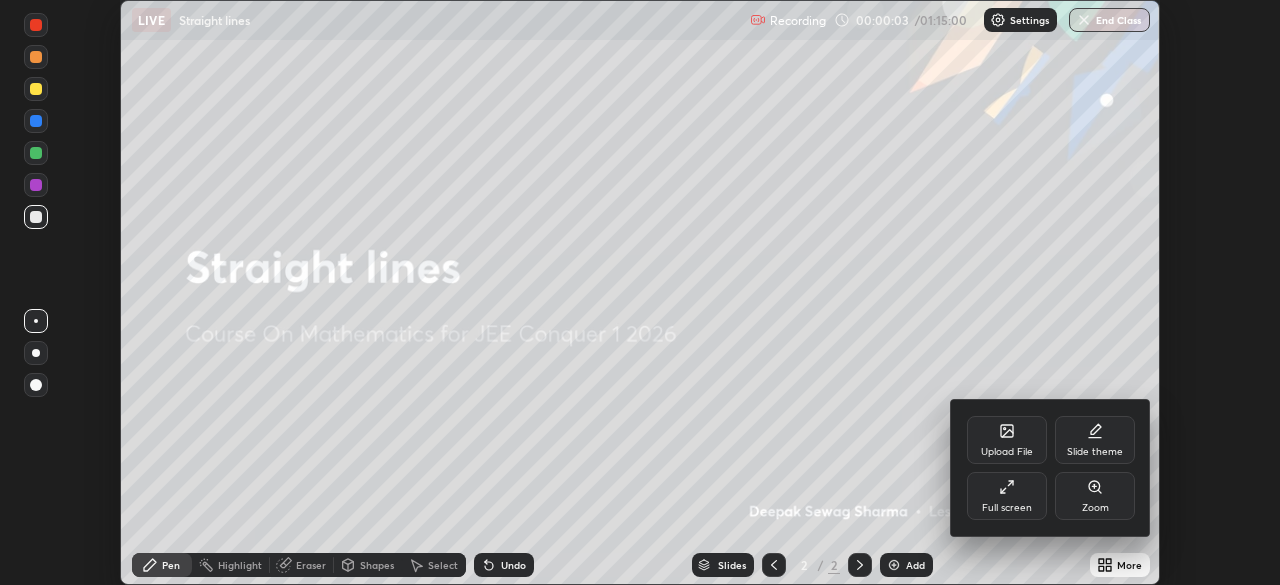 click on "Full screen" at bounding box center [1007, 496] 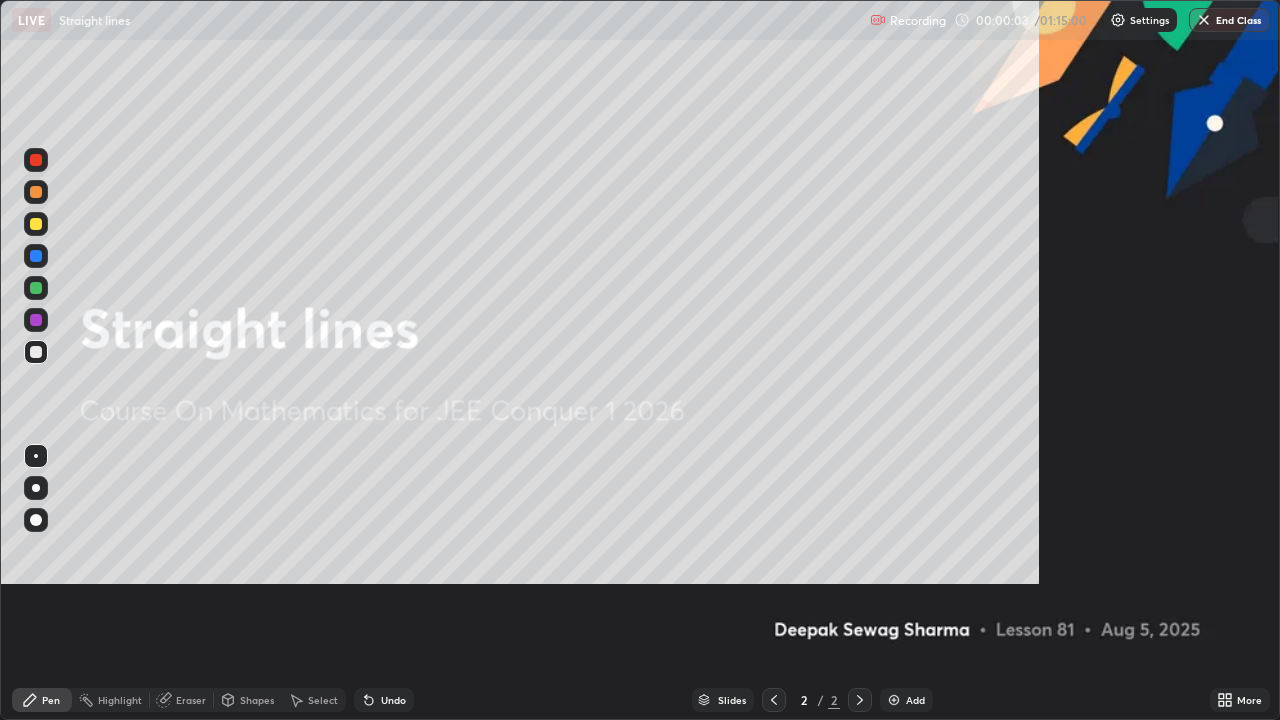 scroll, scrollTop: 99280, scrollLeft: 98720, axis: both 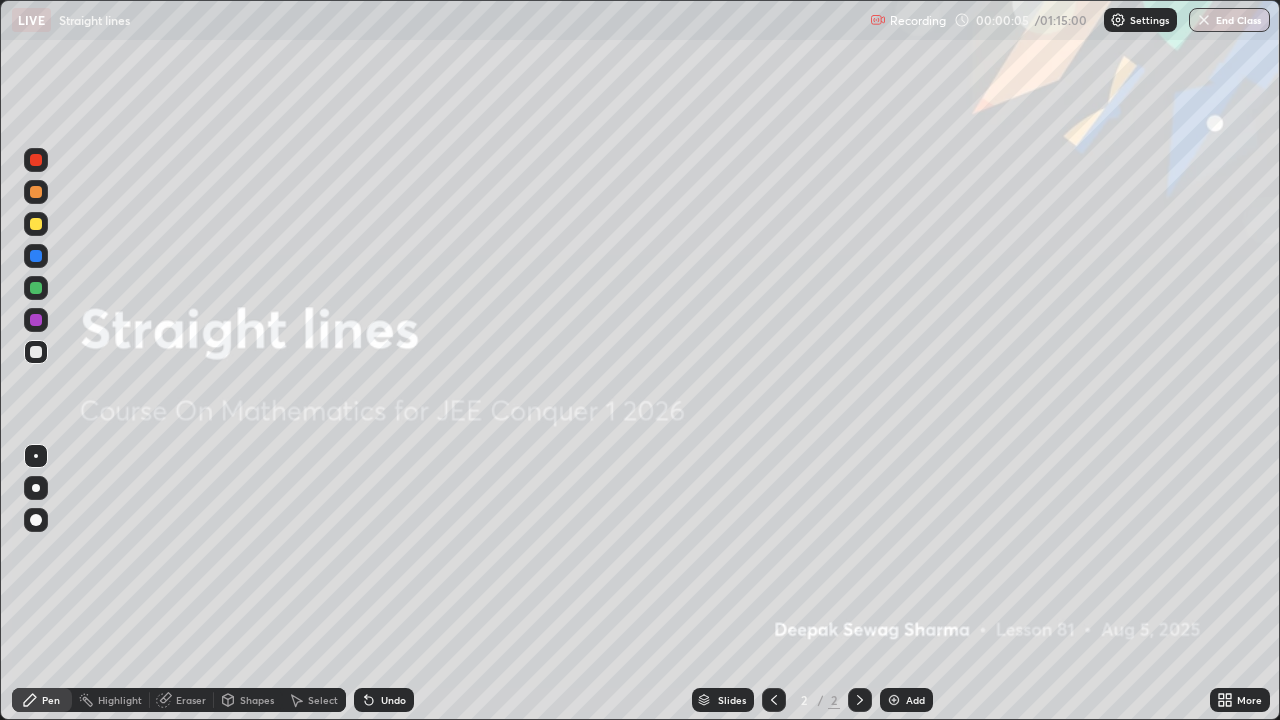 click at bounding box center (36, 288) 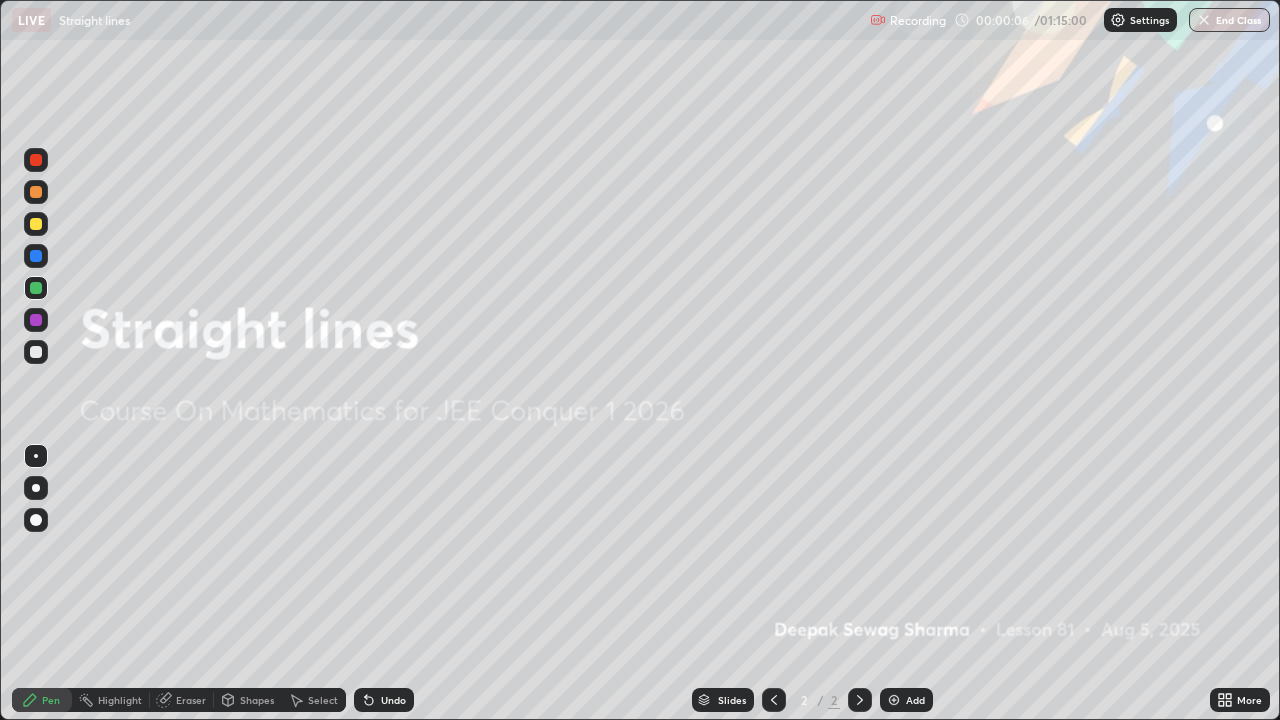 click at bounding box center (36, 488) 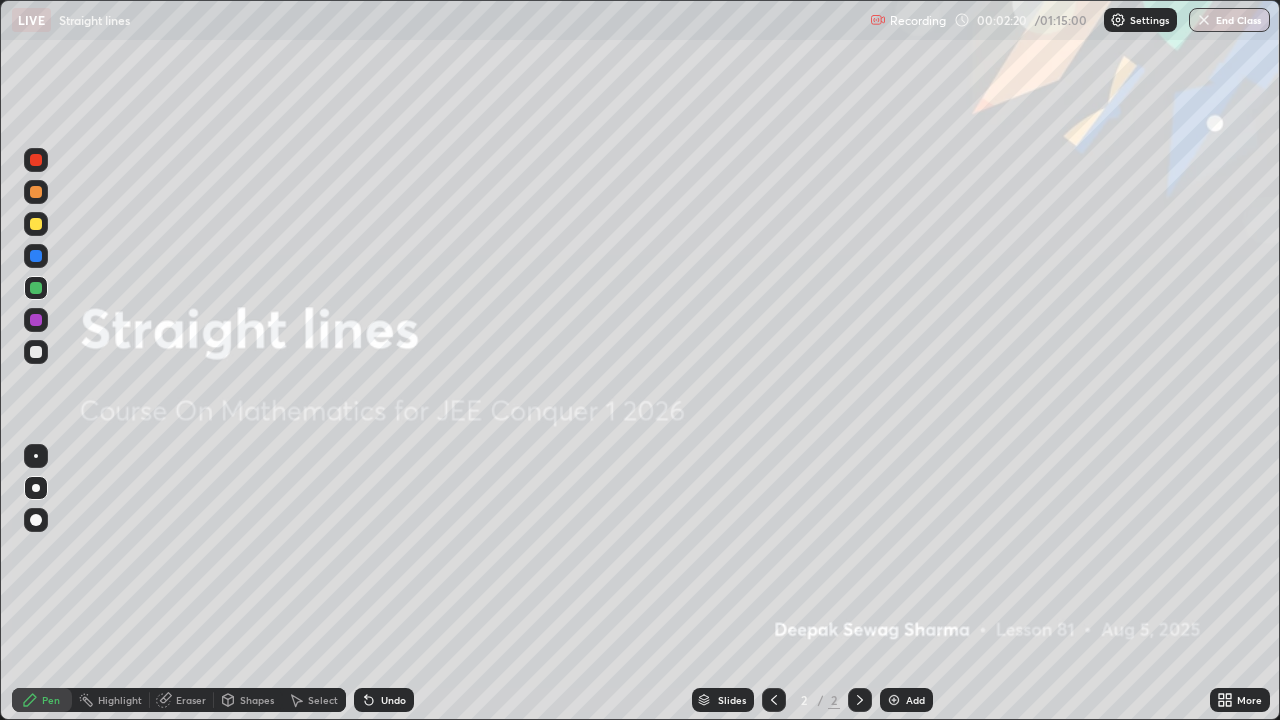 click 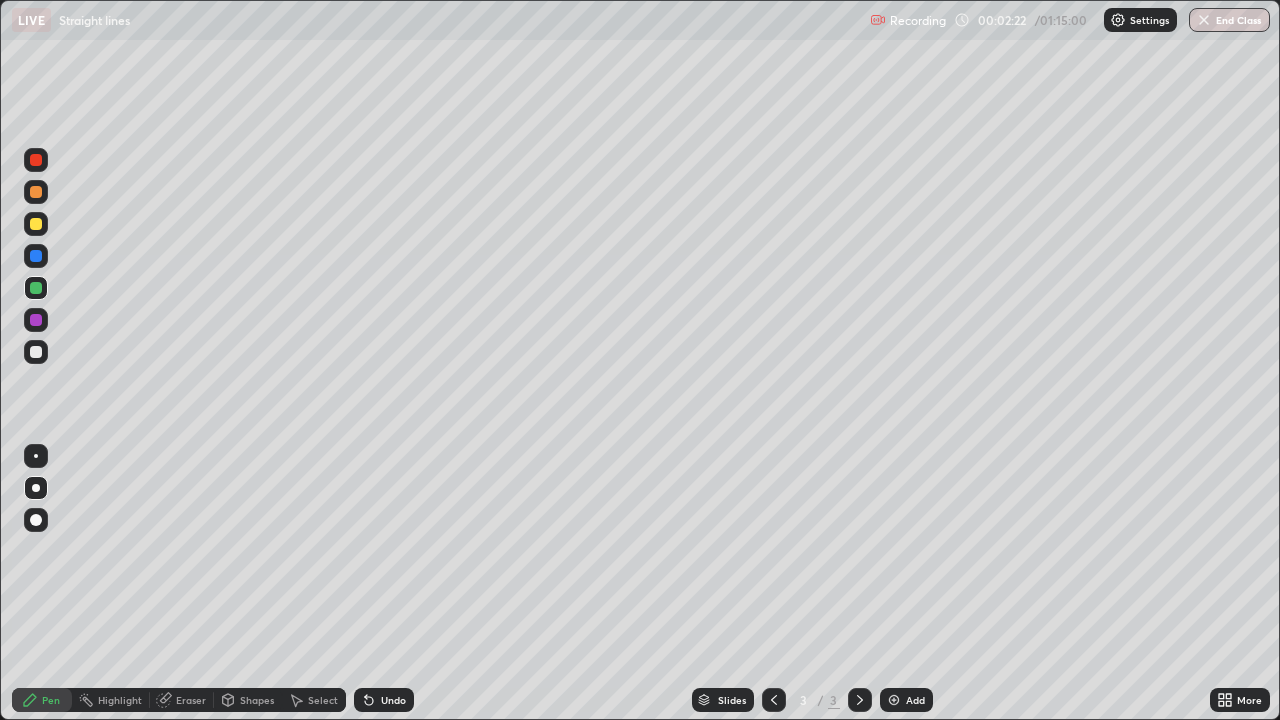 click at bounding box center [36, 224] 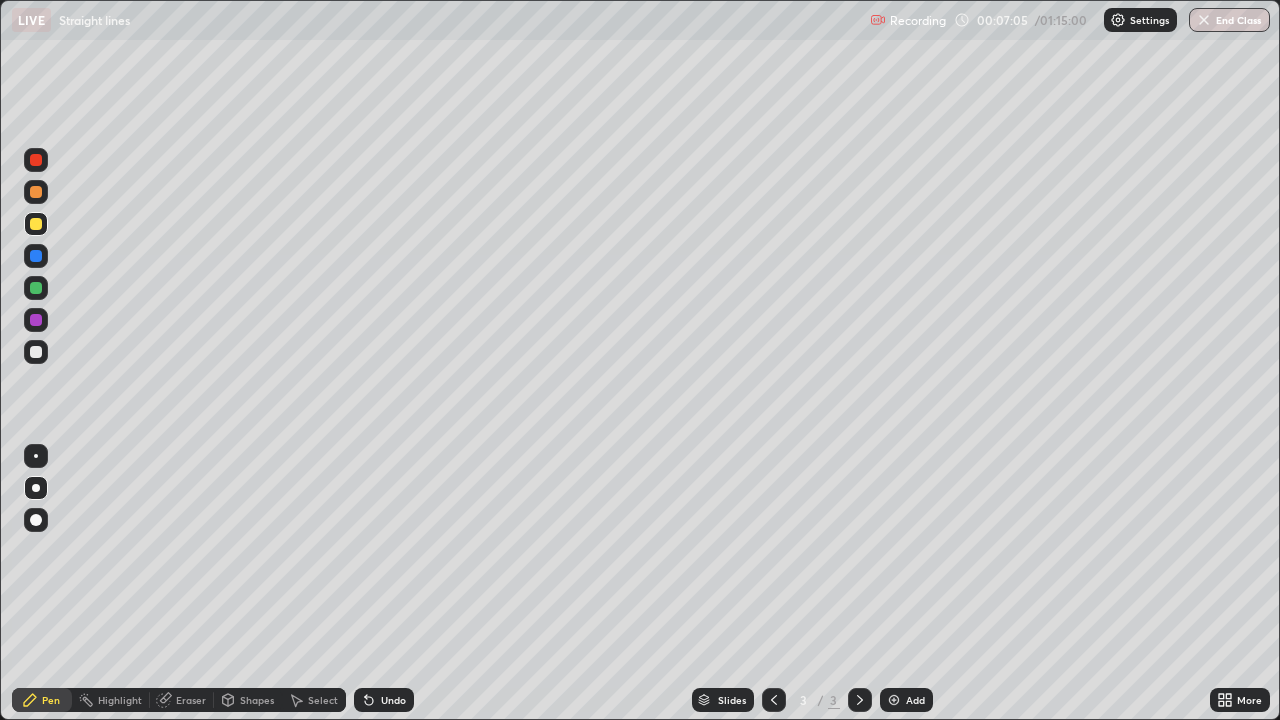 click at bounding box center [36, 352] 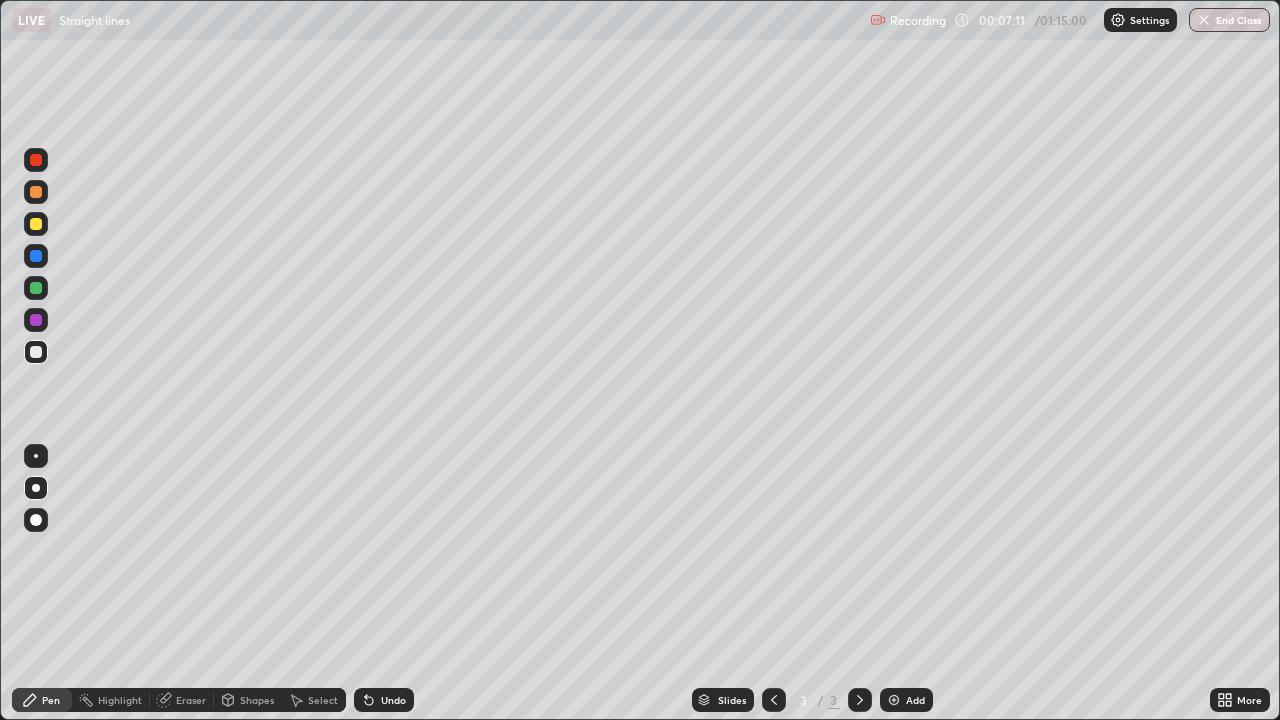 click 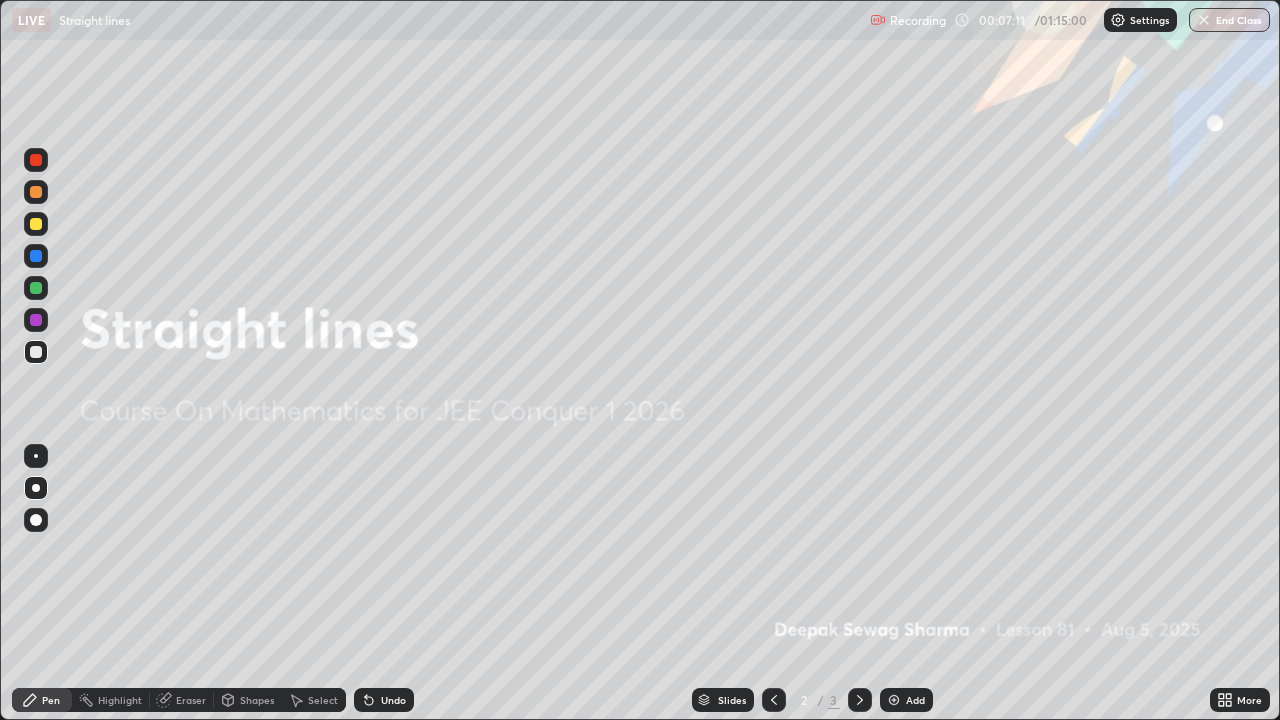 click on "Add" at bounding box center (915, 700) 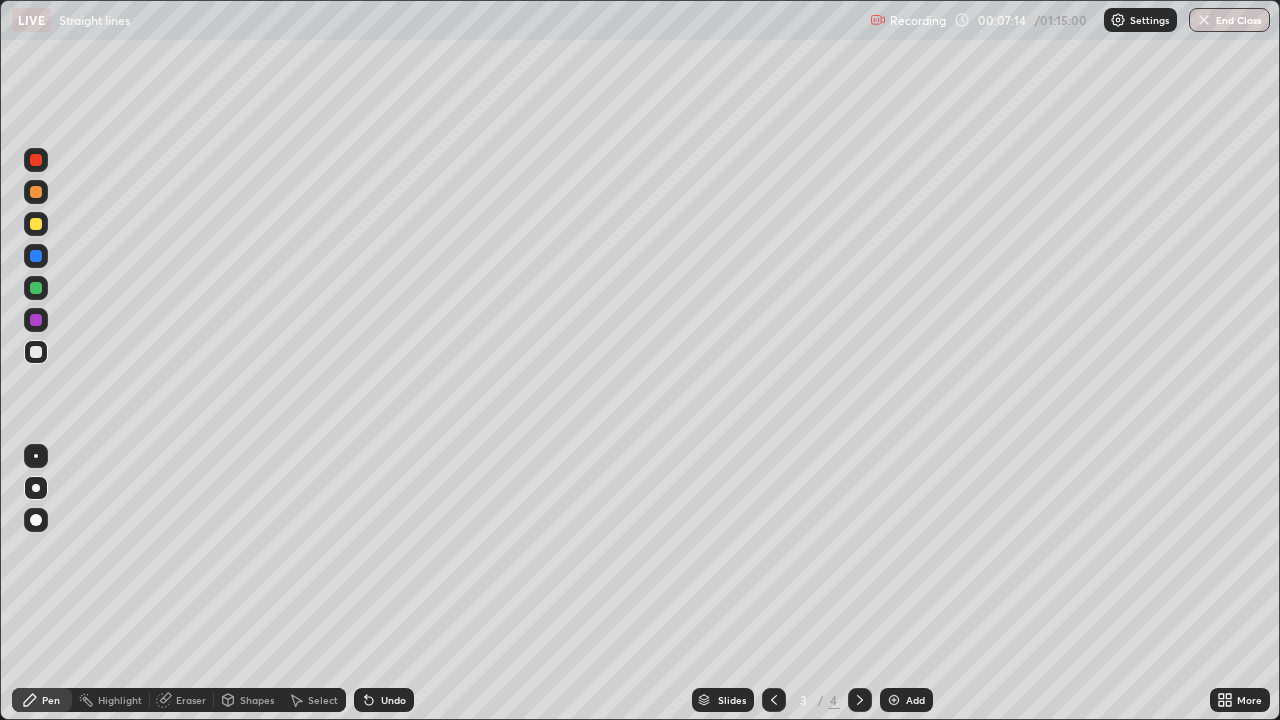 click at bounding box center (36, 288) 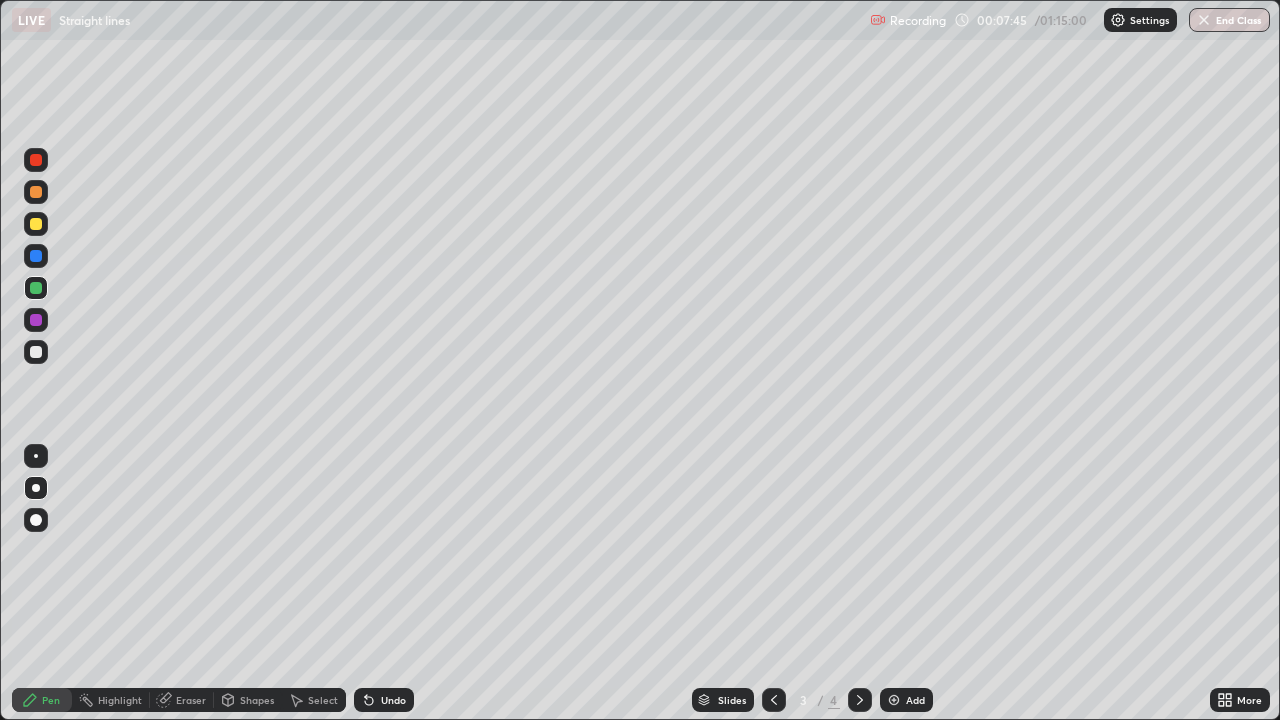 click at bounding box center [36, 352] 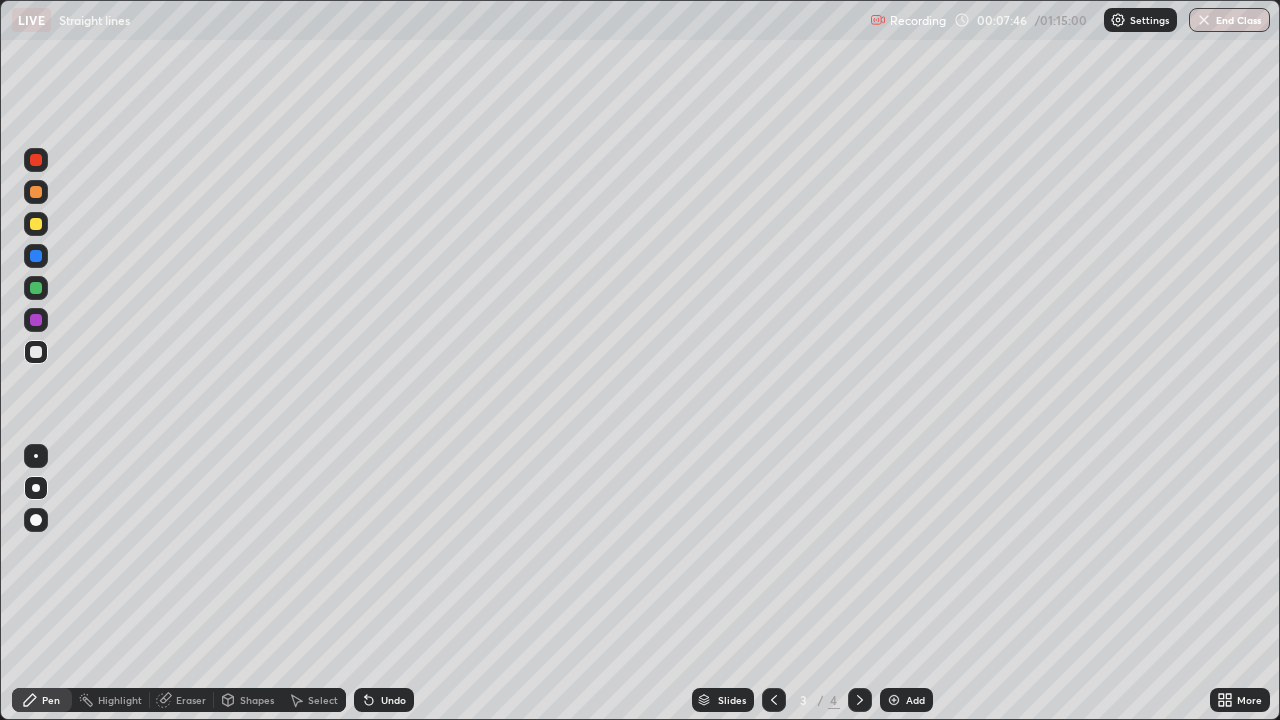 click on "Shapes" at bounding box center [257, 700] 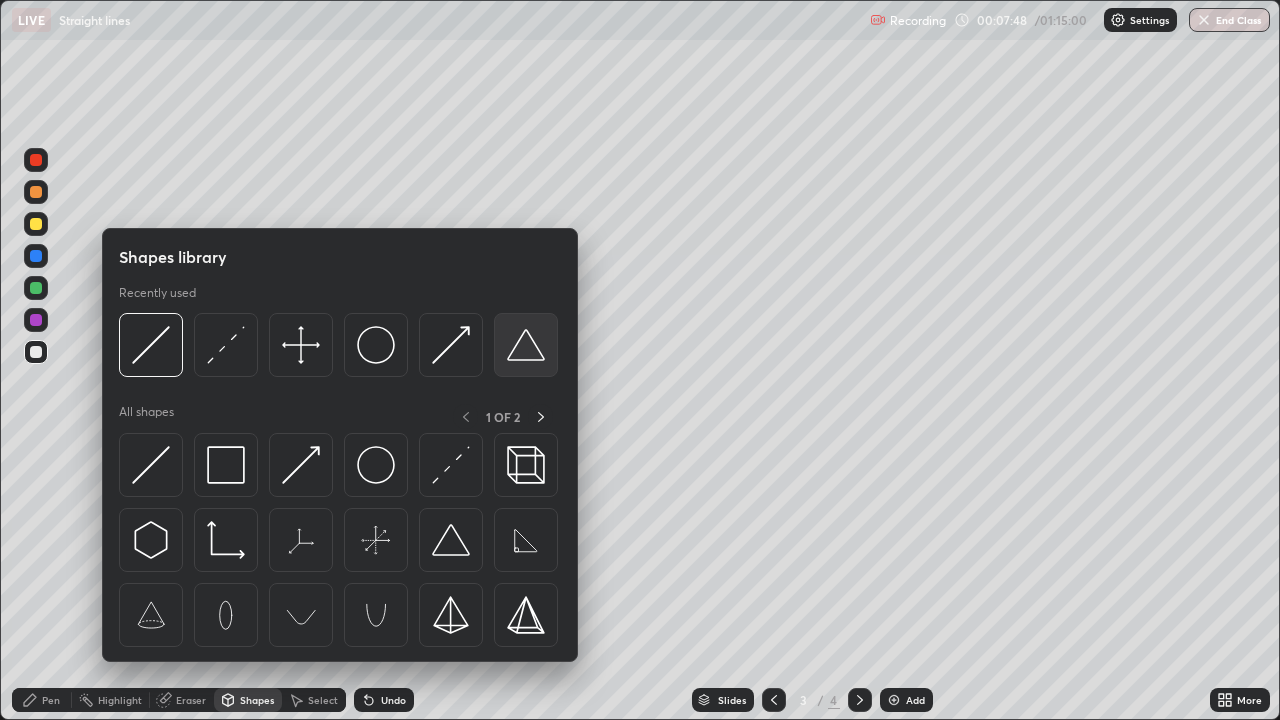 click at bounding box center (526, 345) 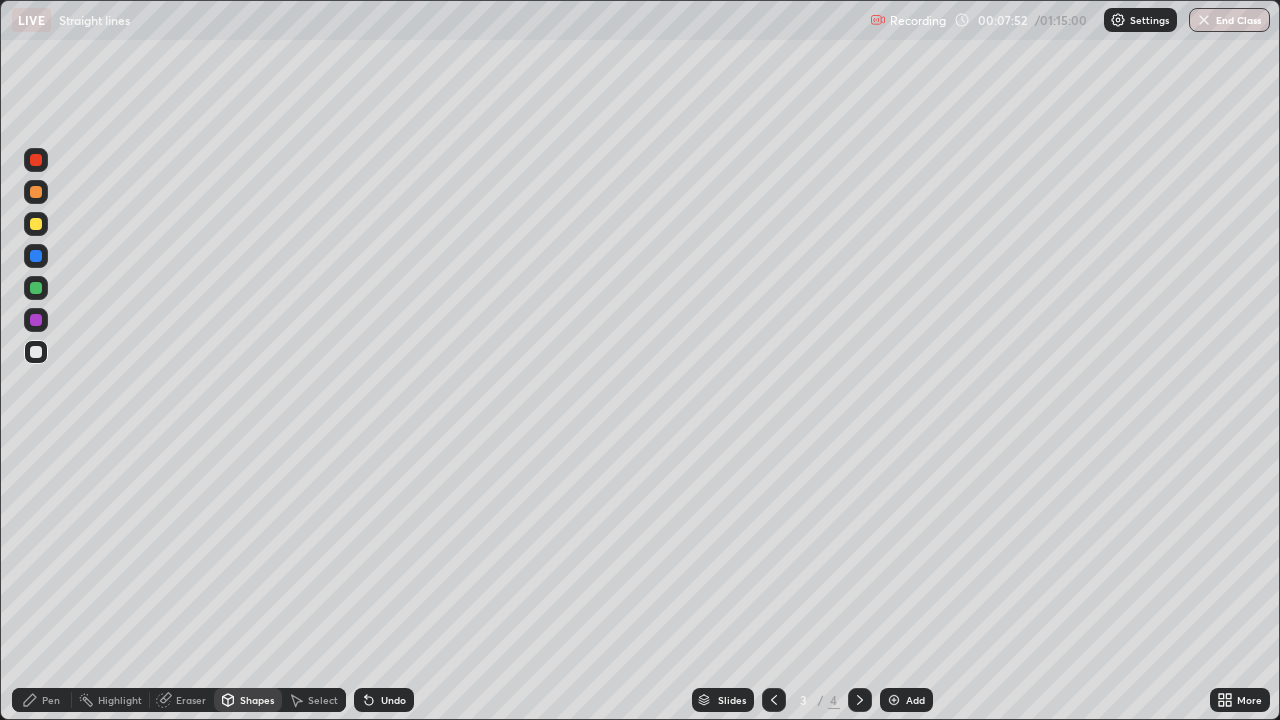 click at bounding box center (36, 224) 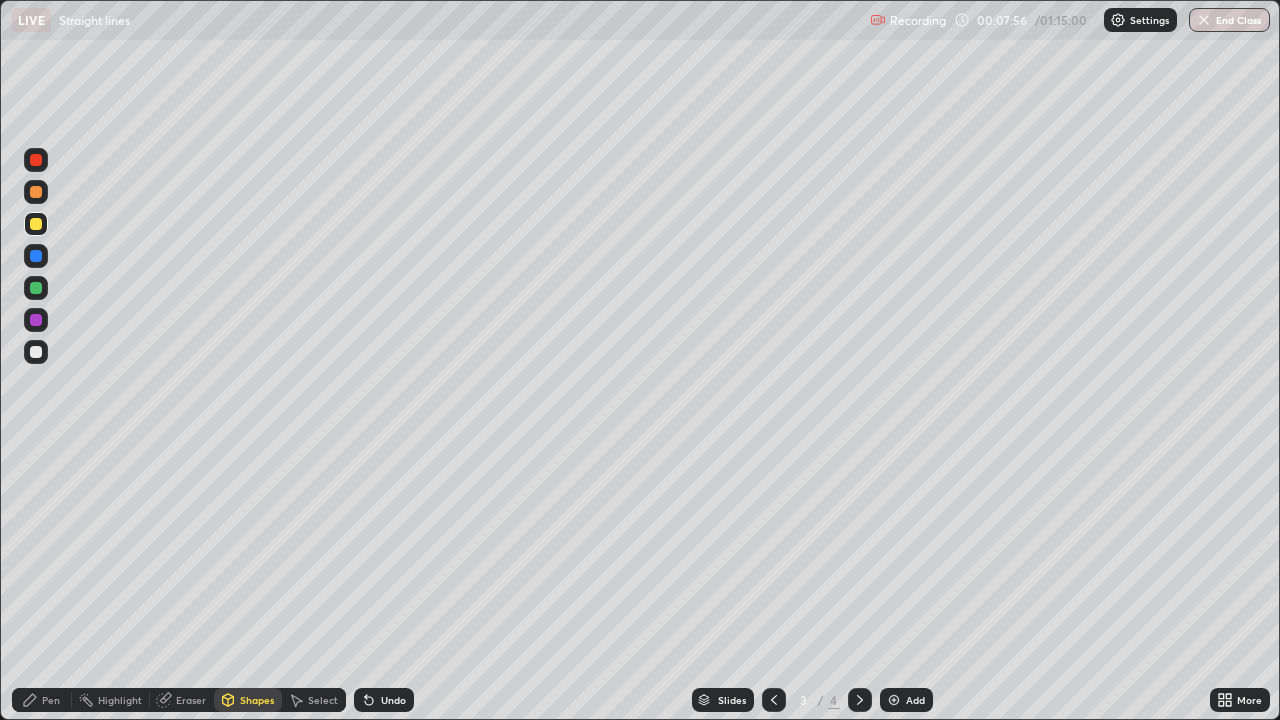click on "Shapes" at bounding box center (248, 700) 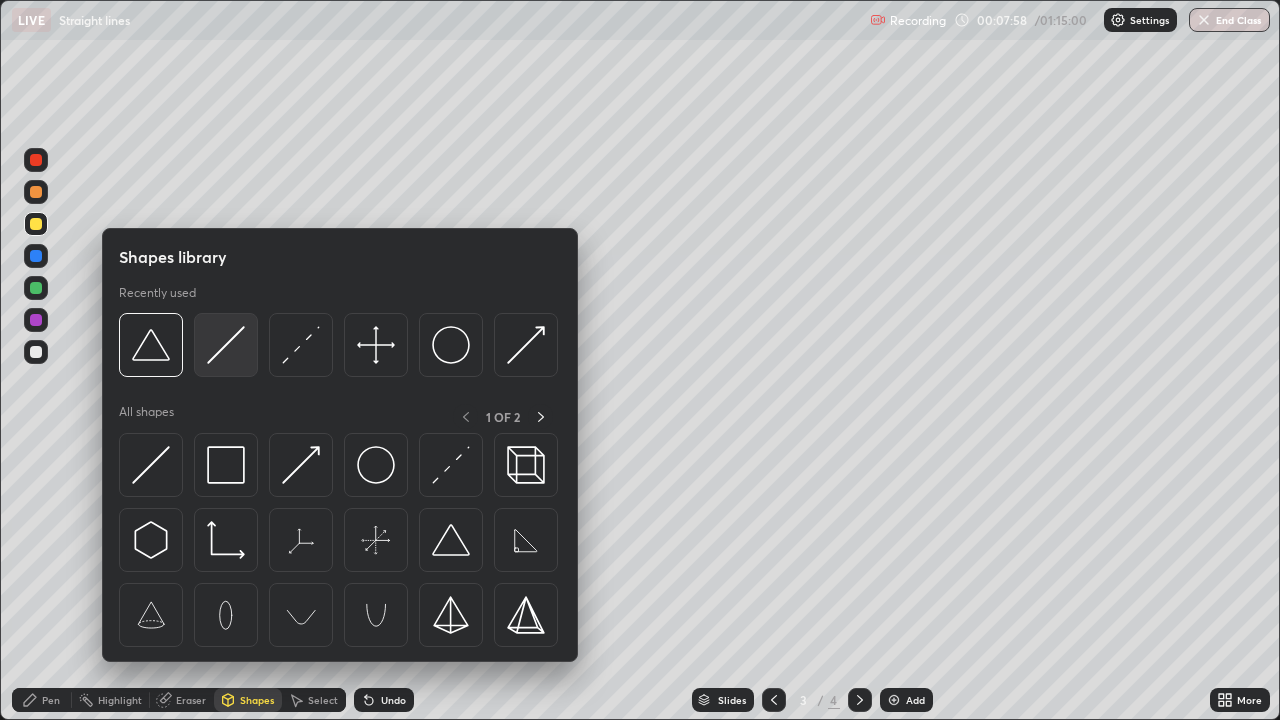 click at bounding box center [226, 345] 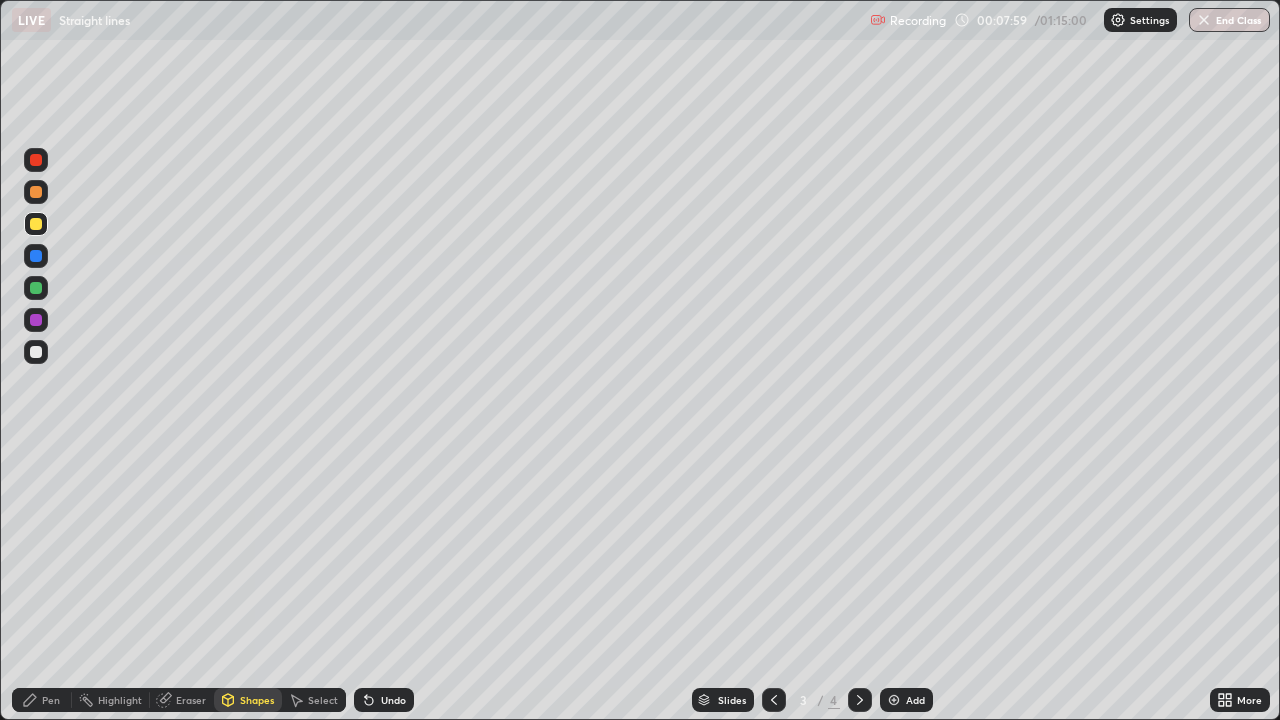 click at bounding box center [36, 224] 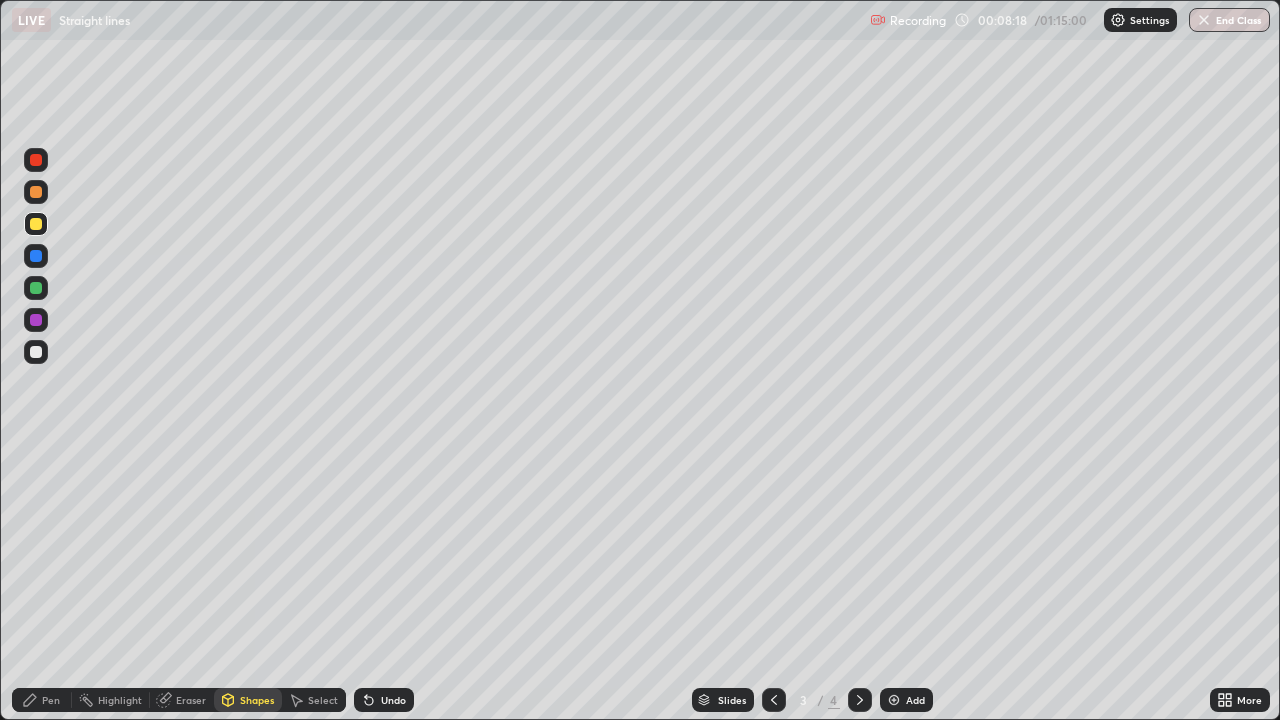 click at bounding box center (36, 192) 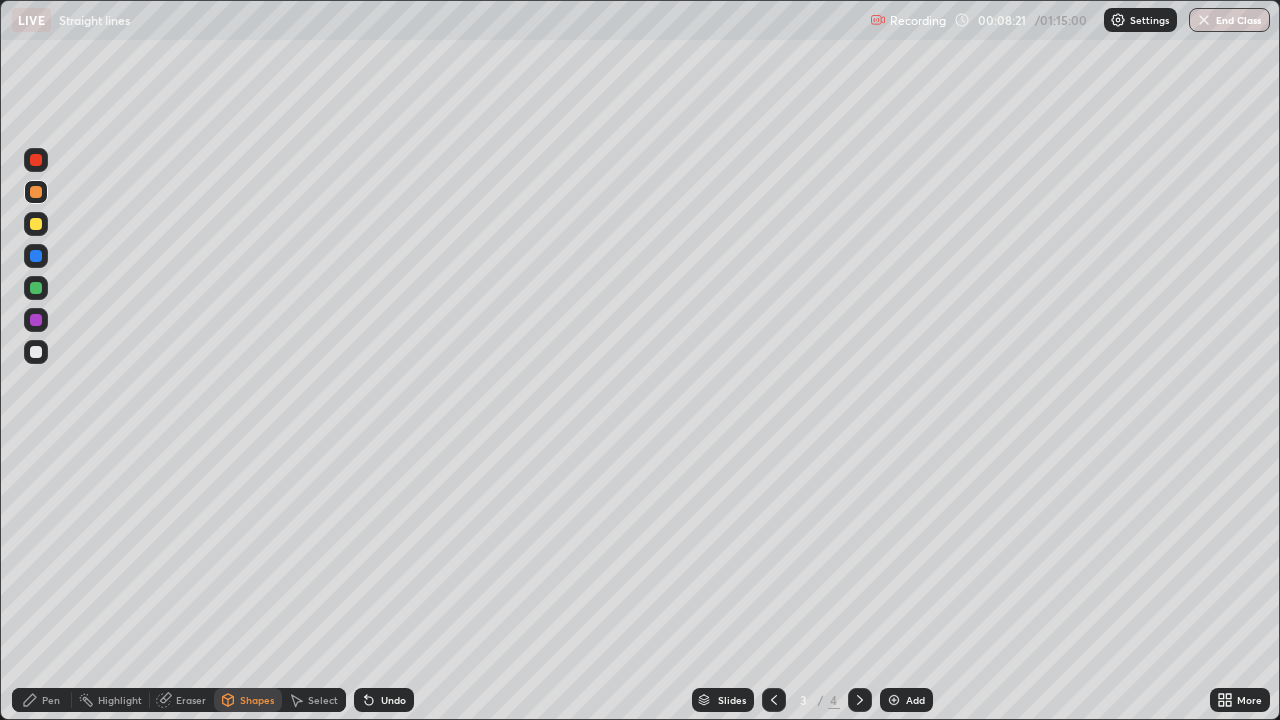 click on "Undo" at bounding box center [384, 700] 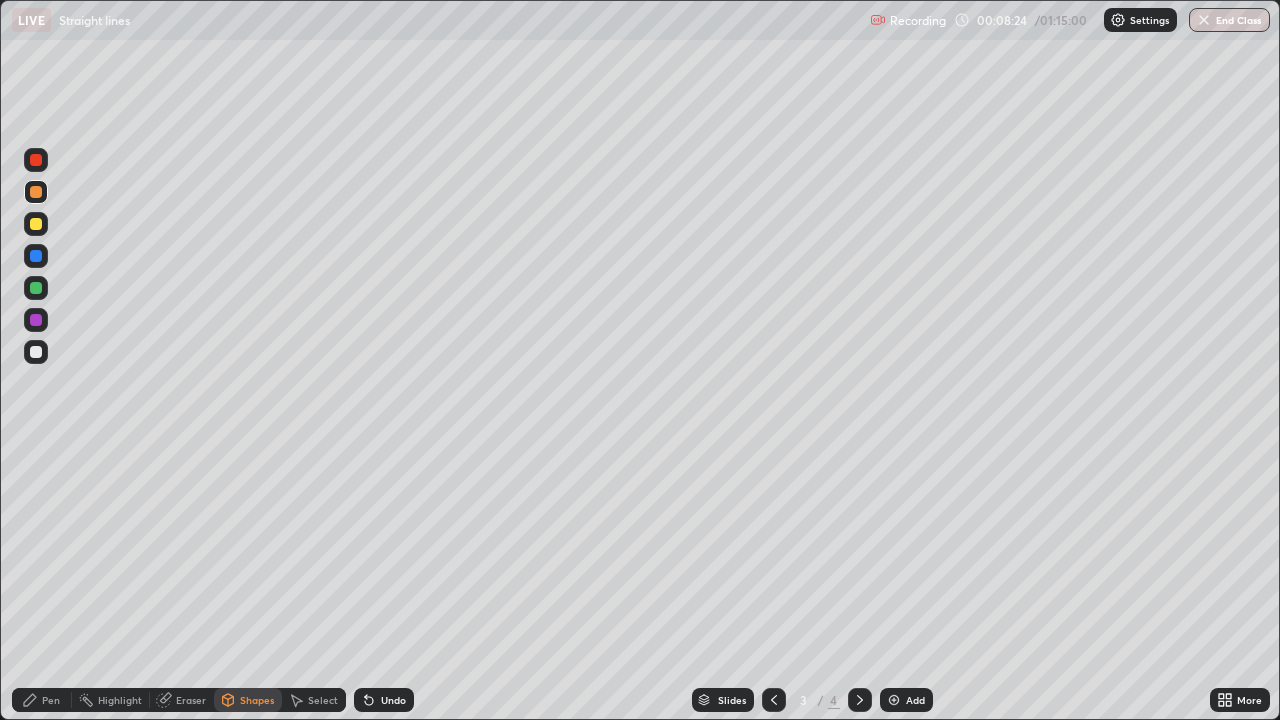 click on "Undo" at bounding box center [393, 700] 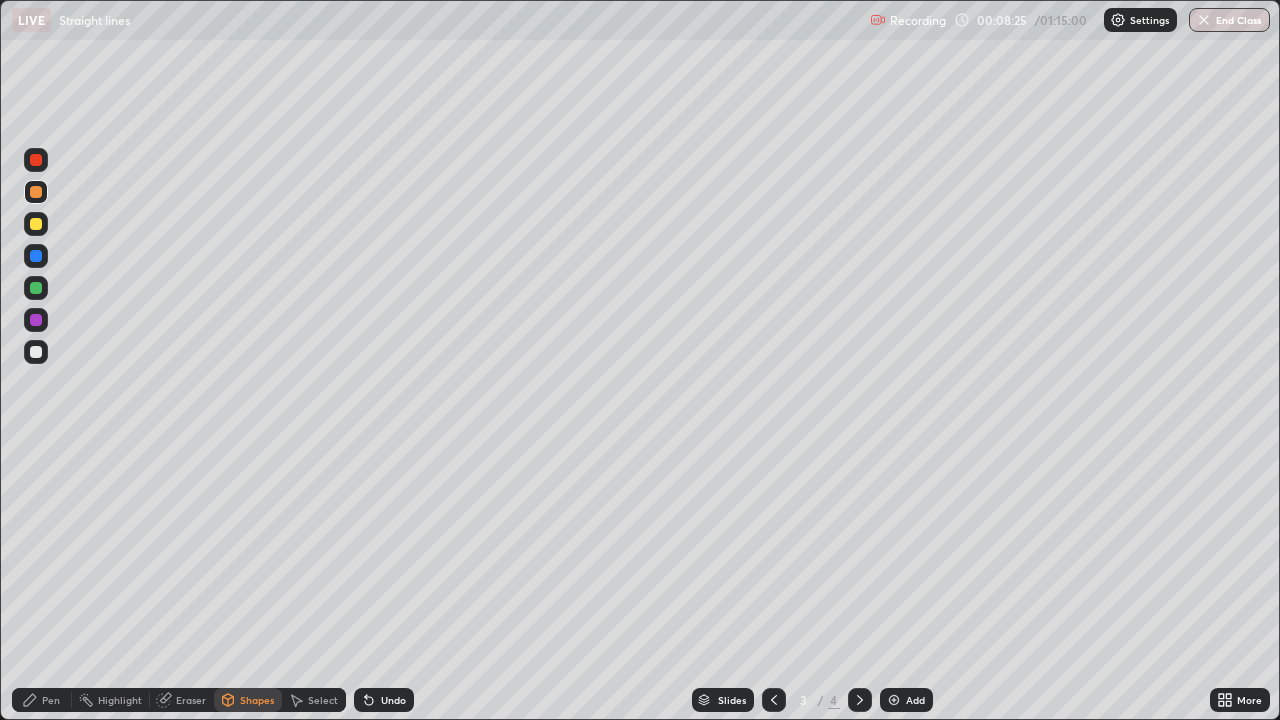 click 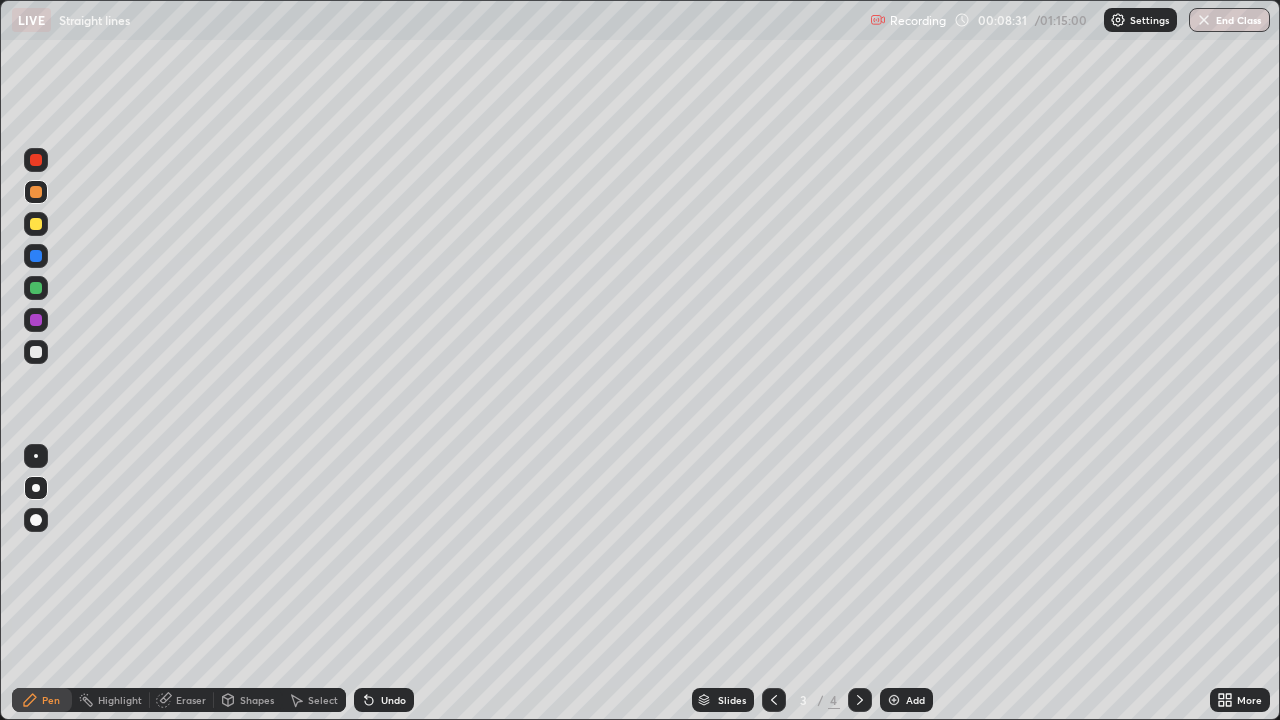 click at bounding box center (36, 288) 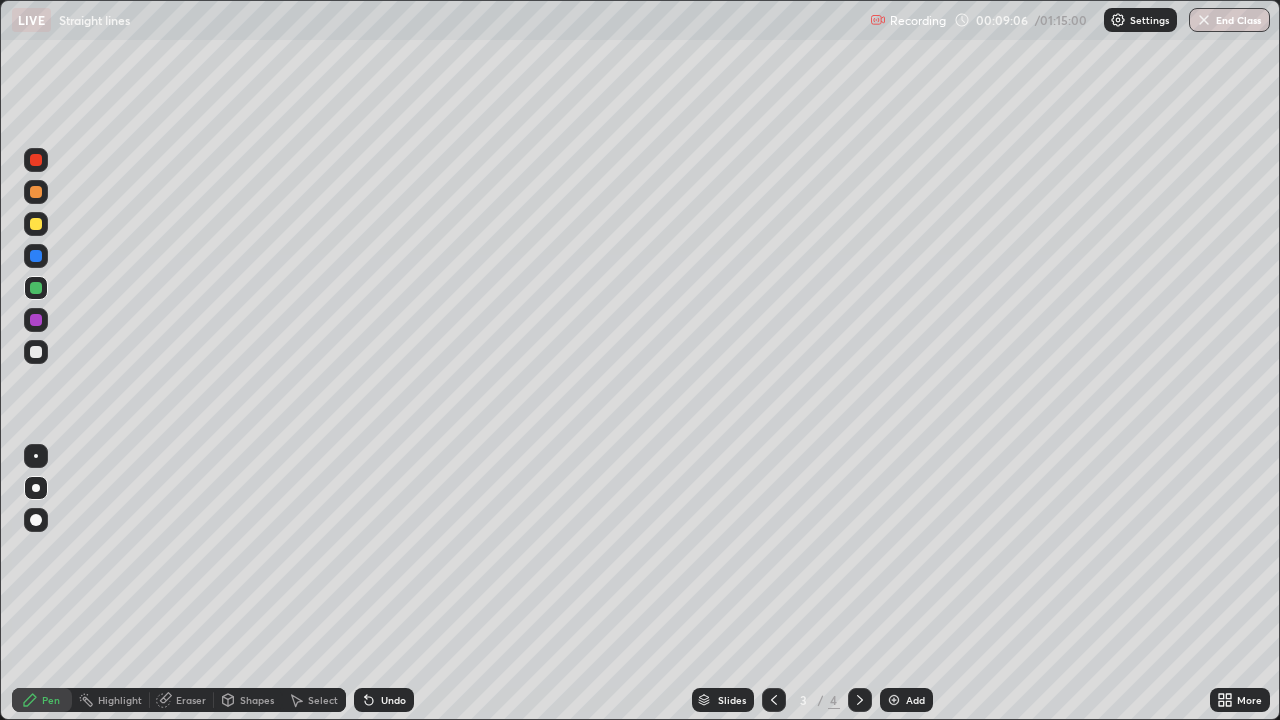 click 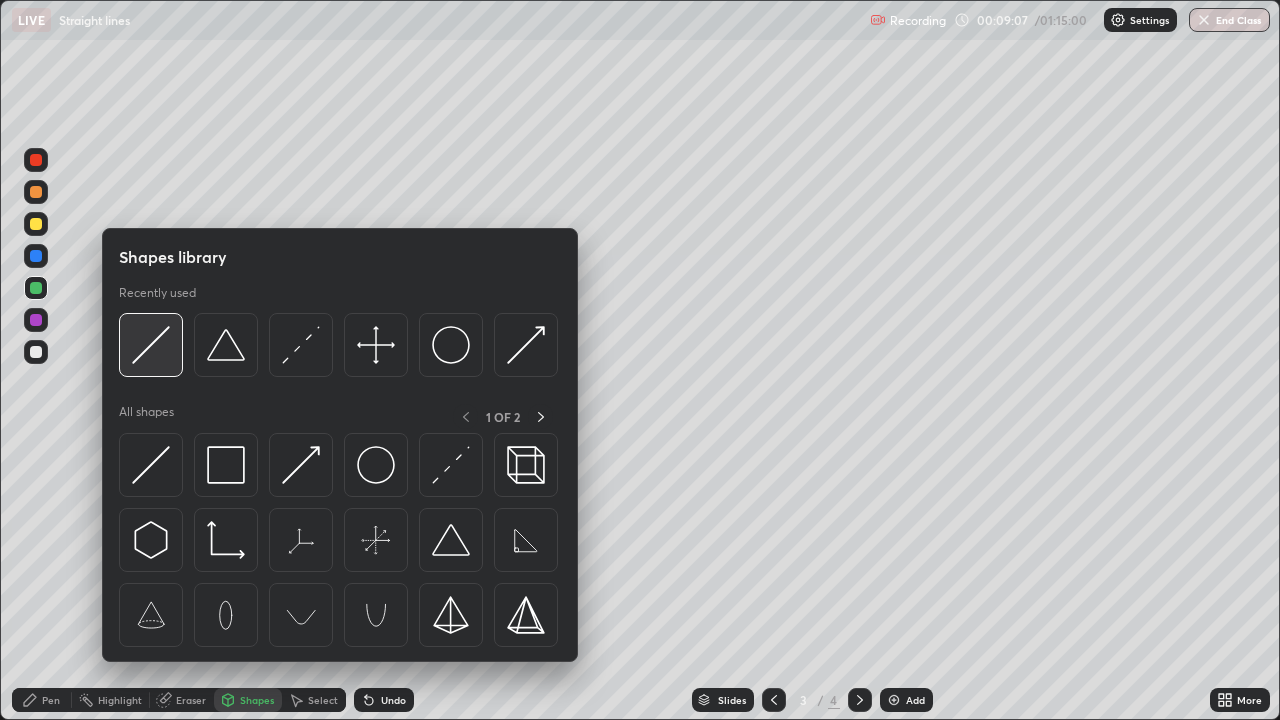 click at bounding box center [151, 345] 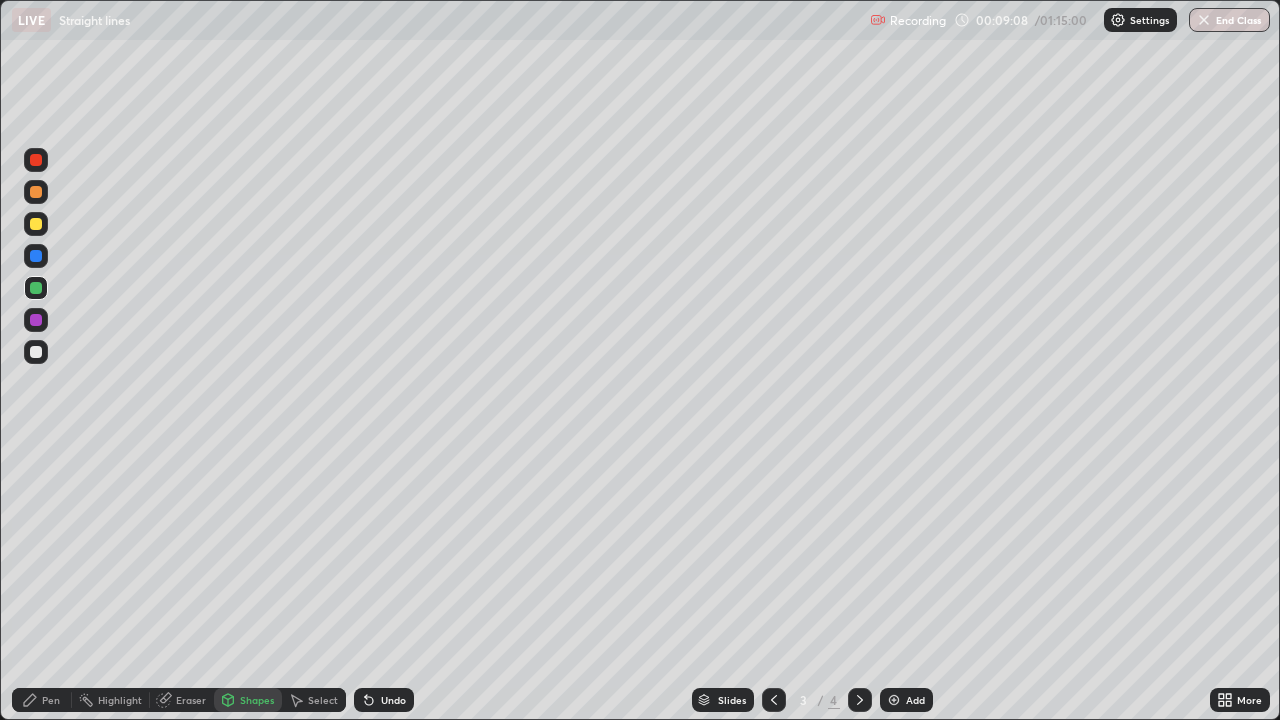 click at bounding box center [36, 224] 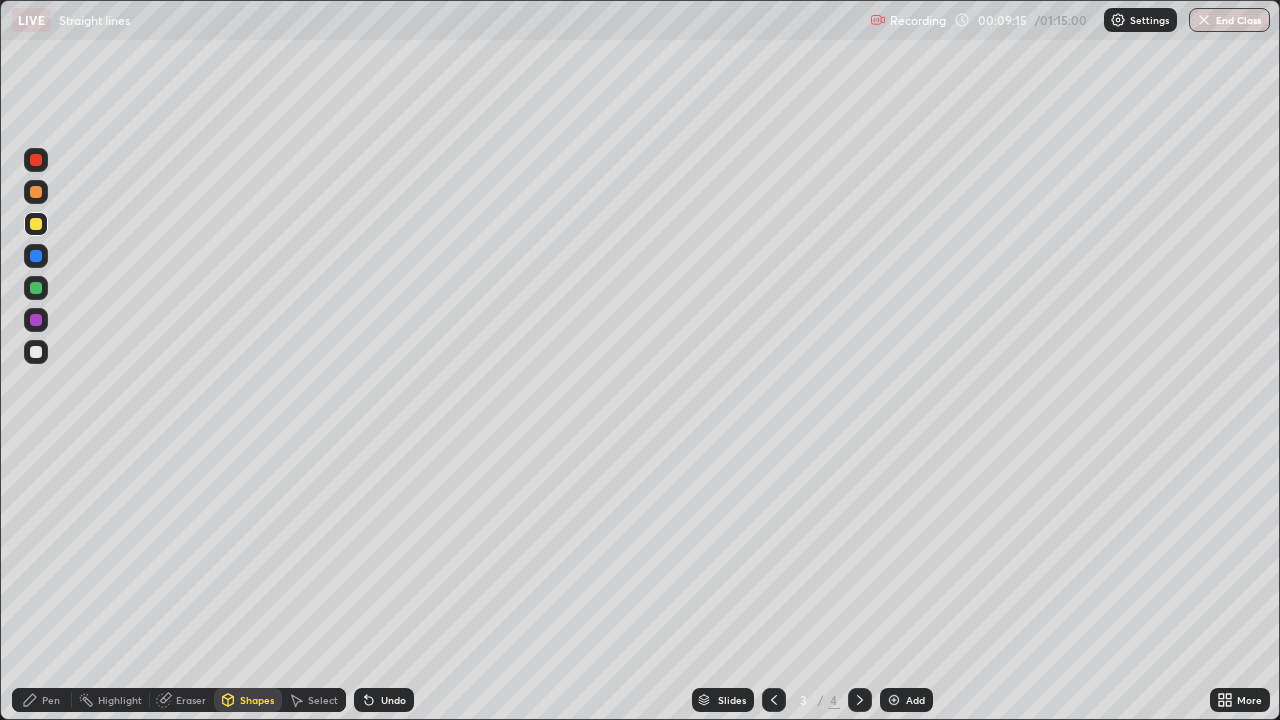 click on "Pen" at bounding box center (51, 700) 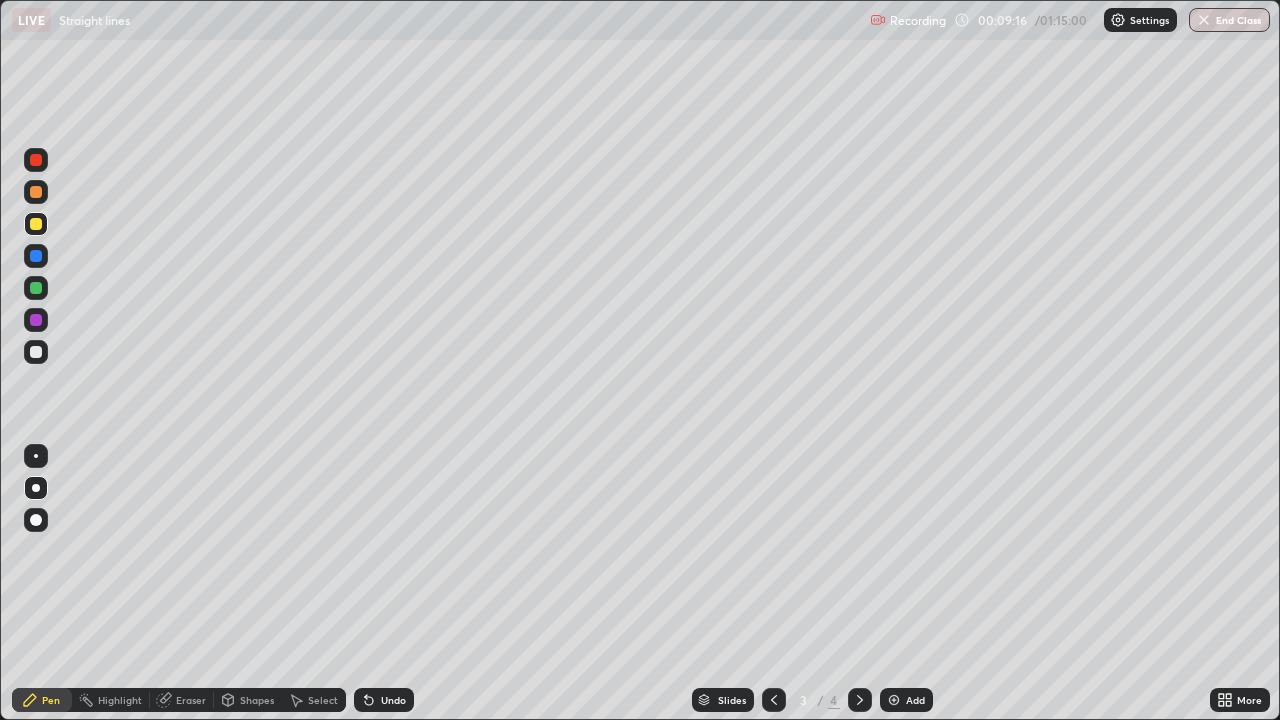 click on "Shapes" at bounding box center (248, 700) 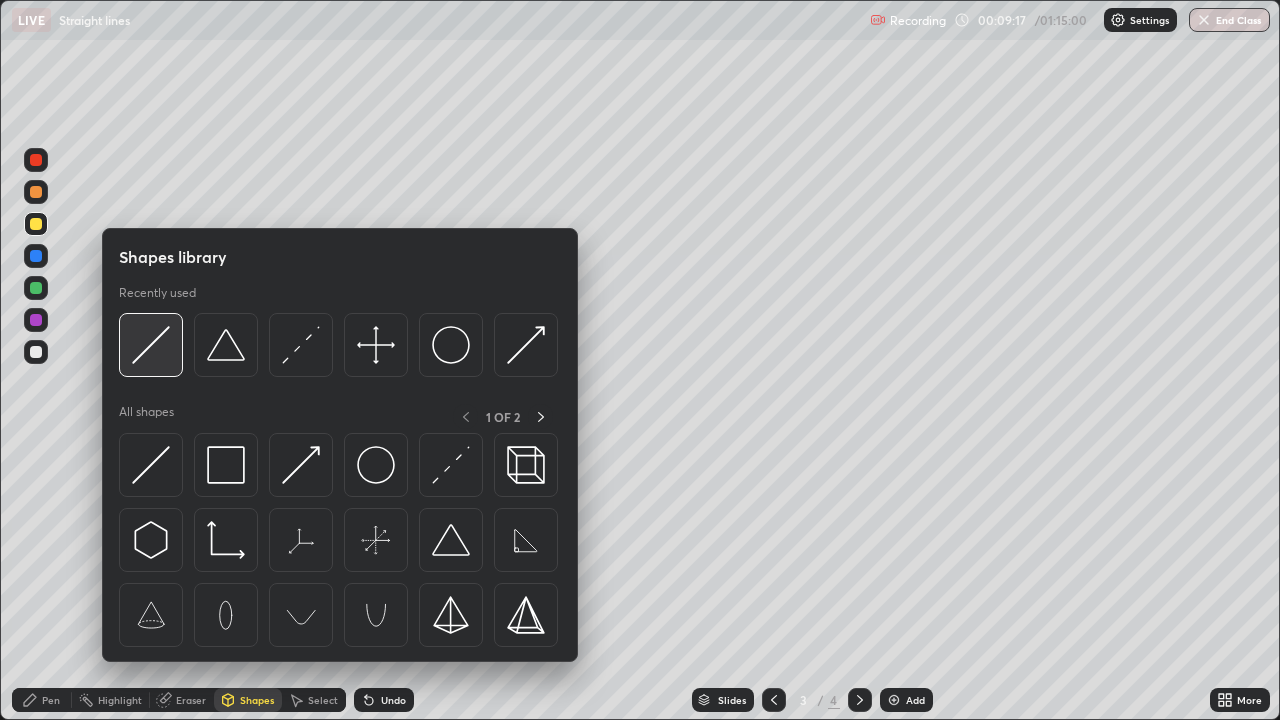 click at bounding box center [151, 345] 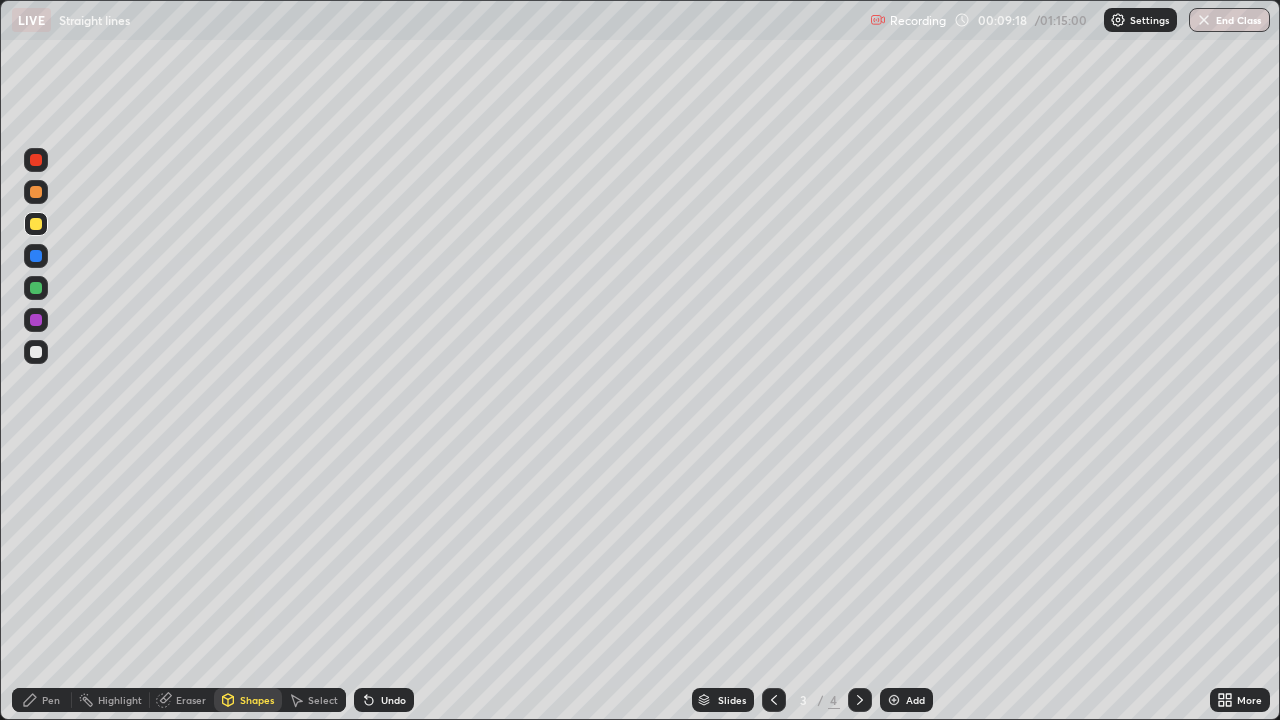 click at bounding box center (36, 288) 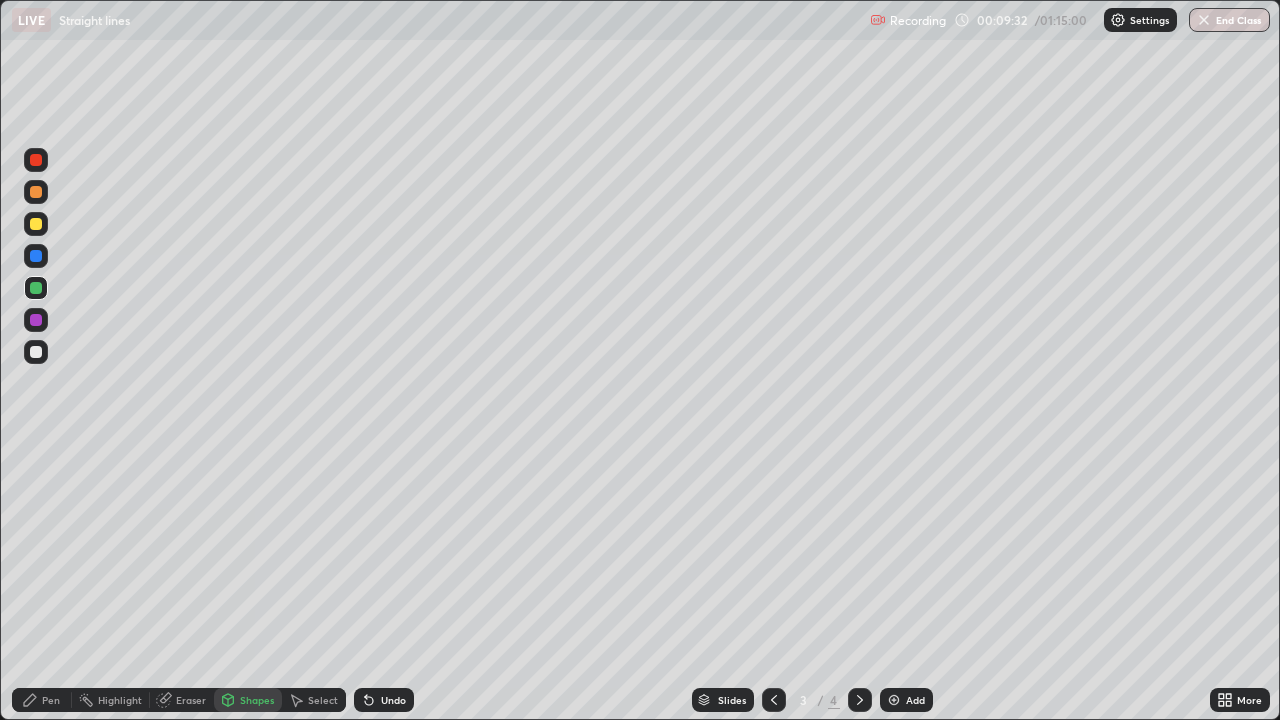 click 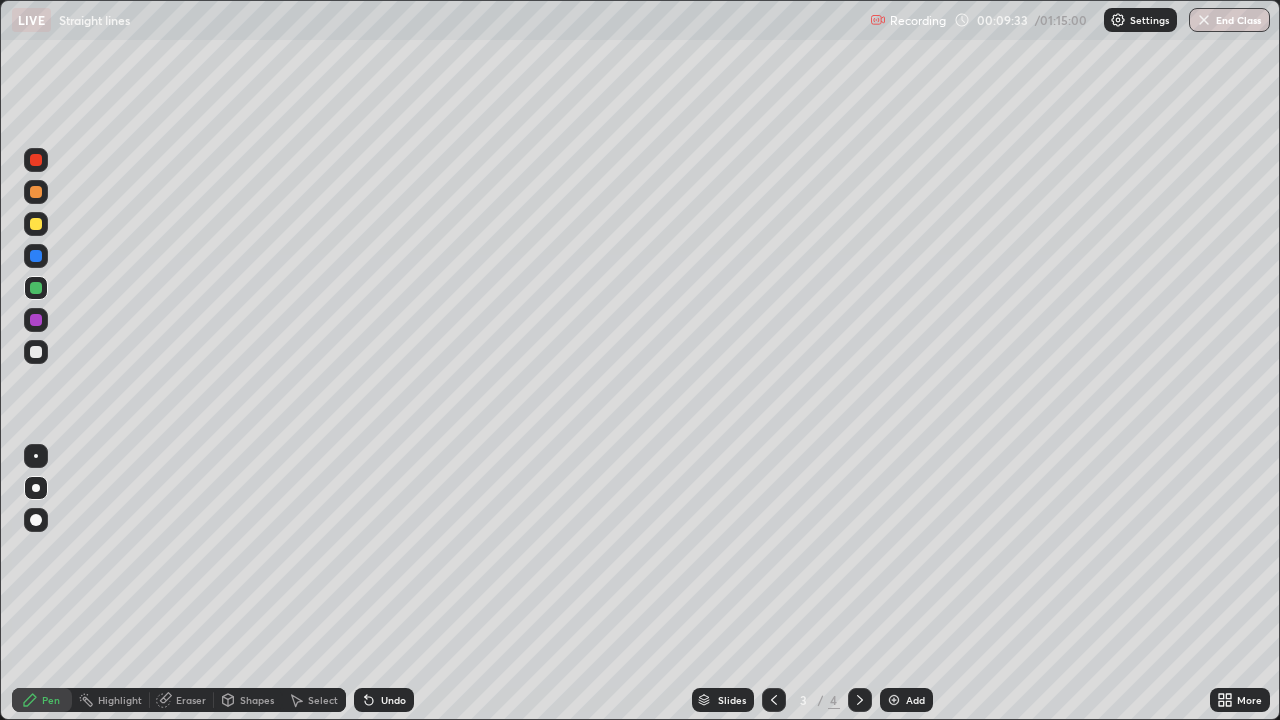 click at bounding box center (36, 224) 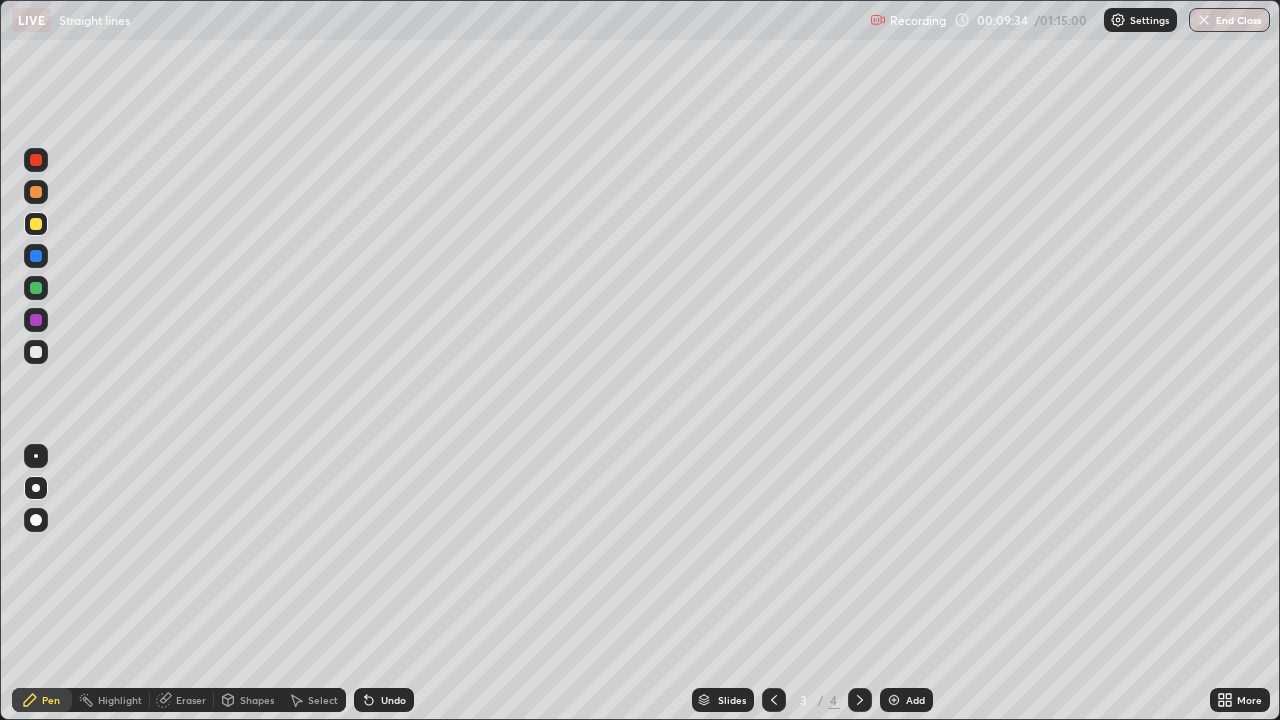 click at bounding box center [36, 192] 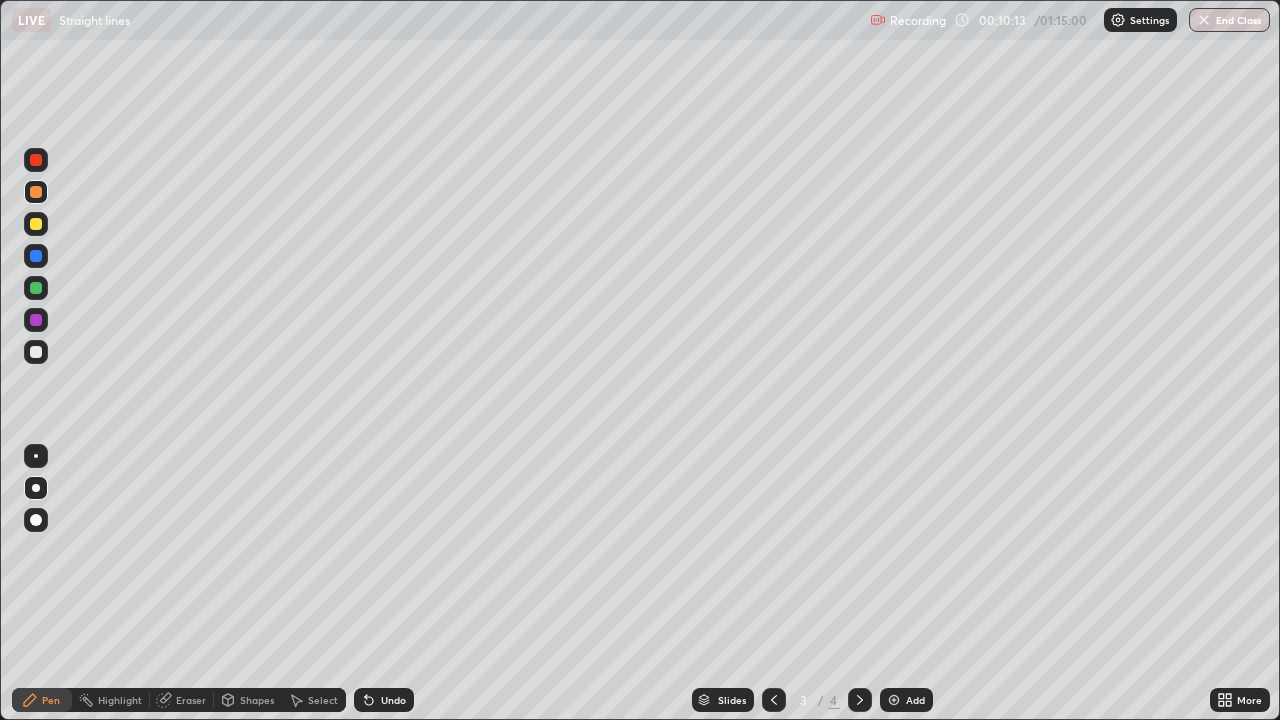 click at bounding box center (36, 256) 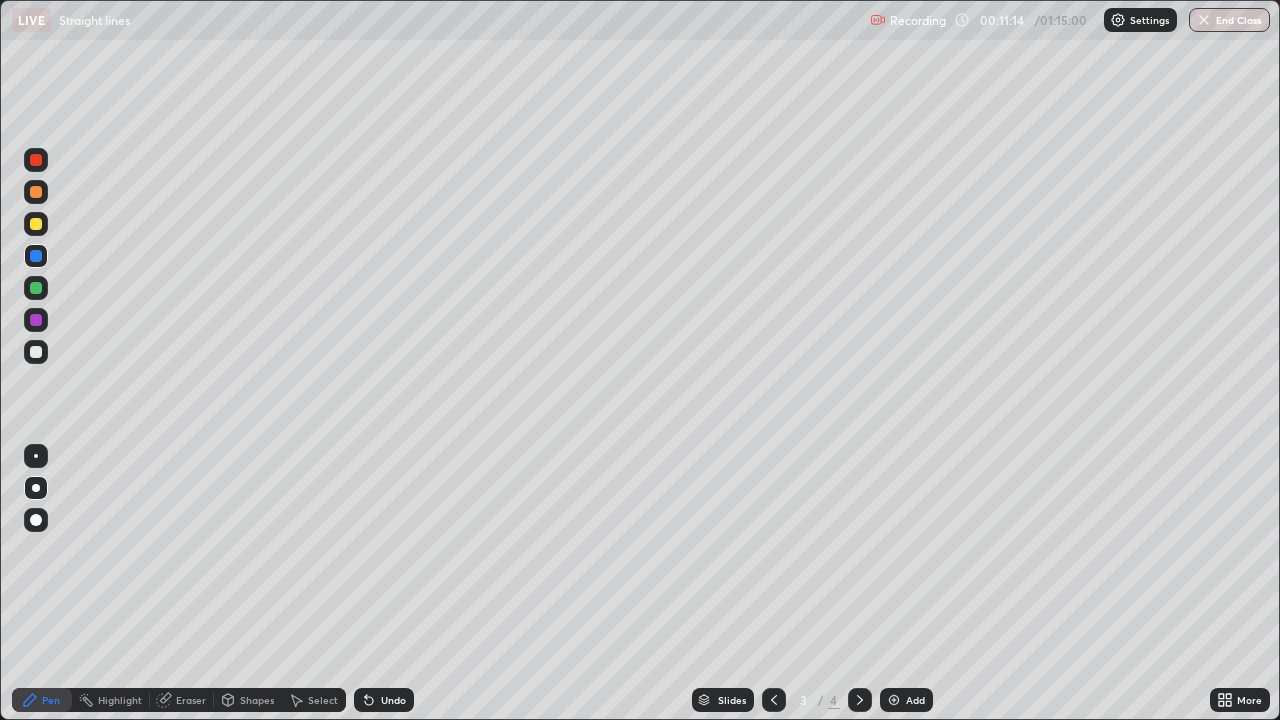 click at bounding box center [36, 288] 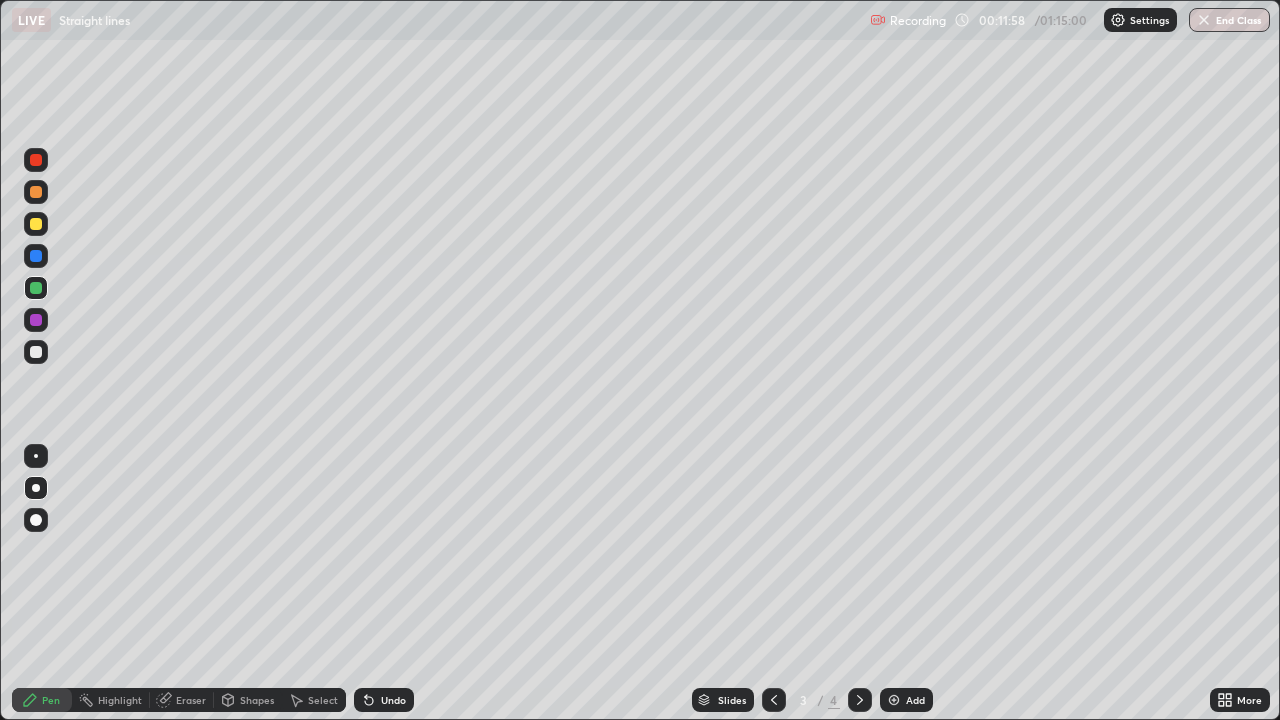 click at bounding box center [36, 320] 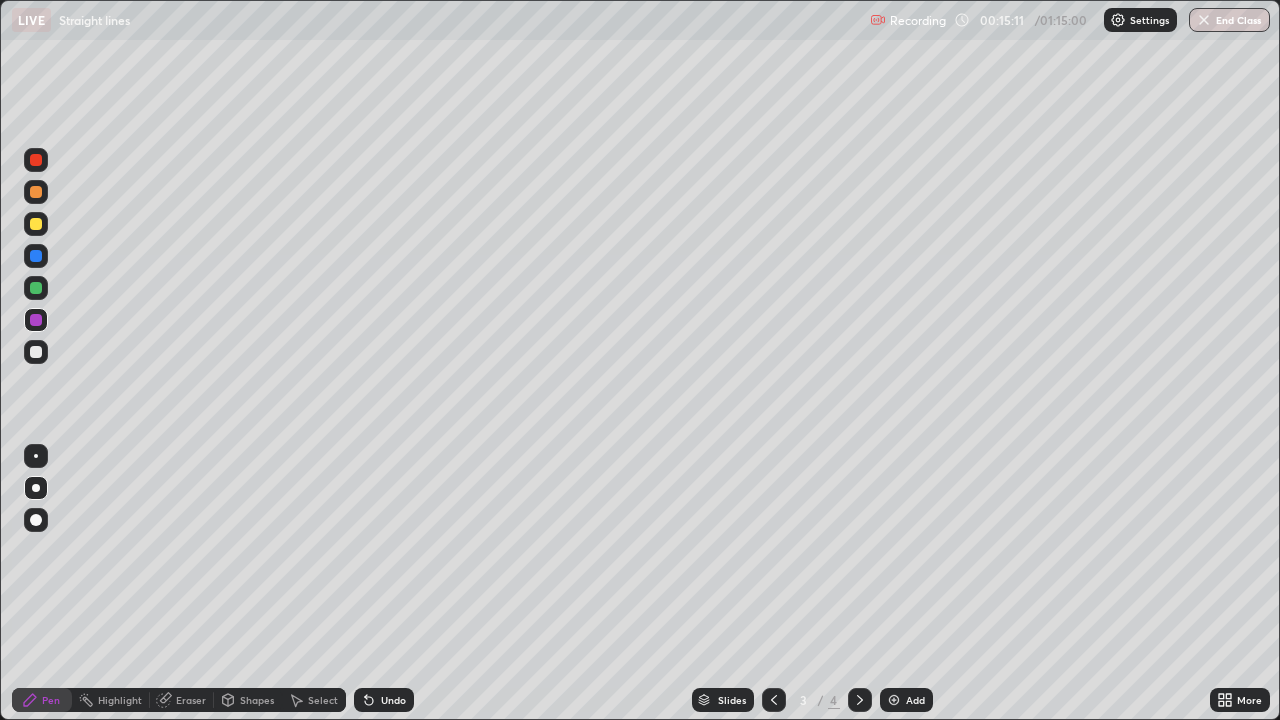 click at bounding box center (36, 288) 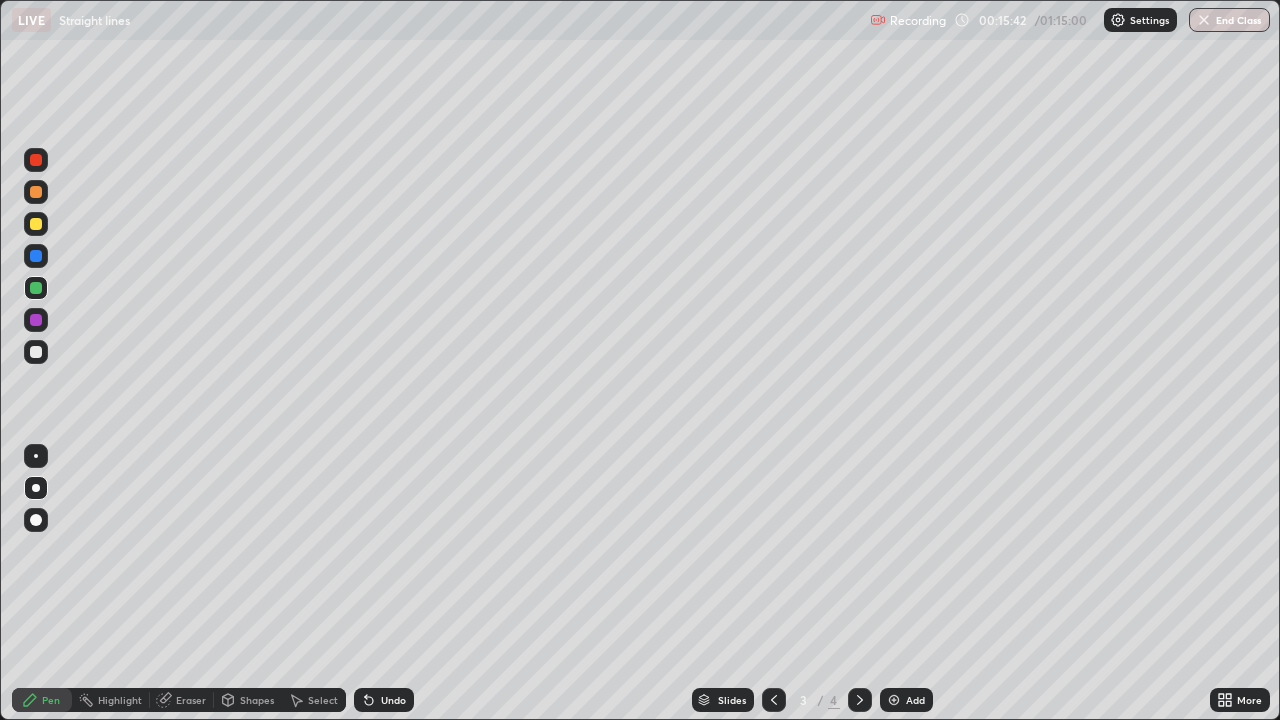 click at bounding box center [774, 700] 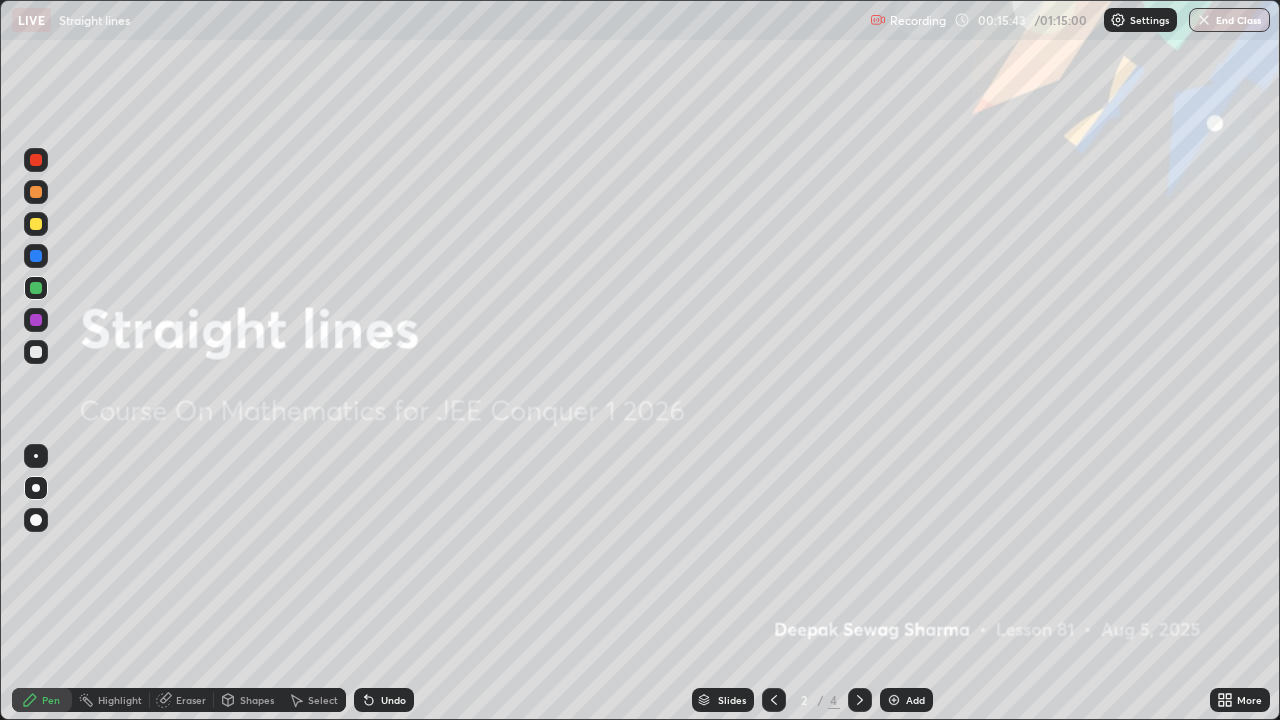click 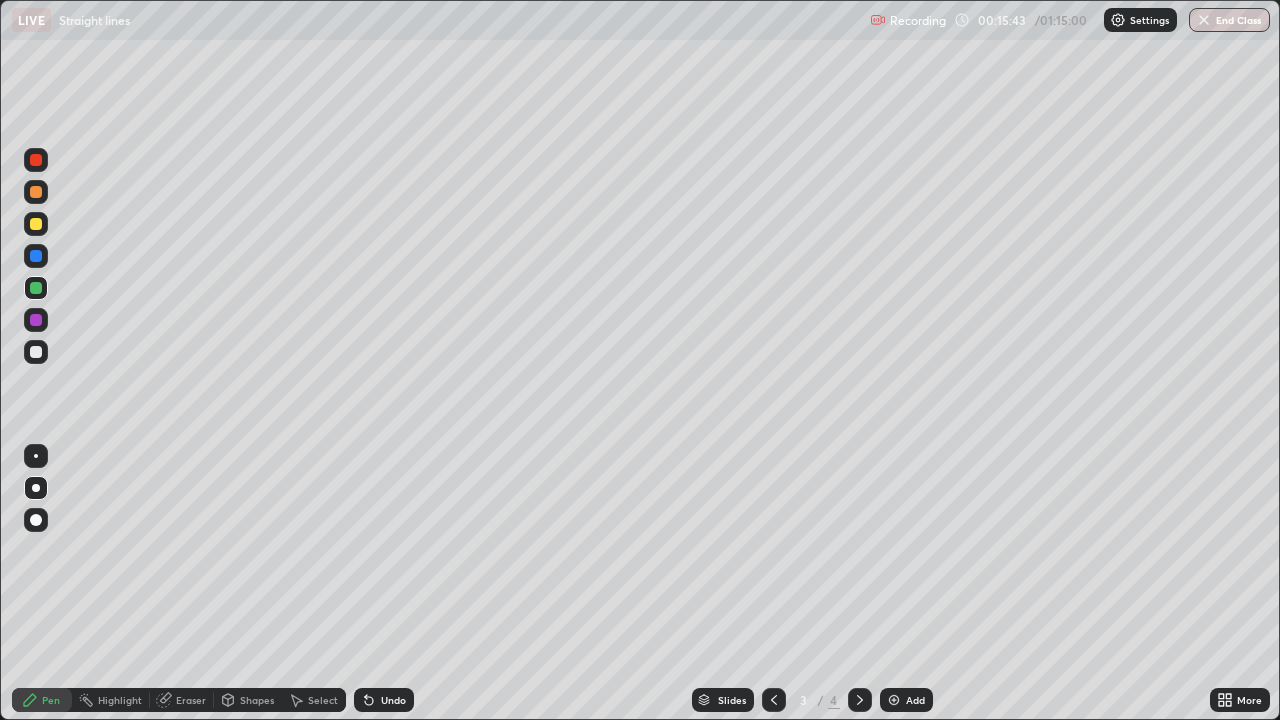 click 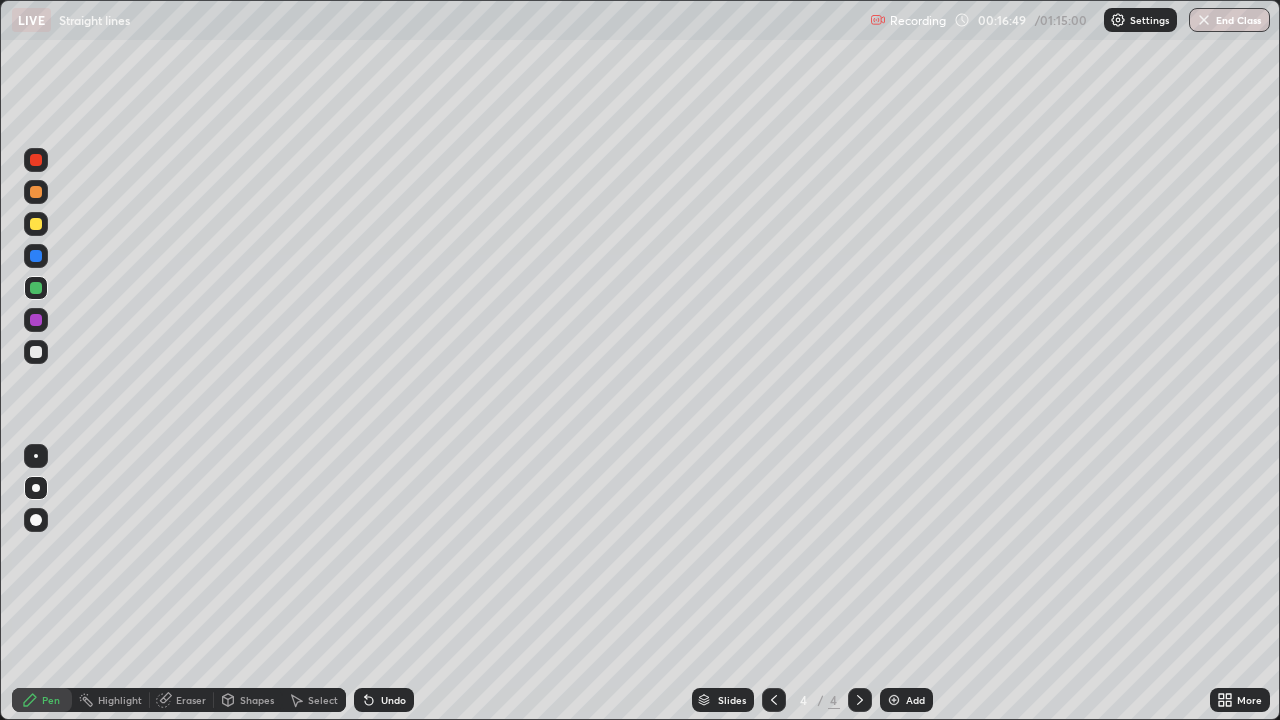 click at bounding box center [36, 352] 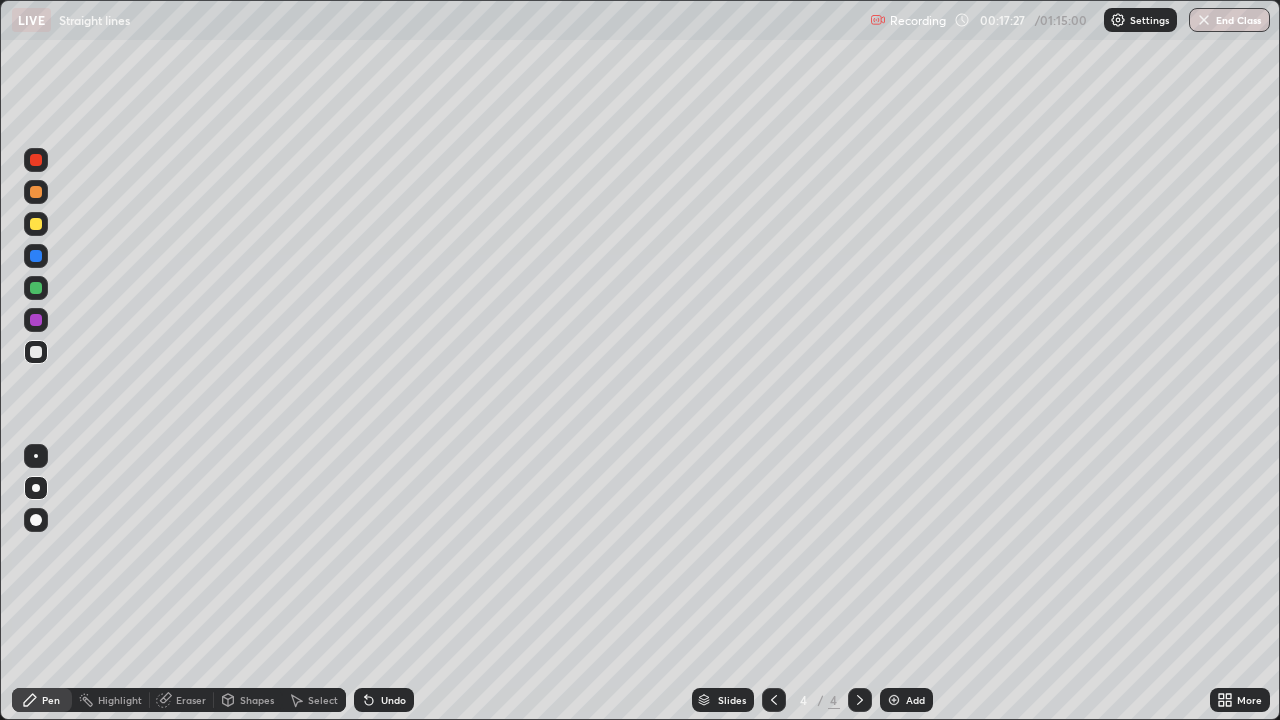click at bounding box center [36, 288] 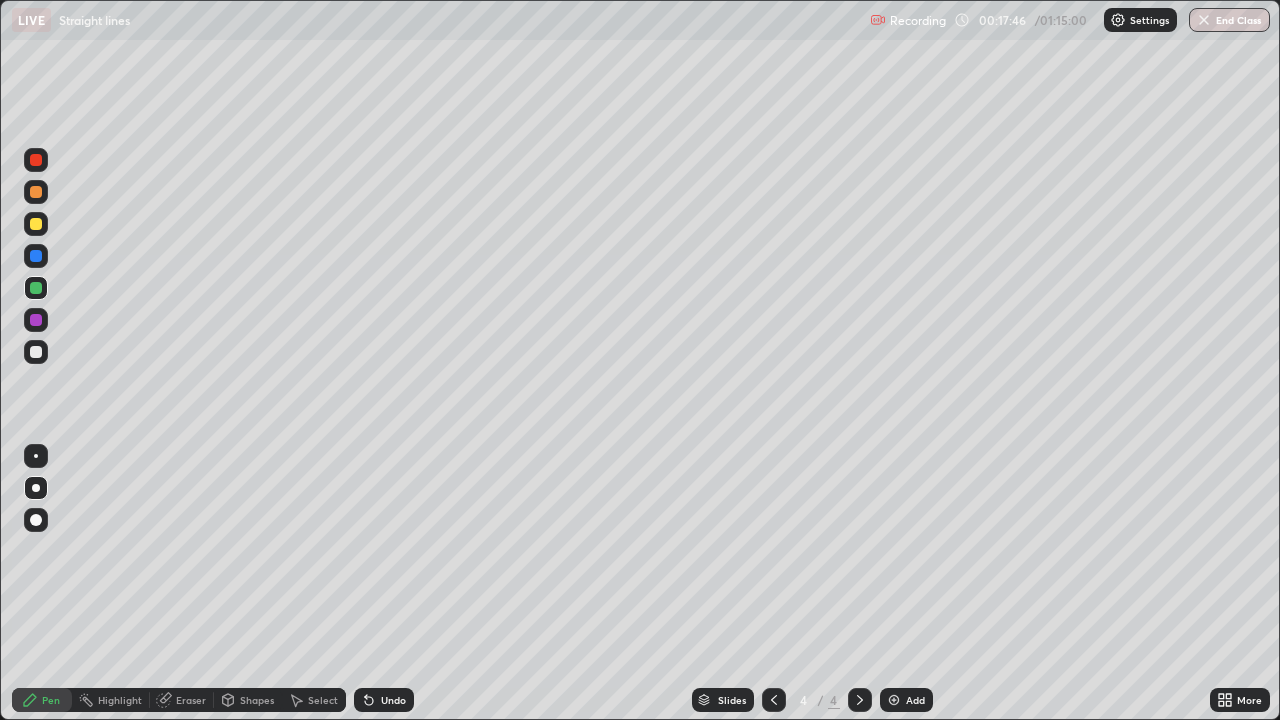 click on "Add" at bounding box center (906, 700) 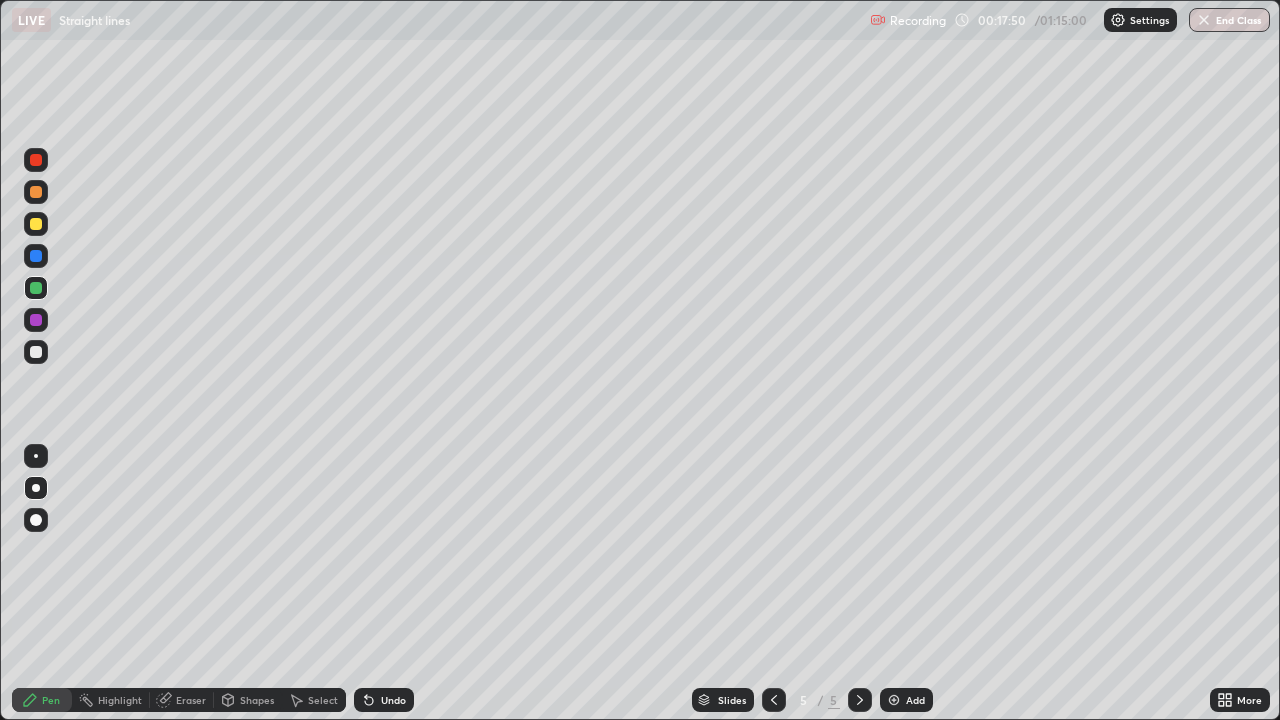 click 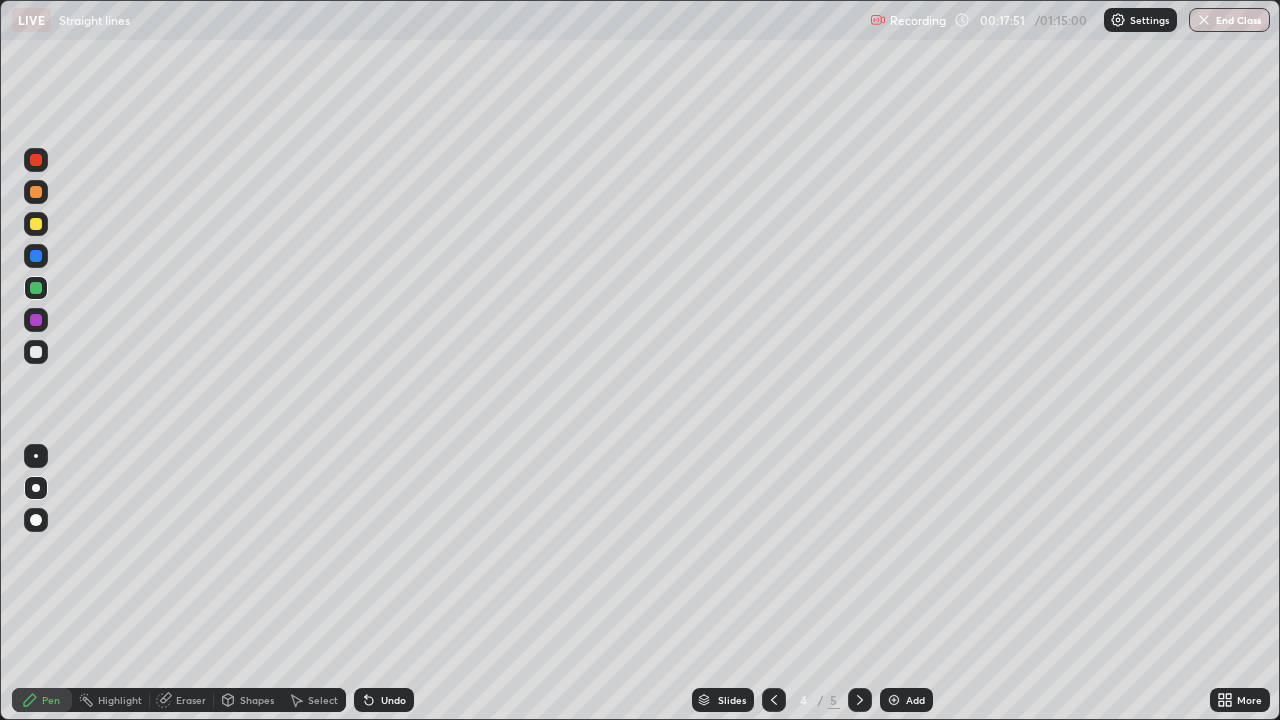 click 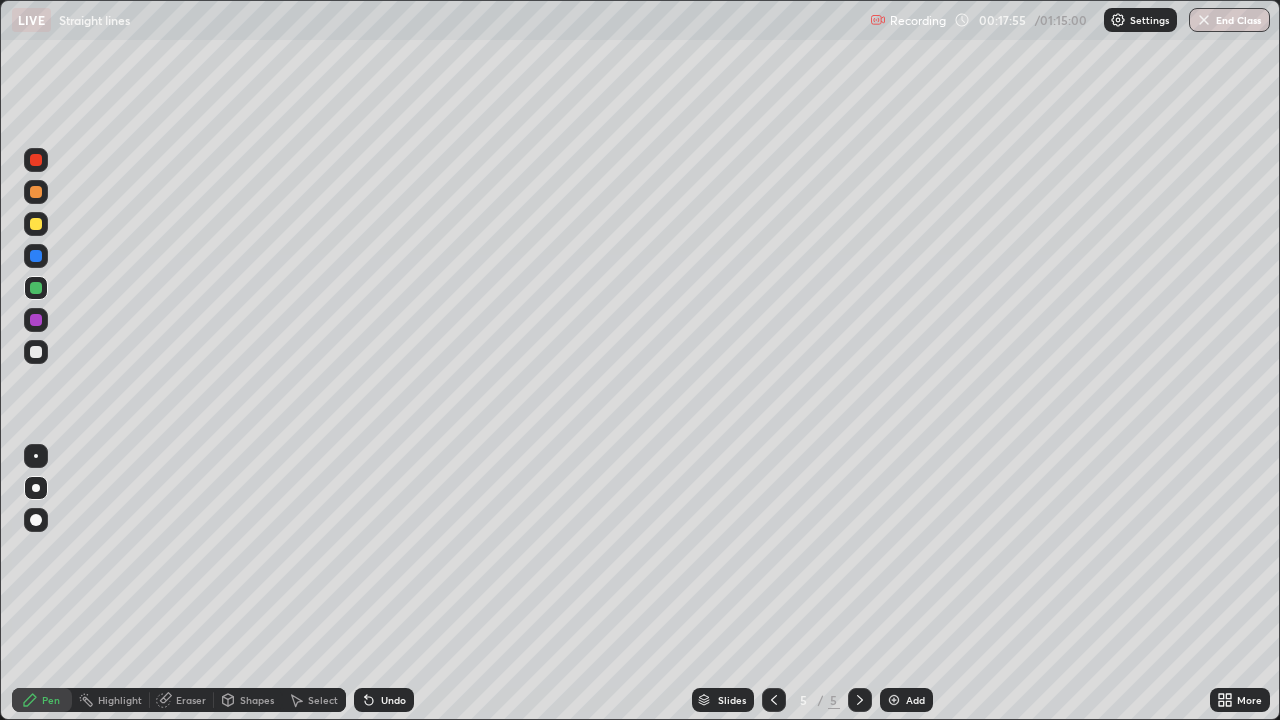 click 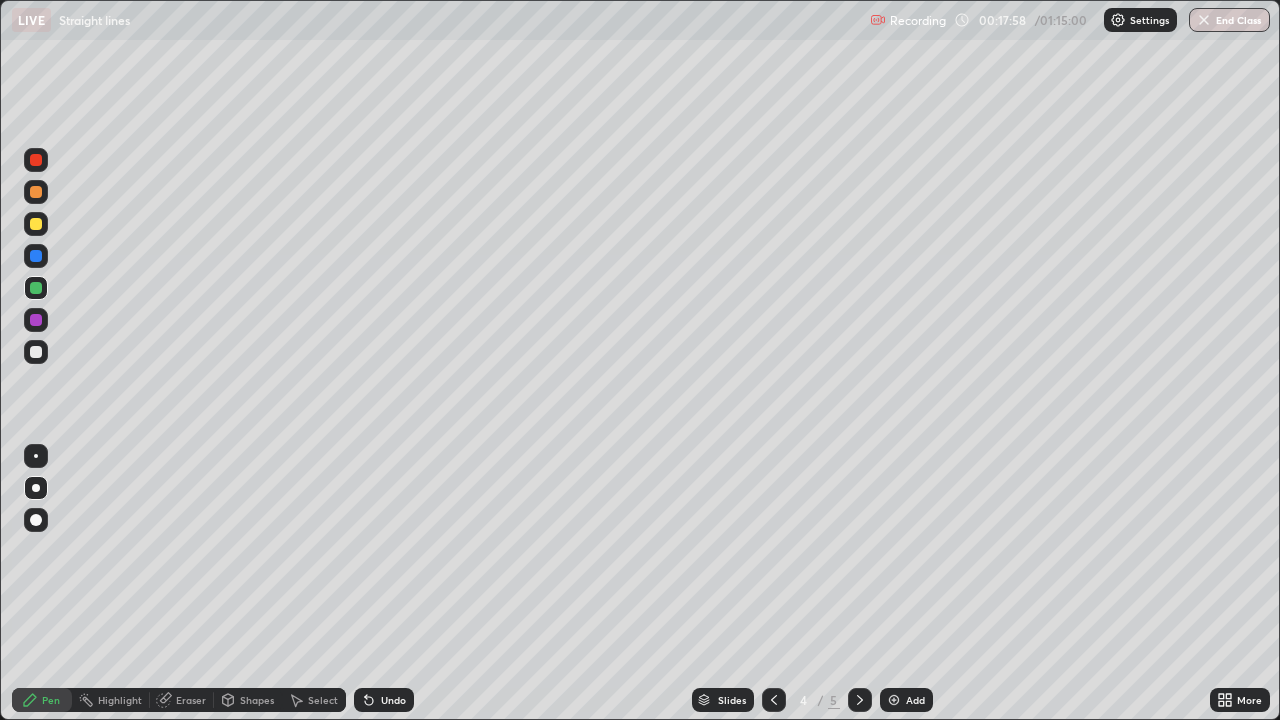 click 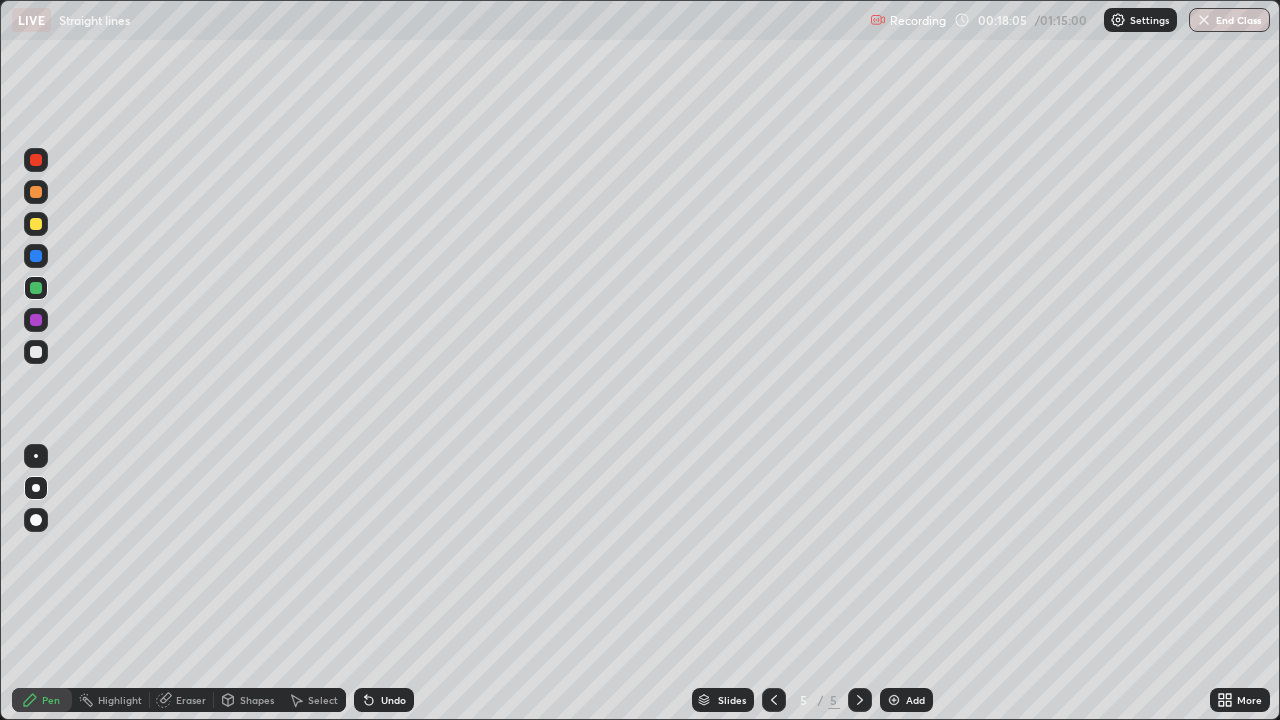 click 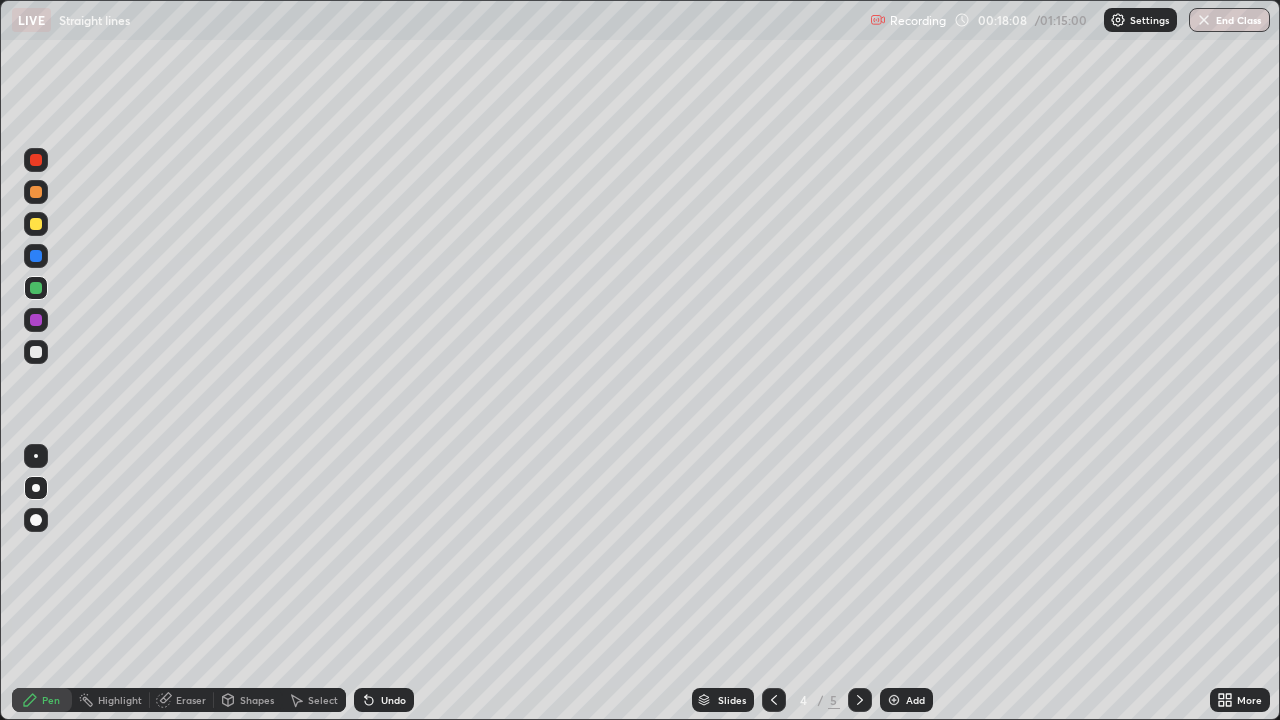 click 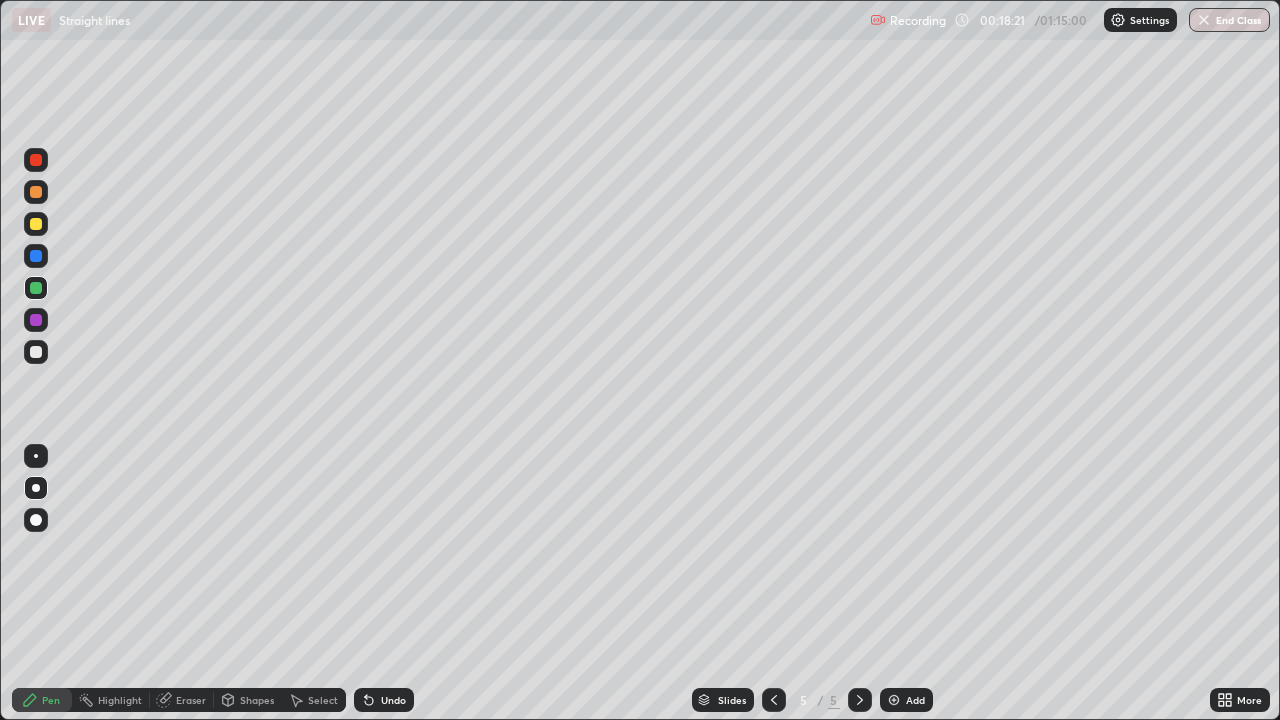 click at bounding box center (36, 224) 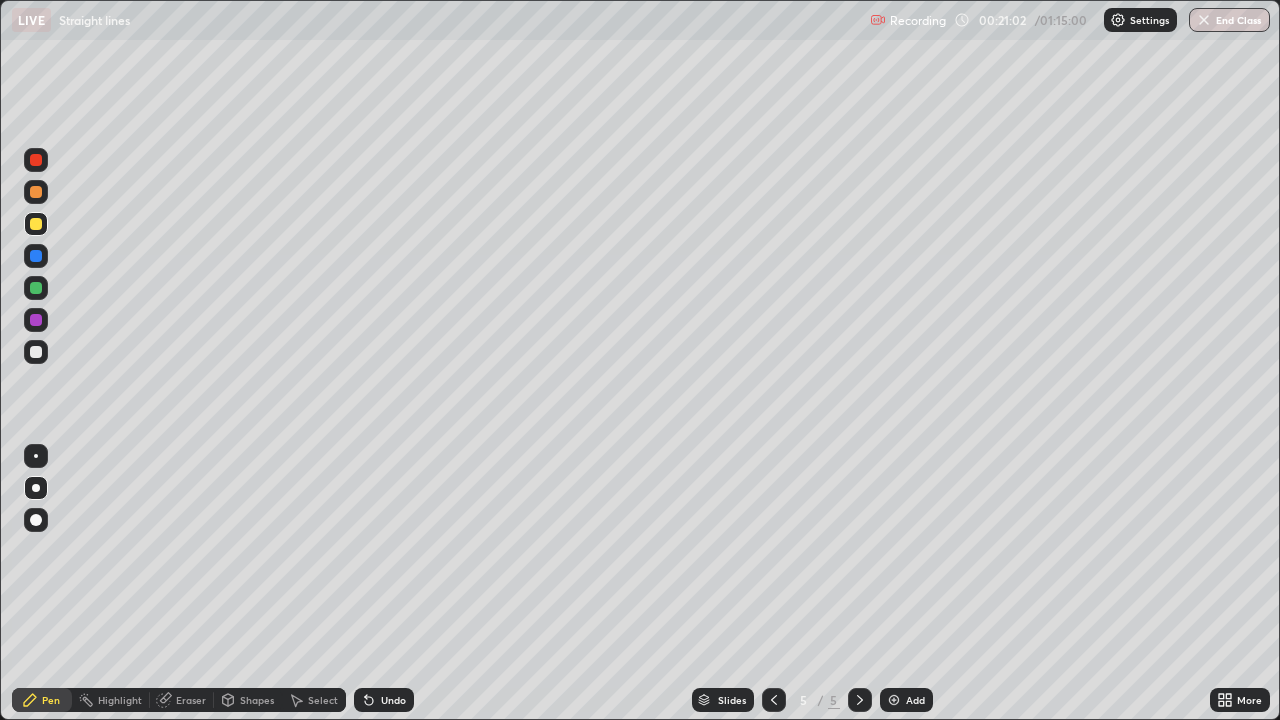 click 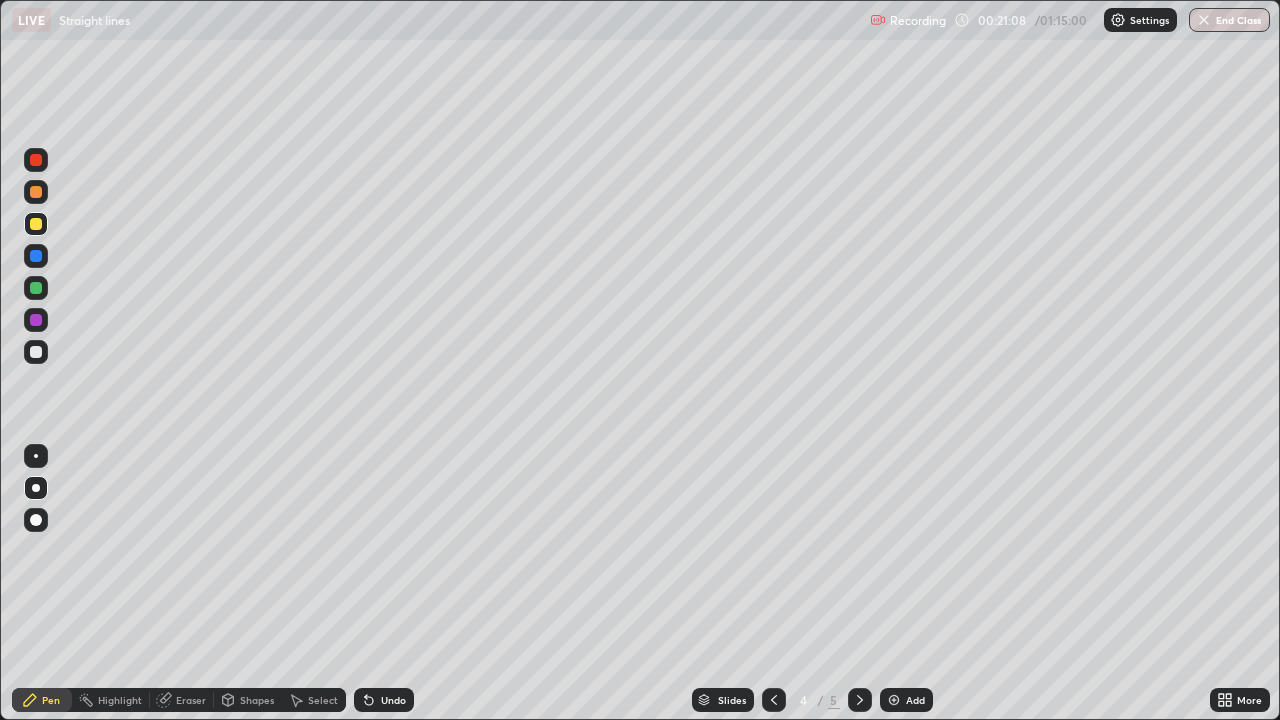 click 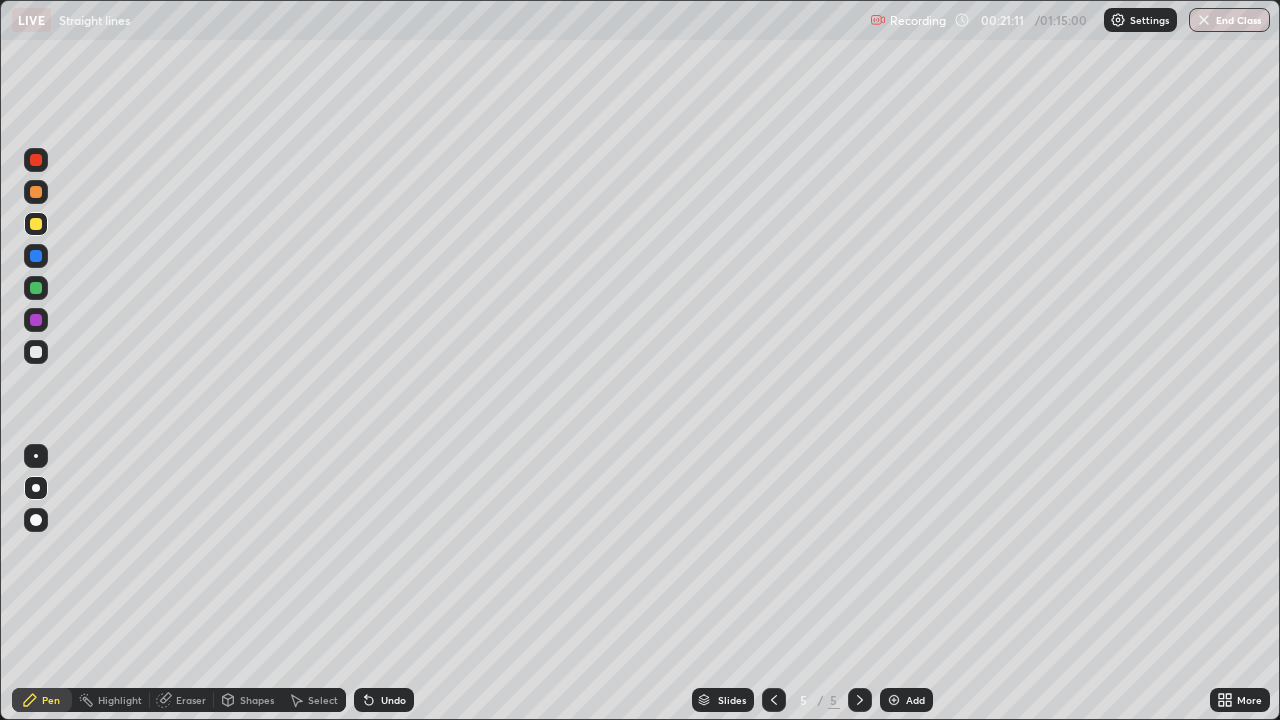 click 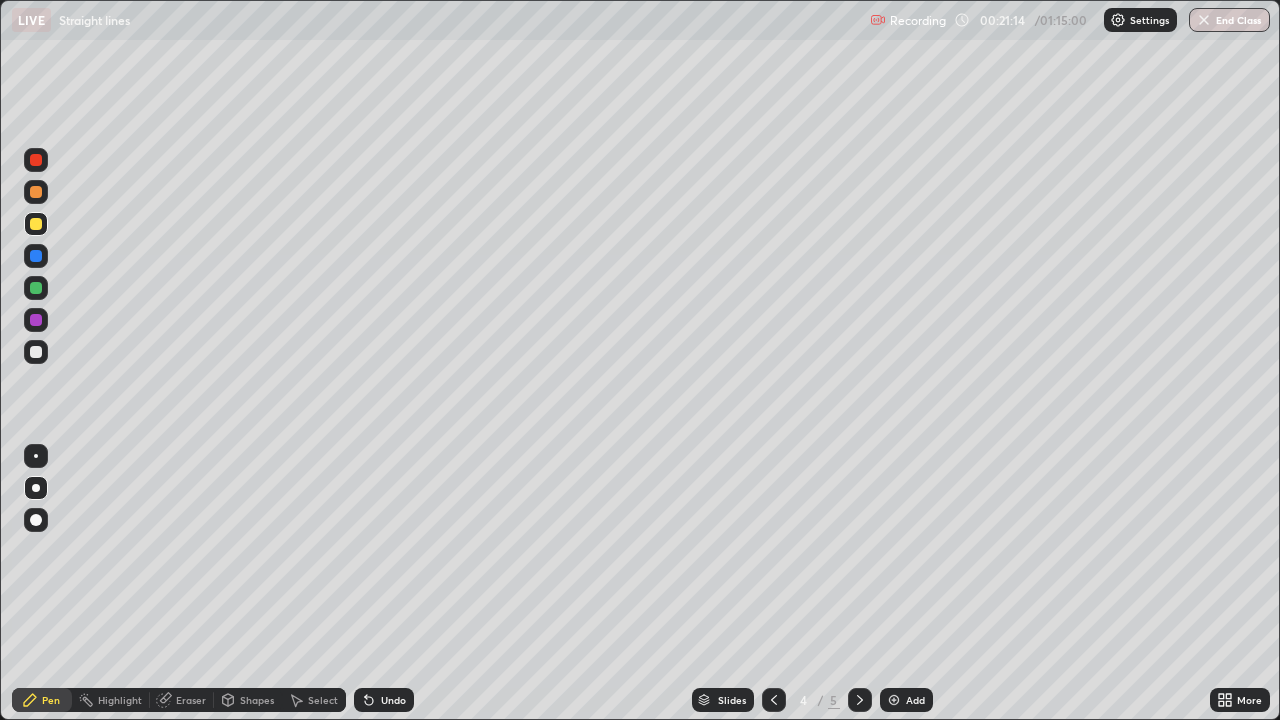 click 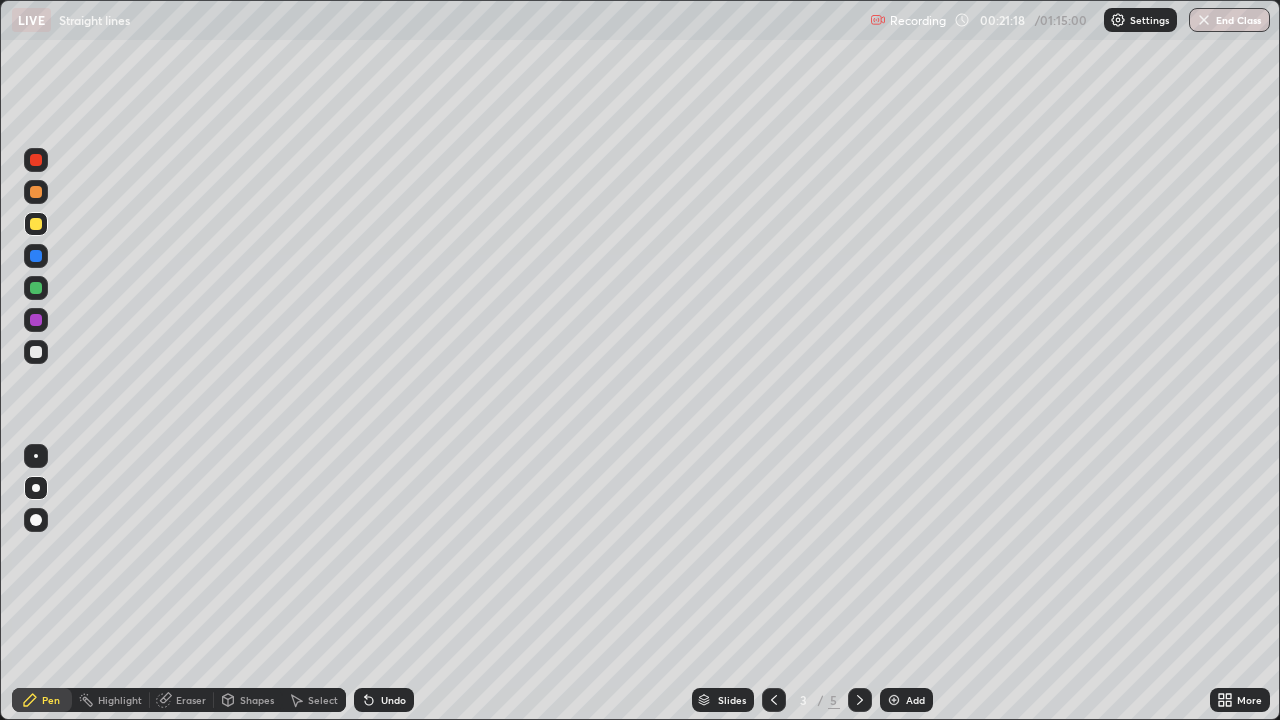 click at bounding box center [860, 700] 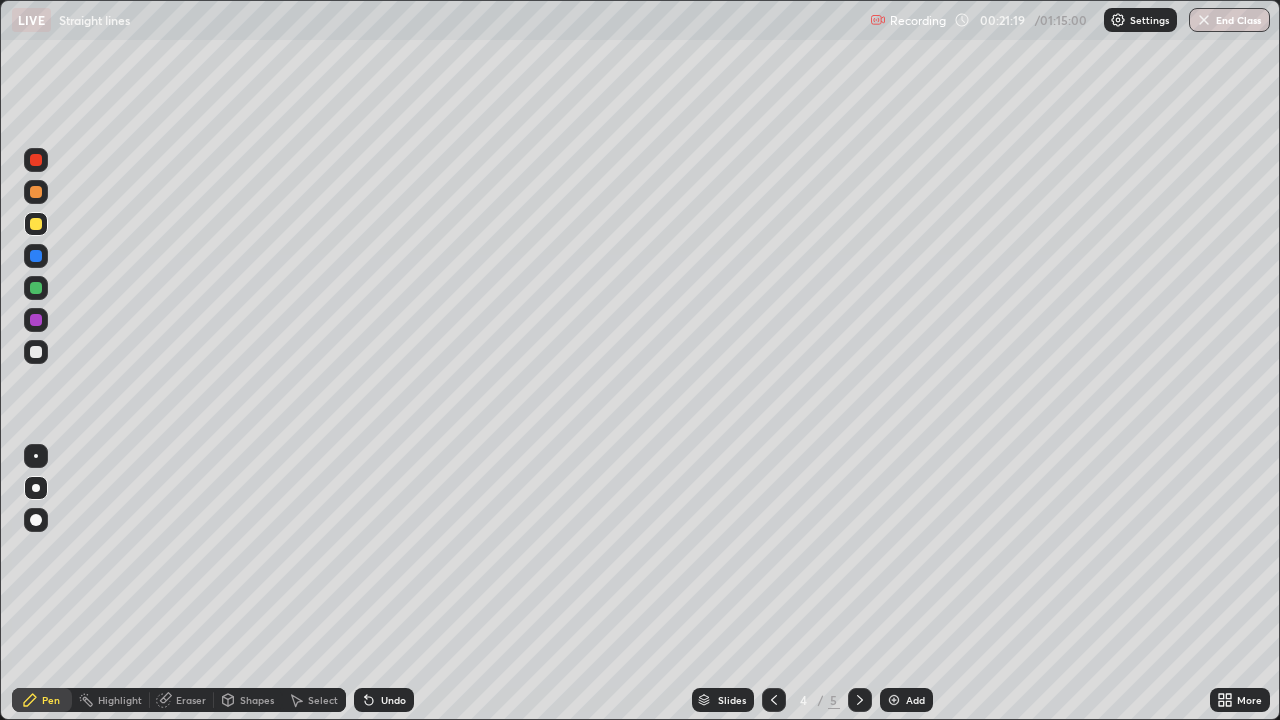 click at bounding box center [36, 320] 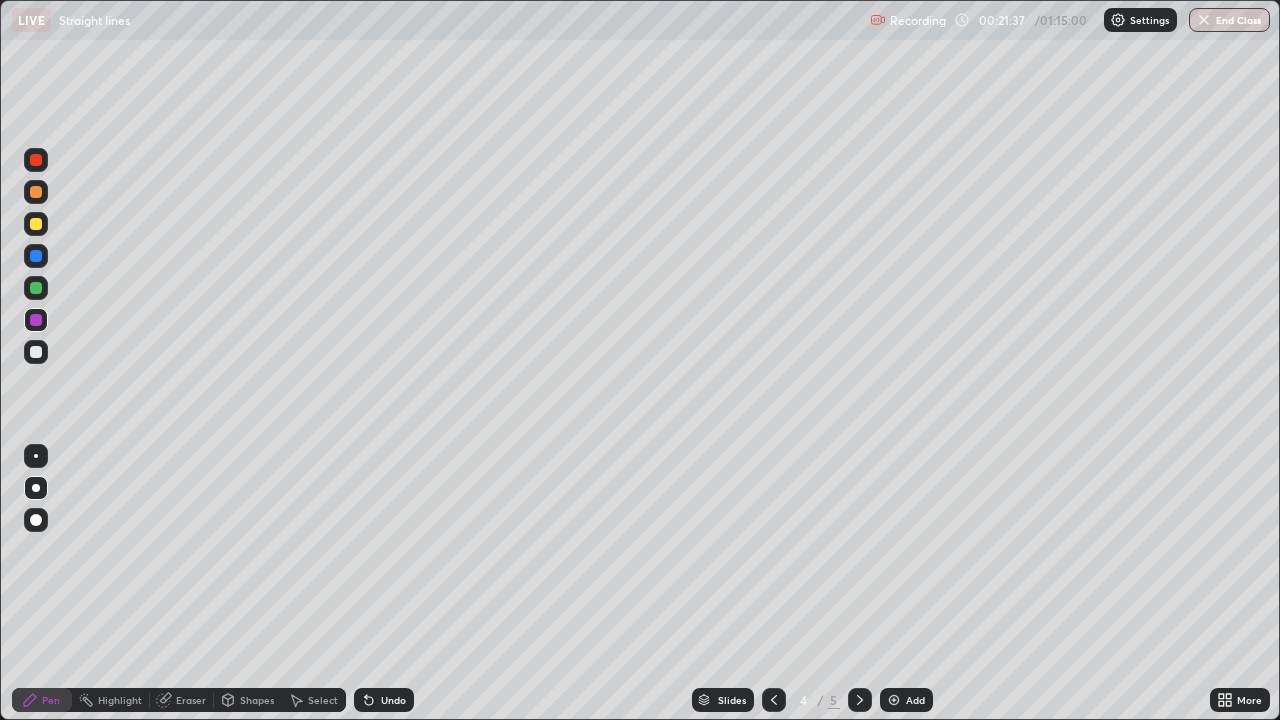click 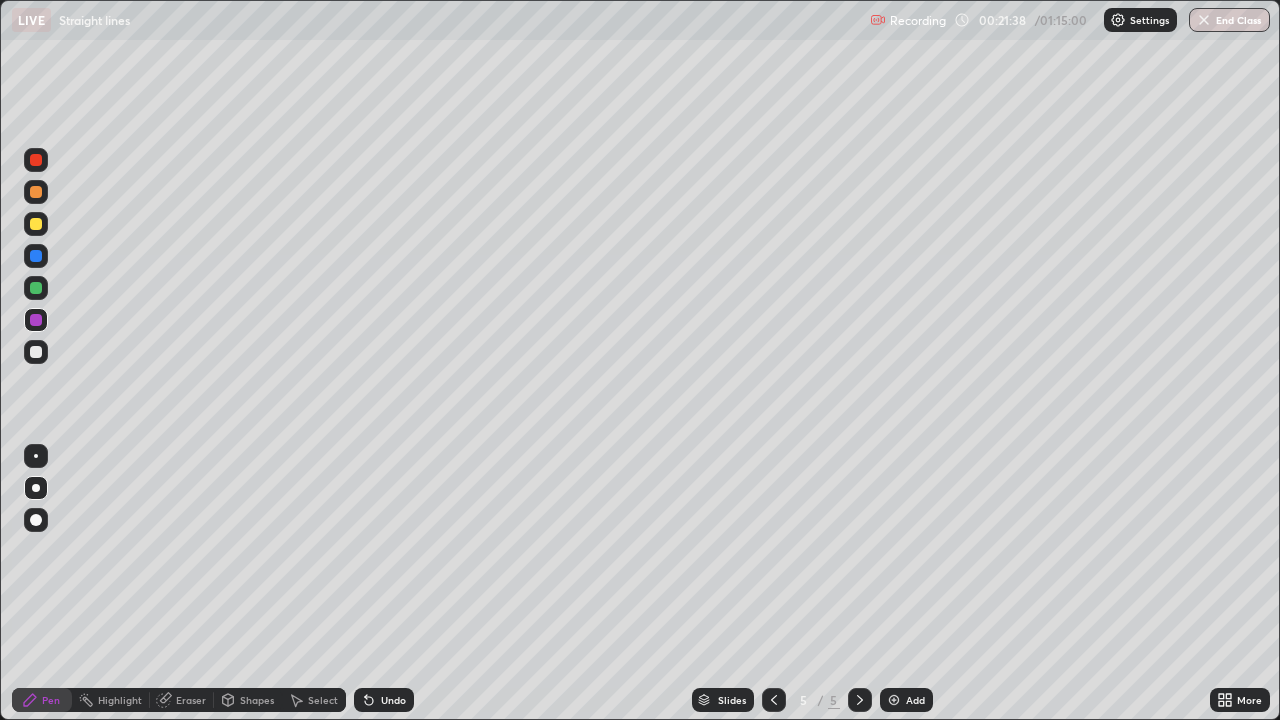 click 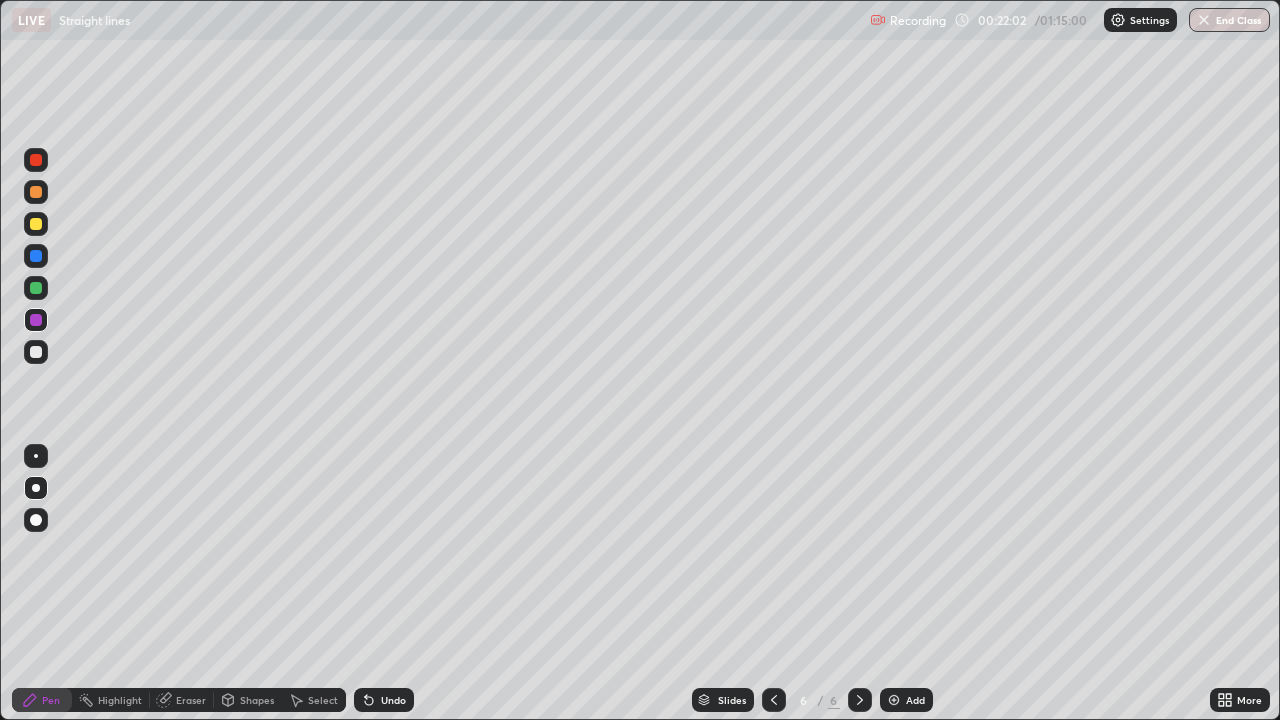 click 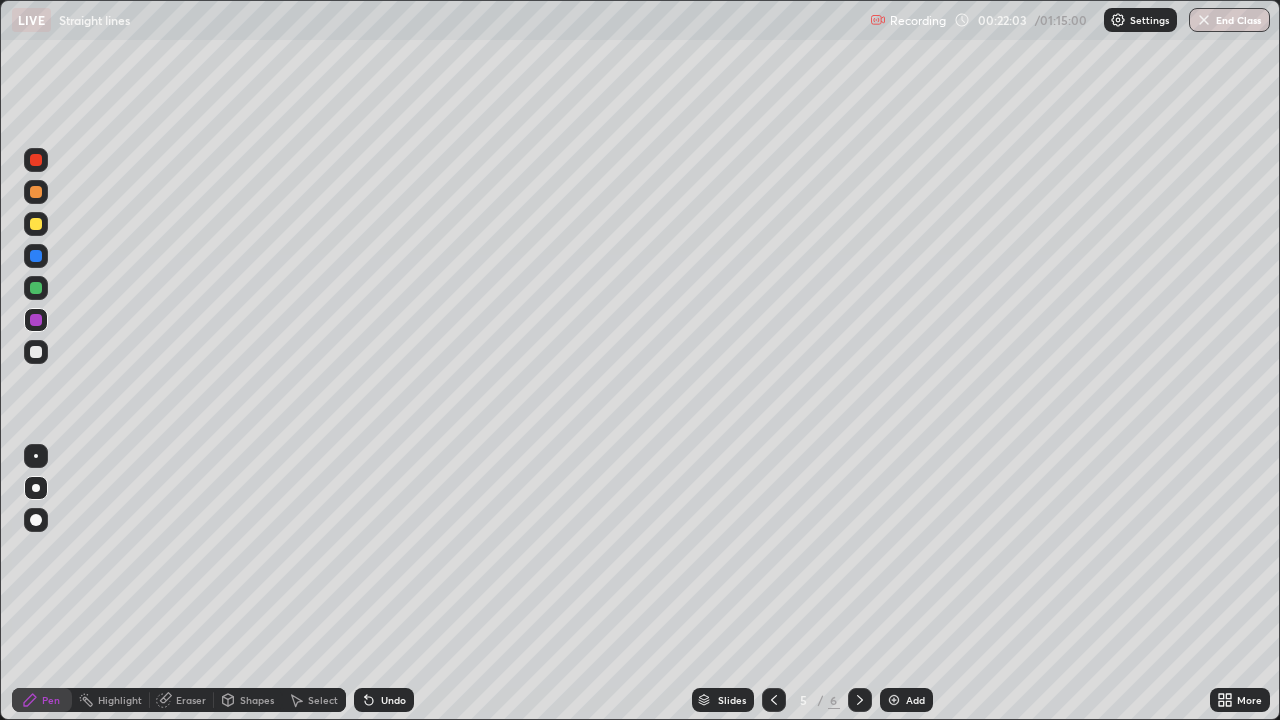 click 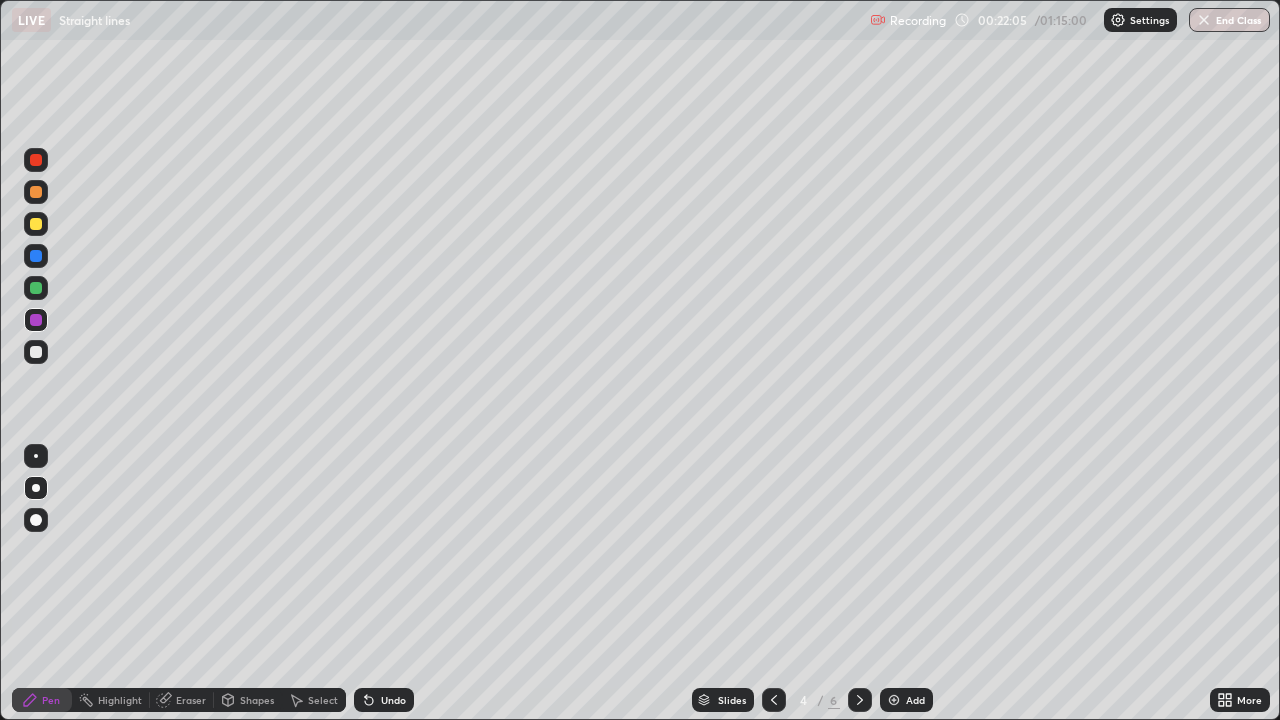 click 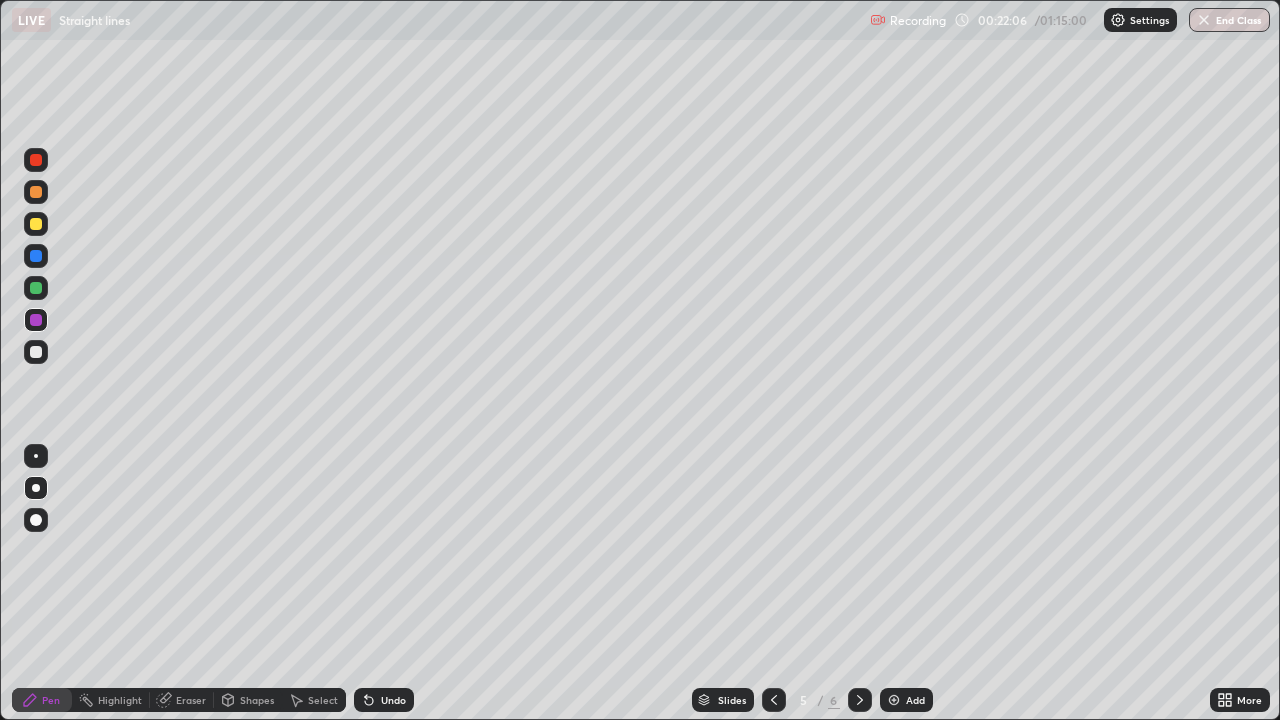 click 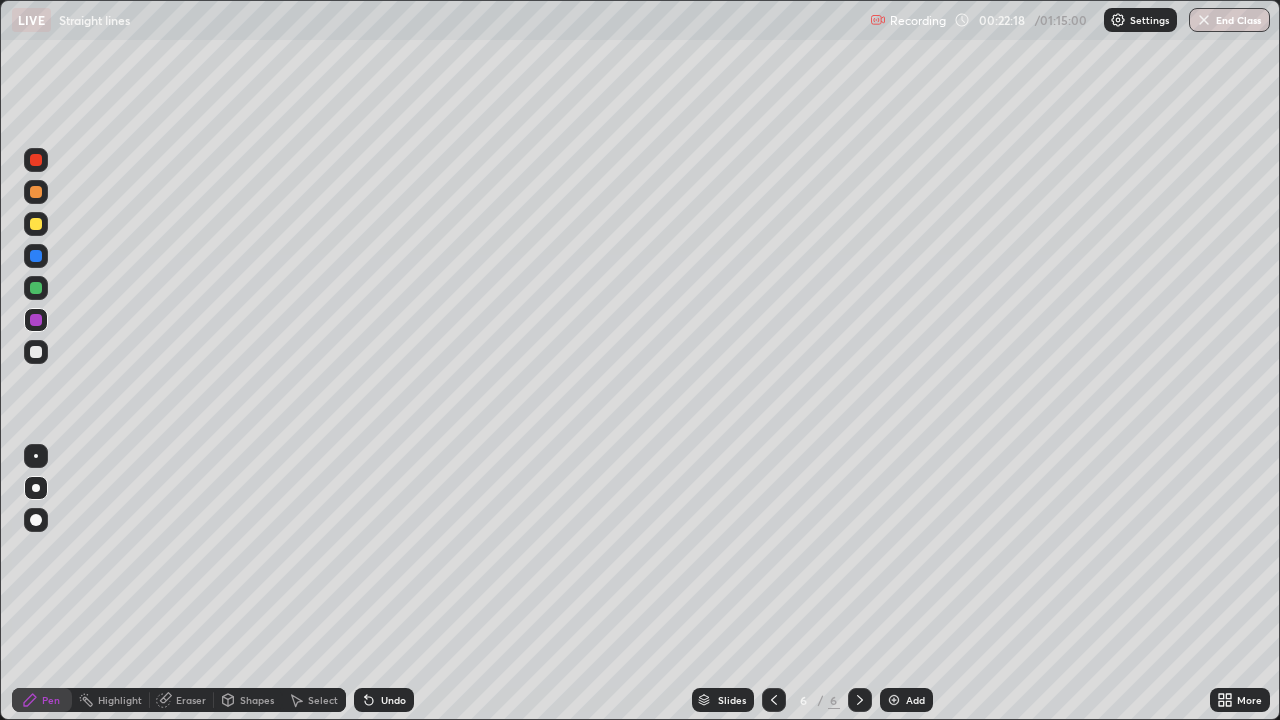 click 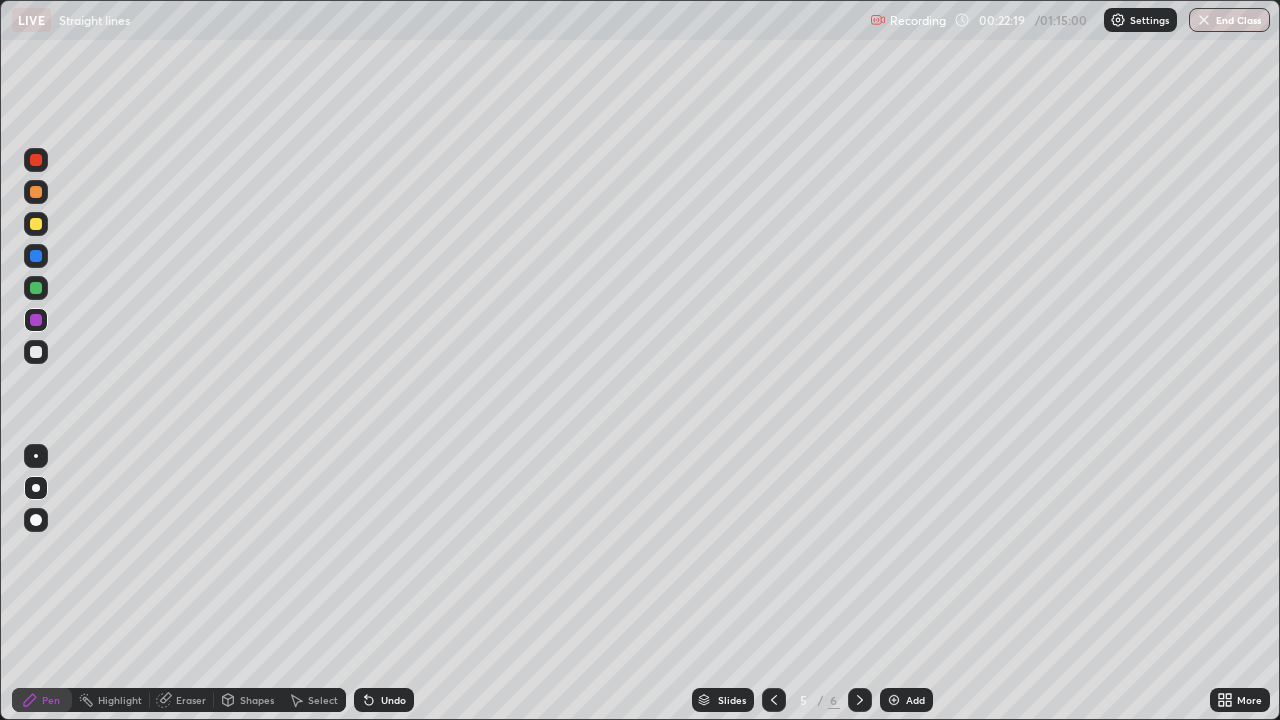 click at bounding box center (860, 700) 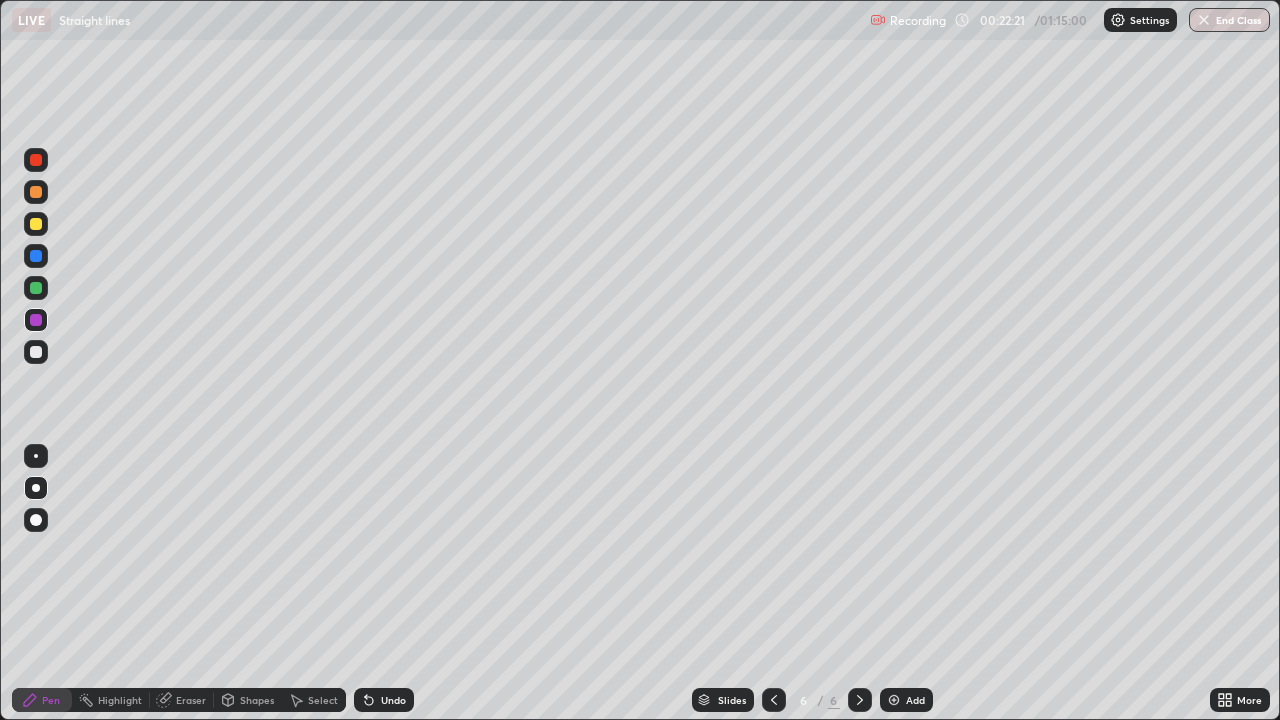 click 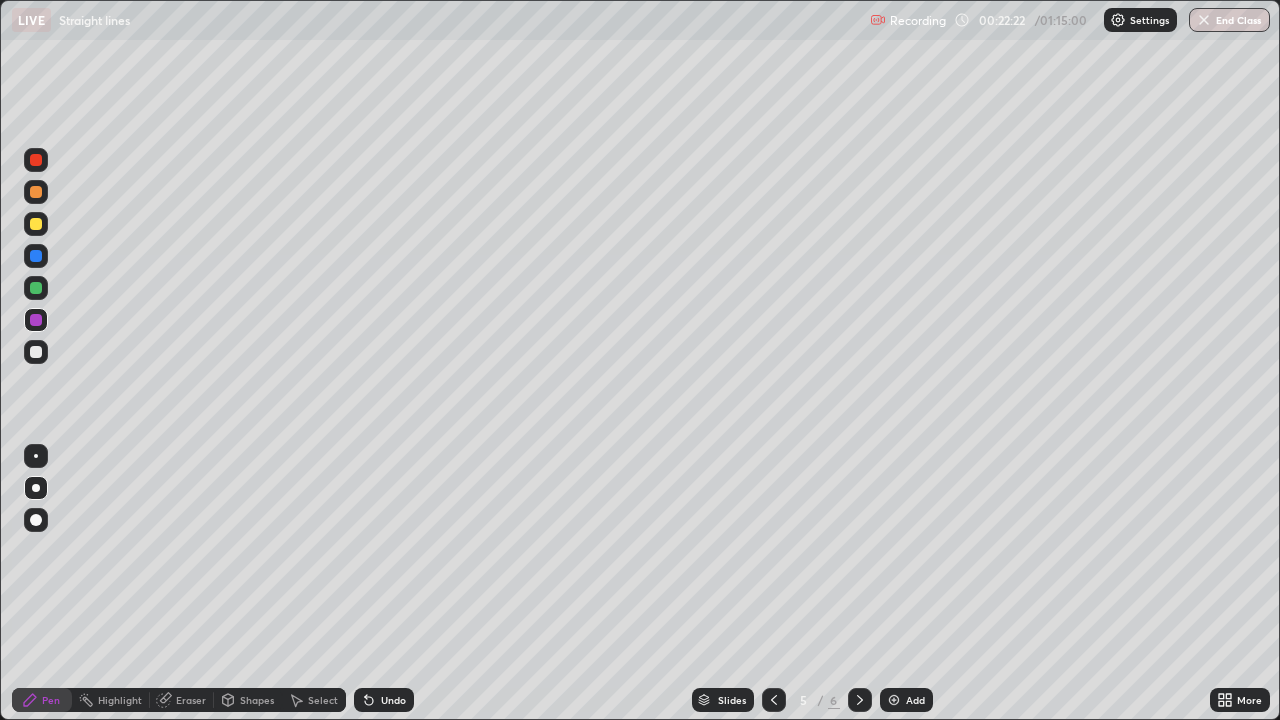 click 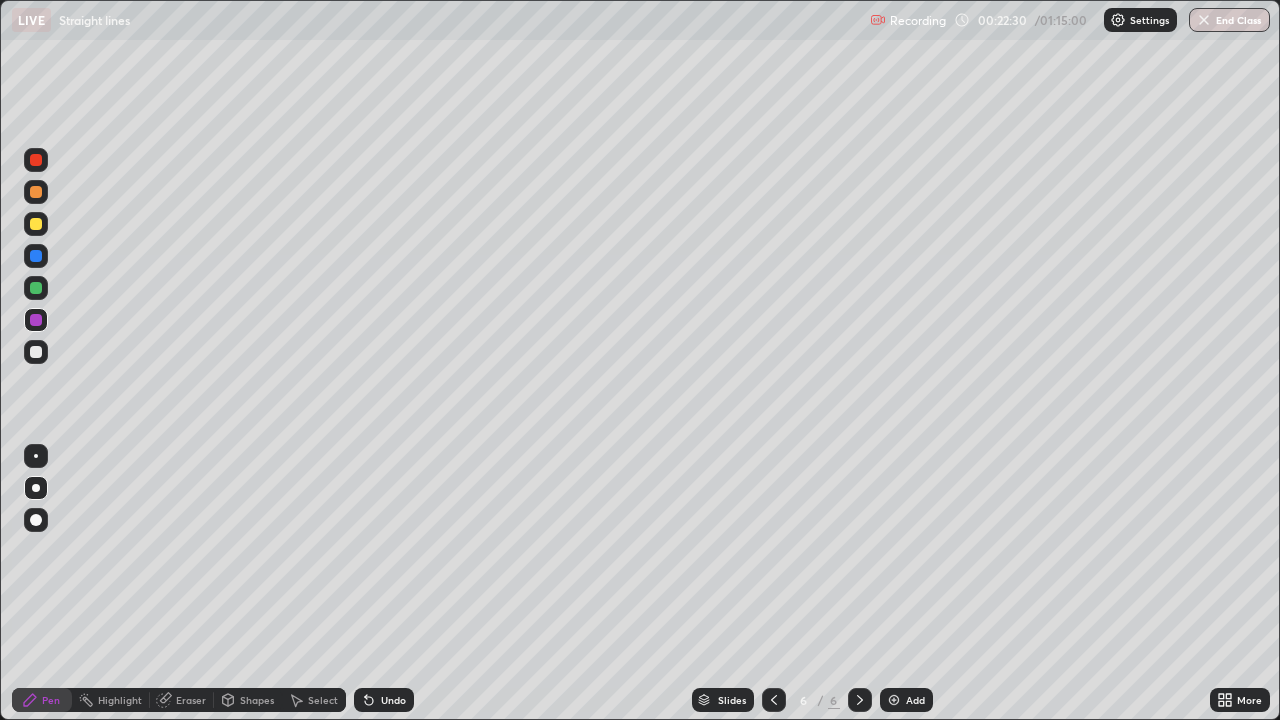 click 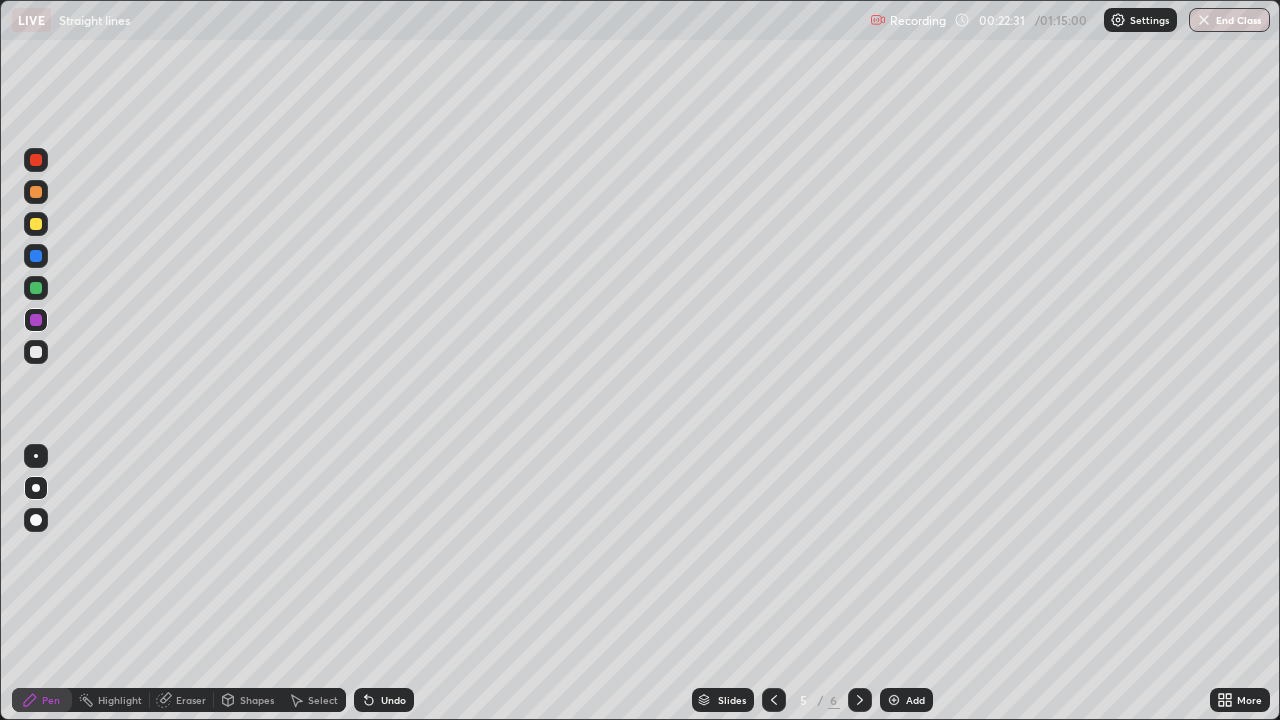 click 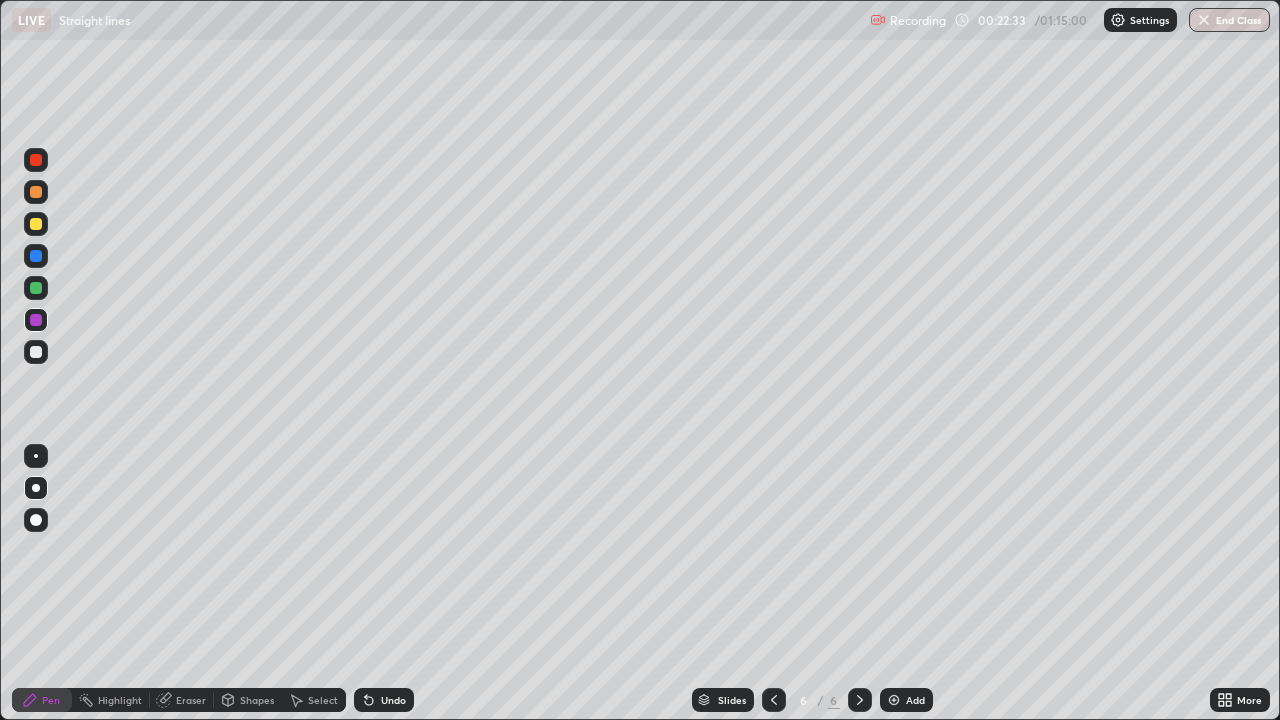 click on "Eraser" at bounding box center (191, 700) 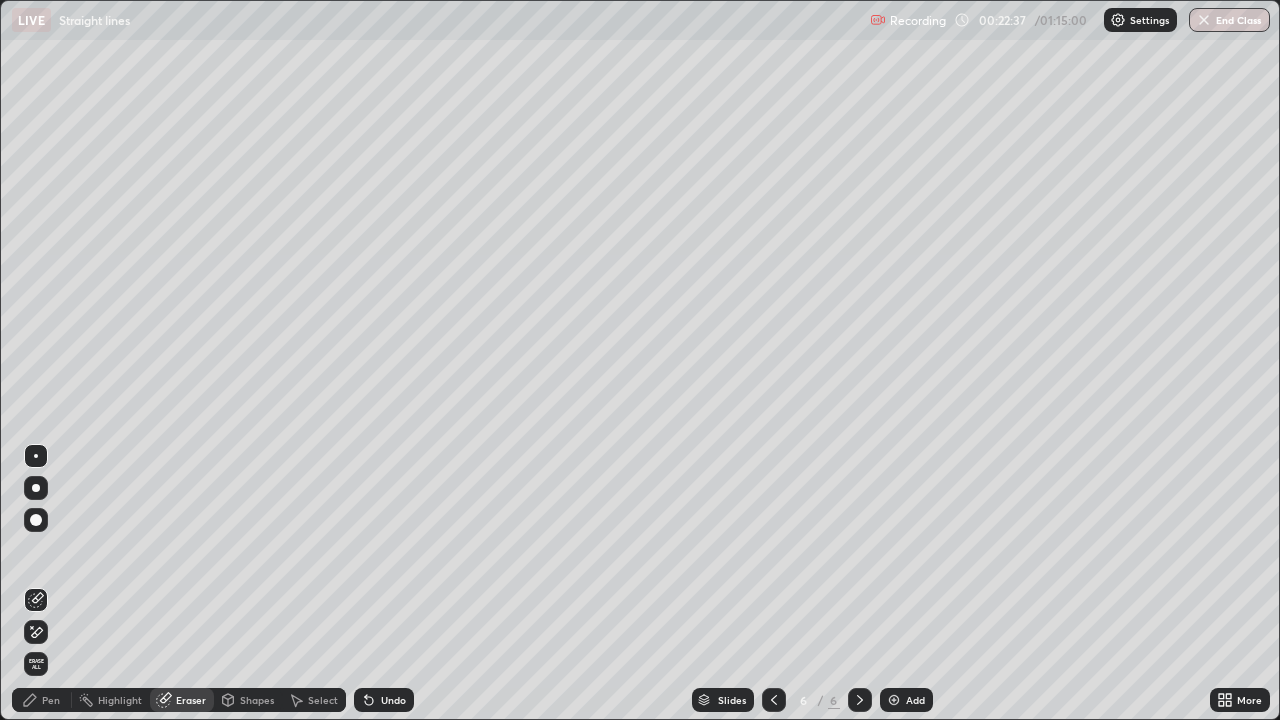click on "Pen" at bounding box center (51, 700) 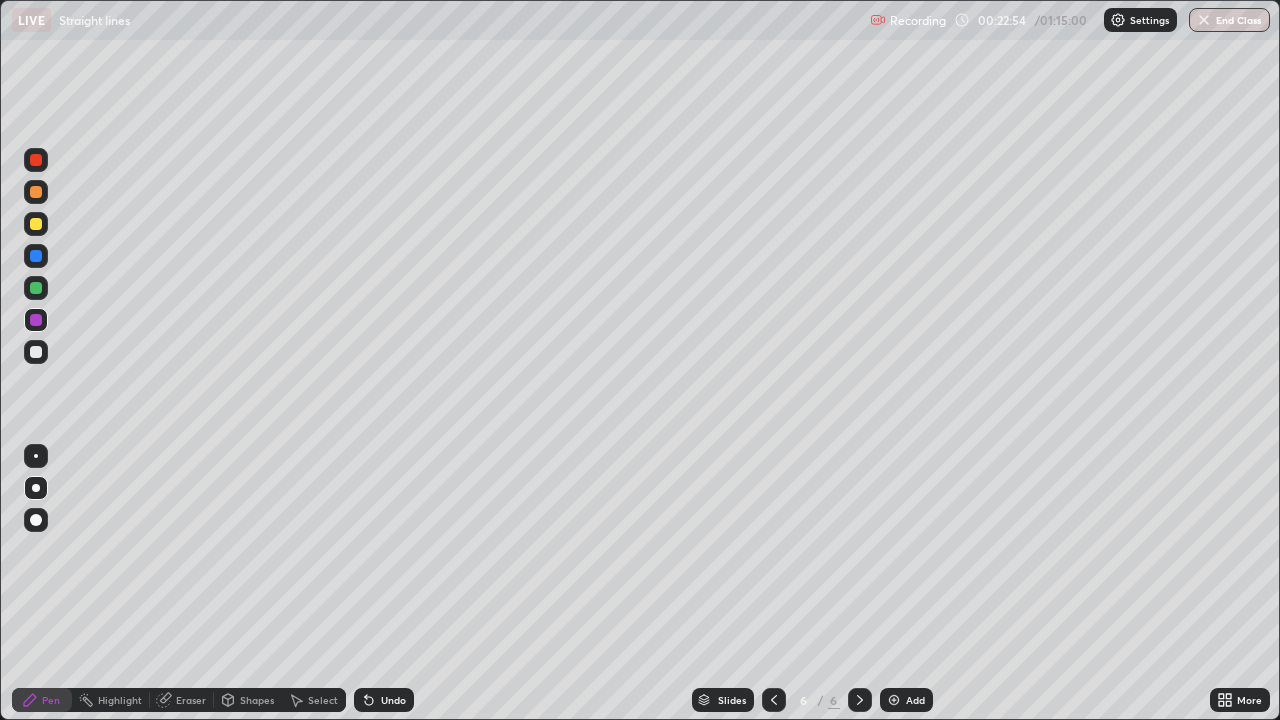 click 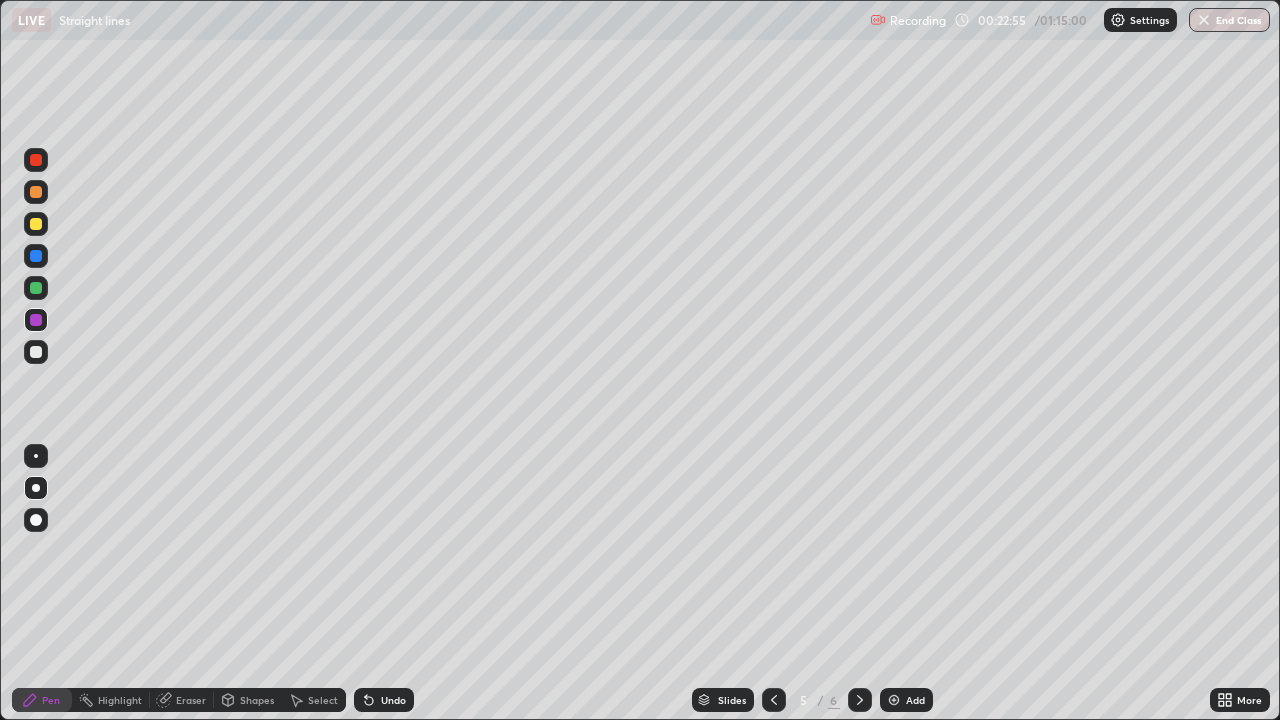 click 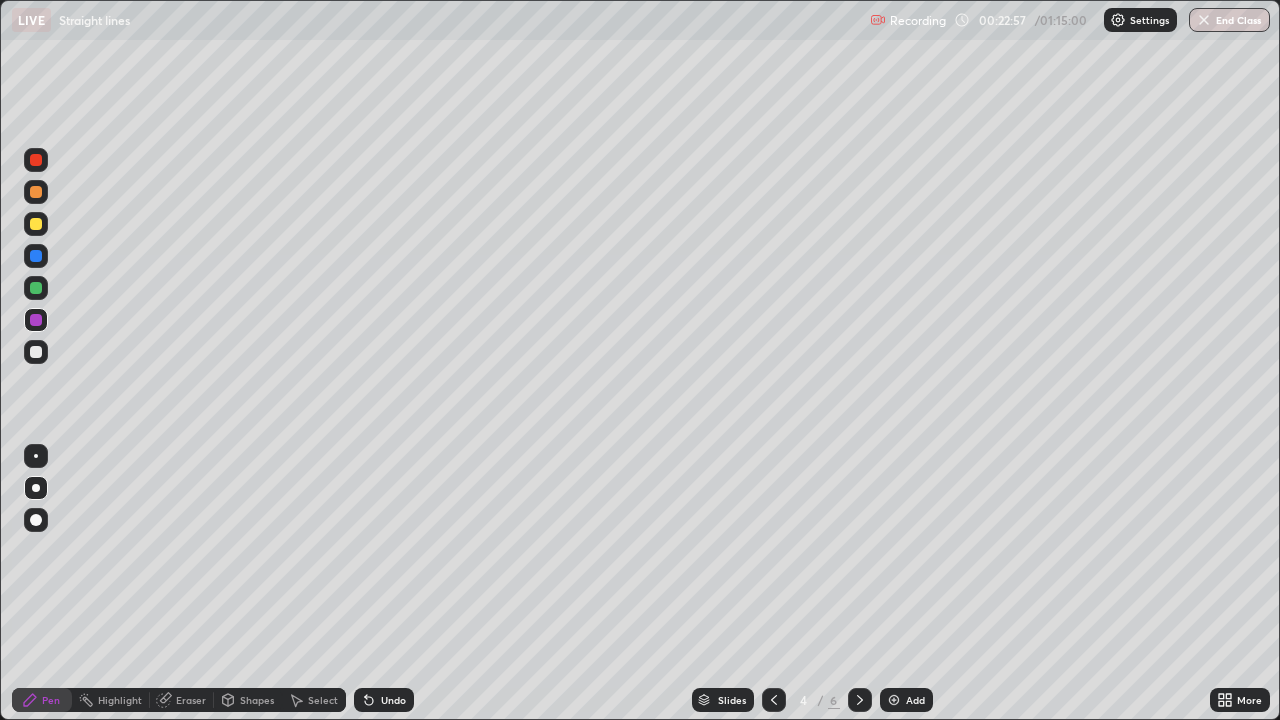 click 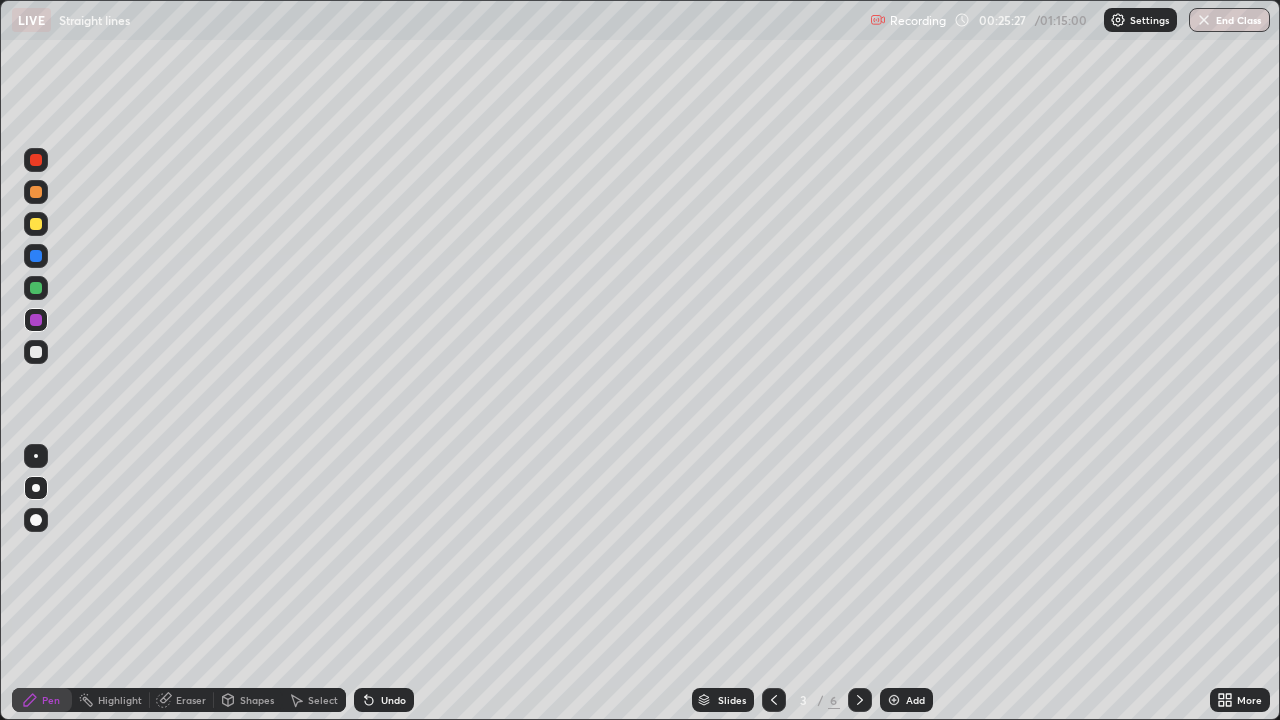 click 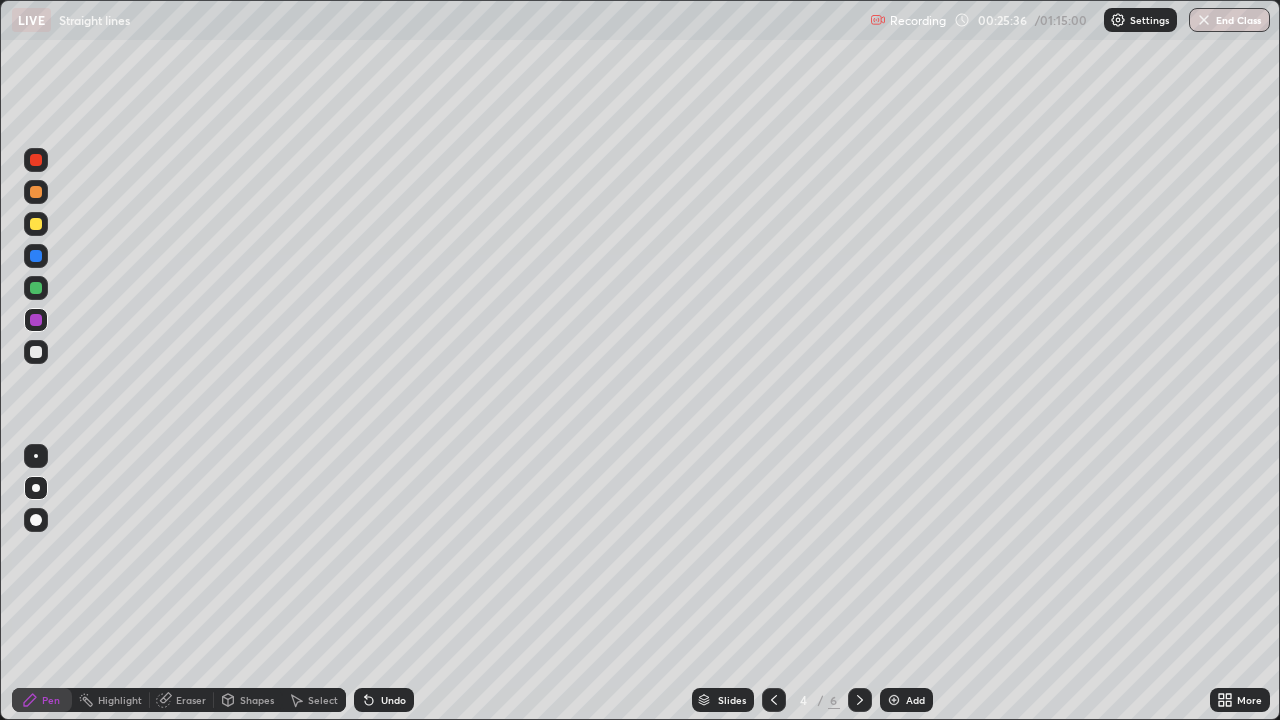 click 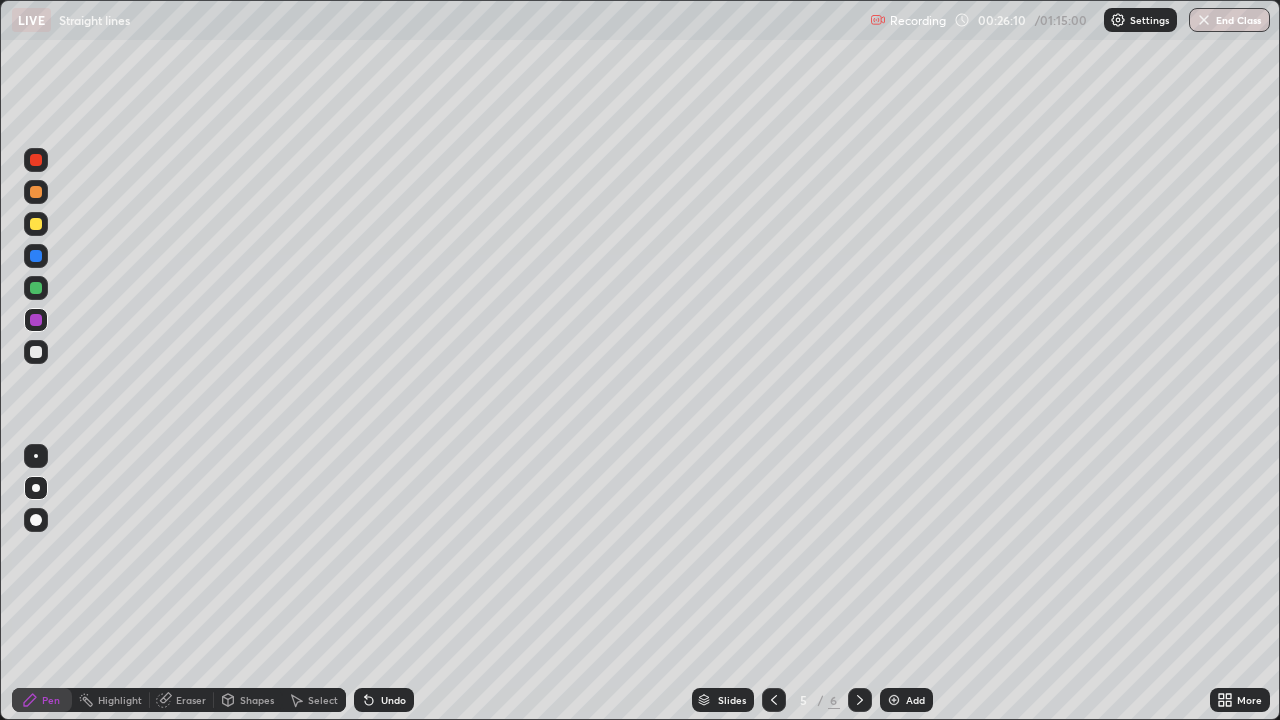 click 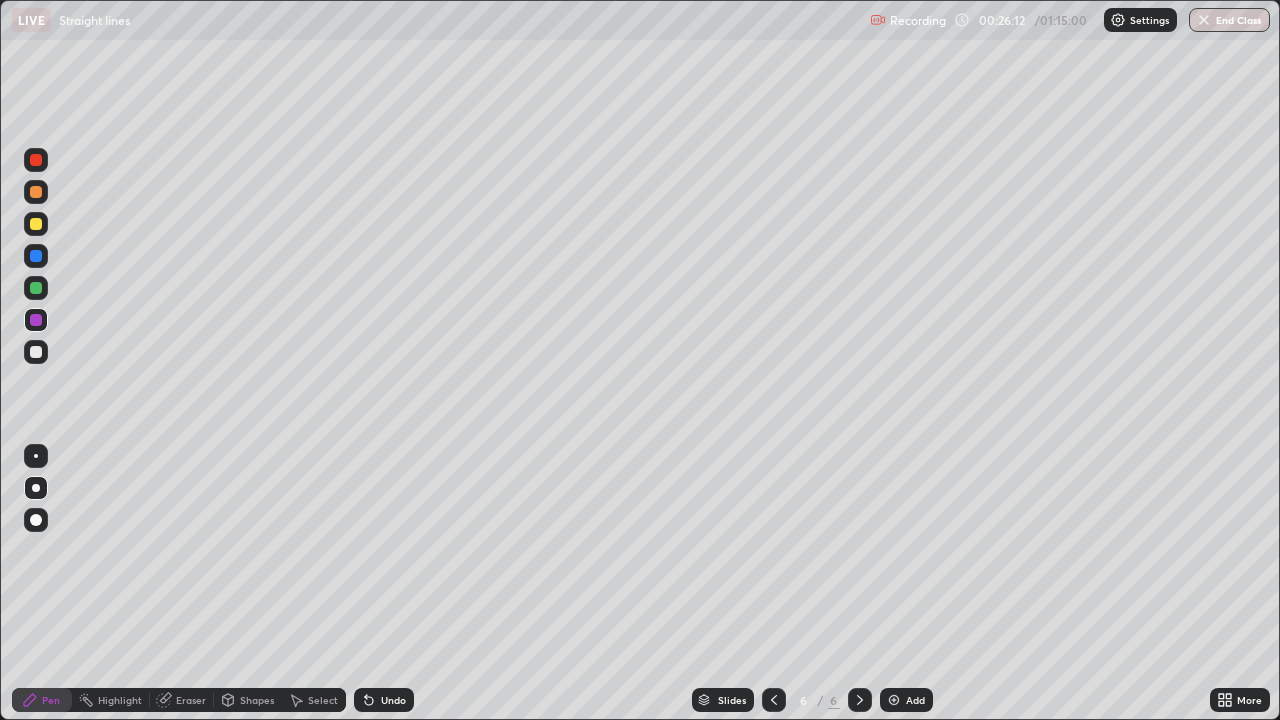 click at bounding box center (774, 700) 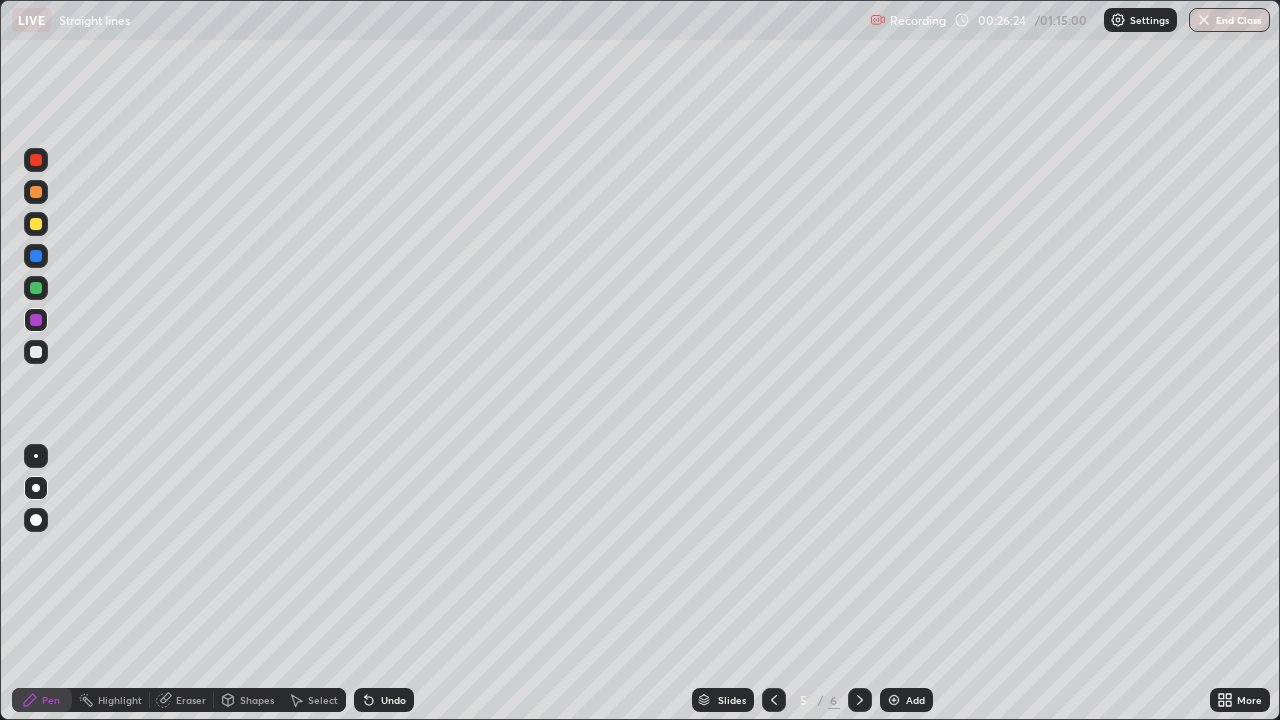 click 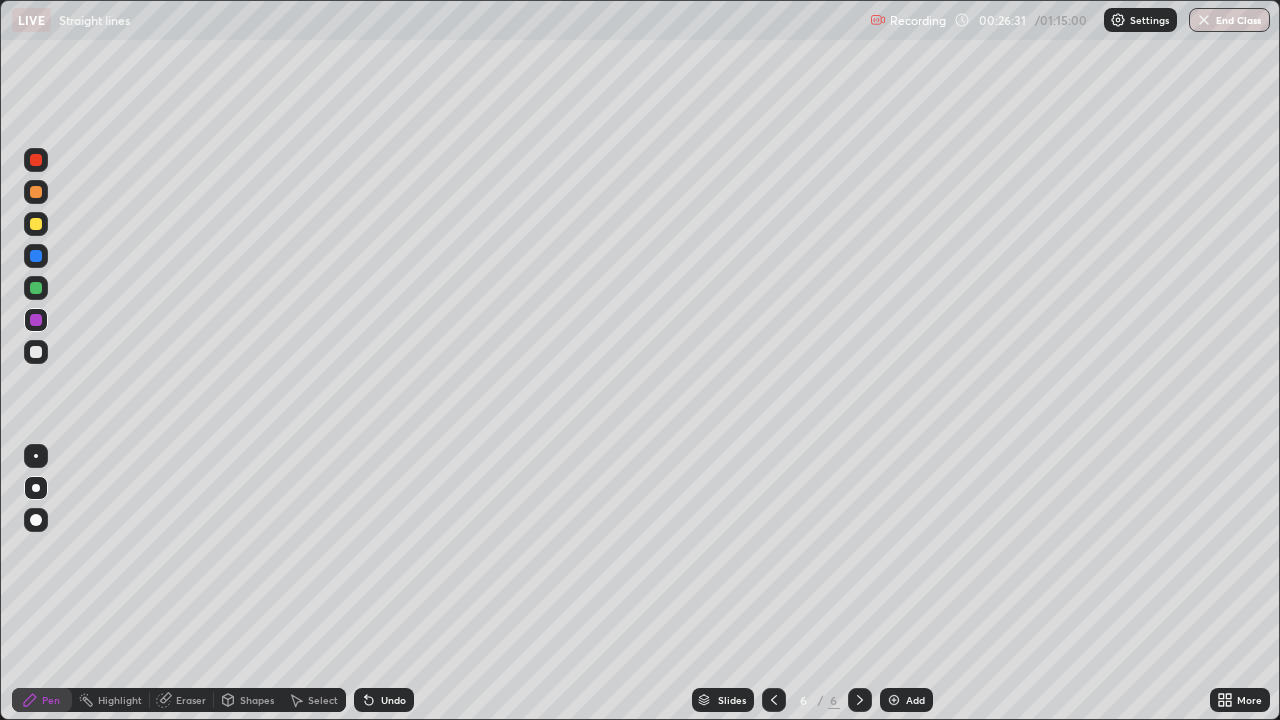 click 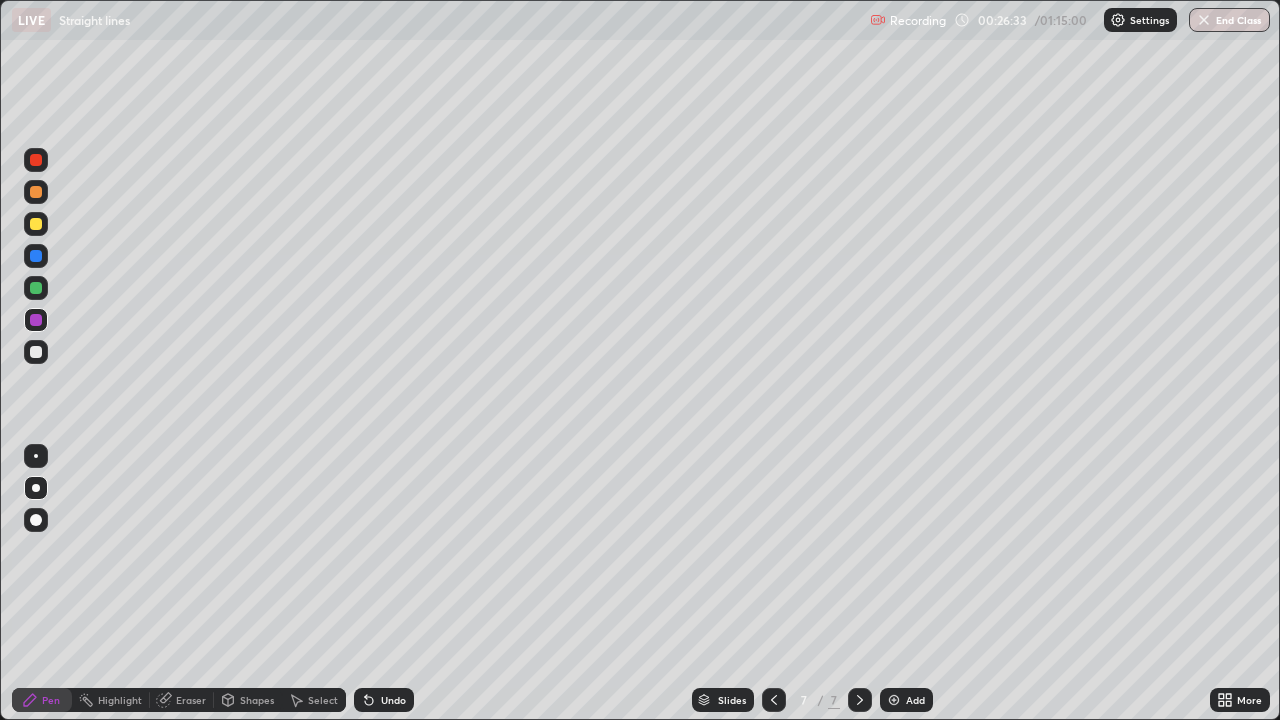 click at bounding box center (36, 224) 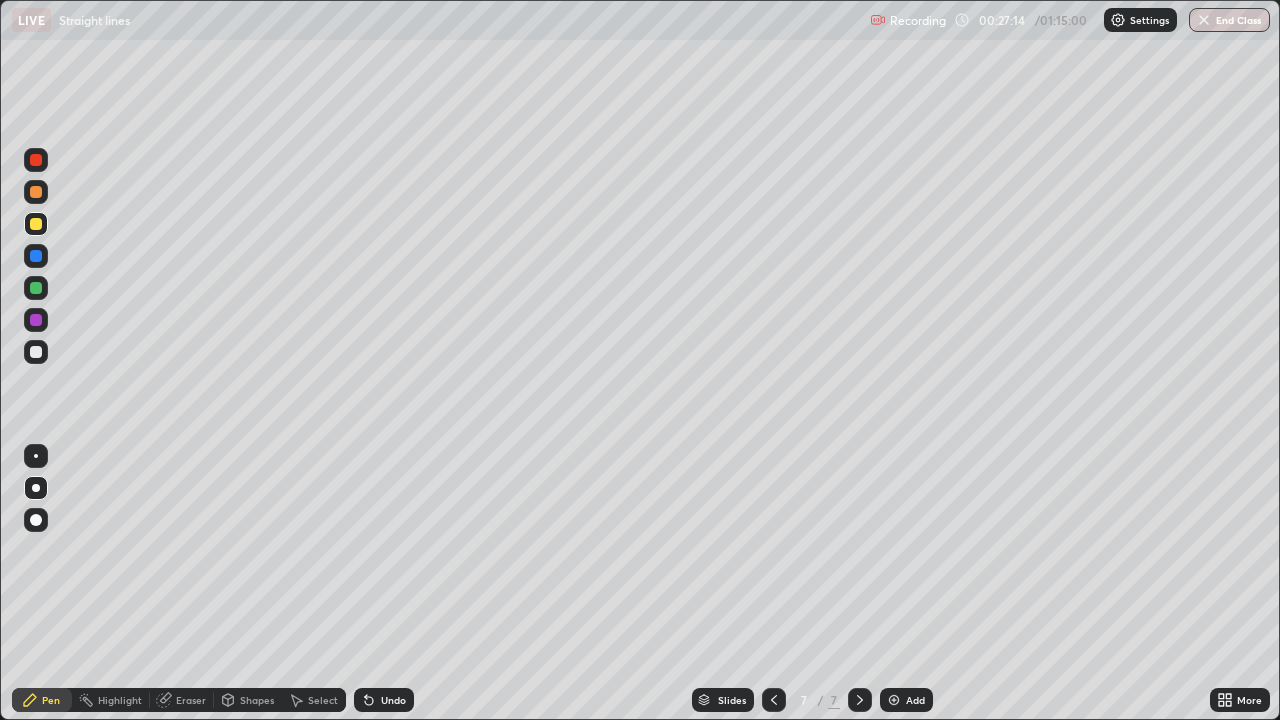 click at bounding box center (36, 352) 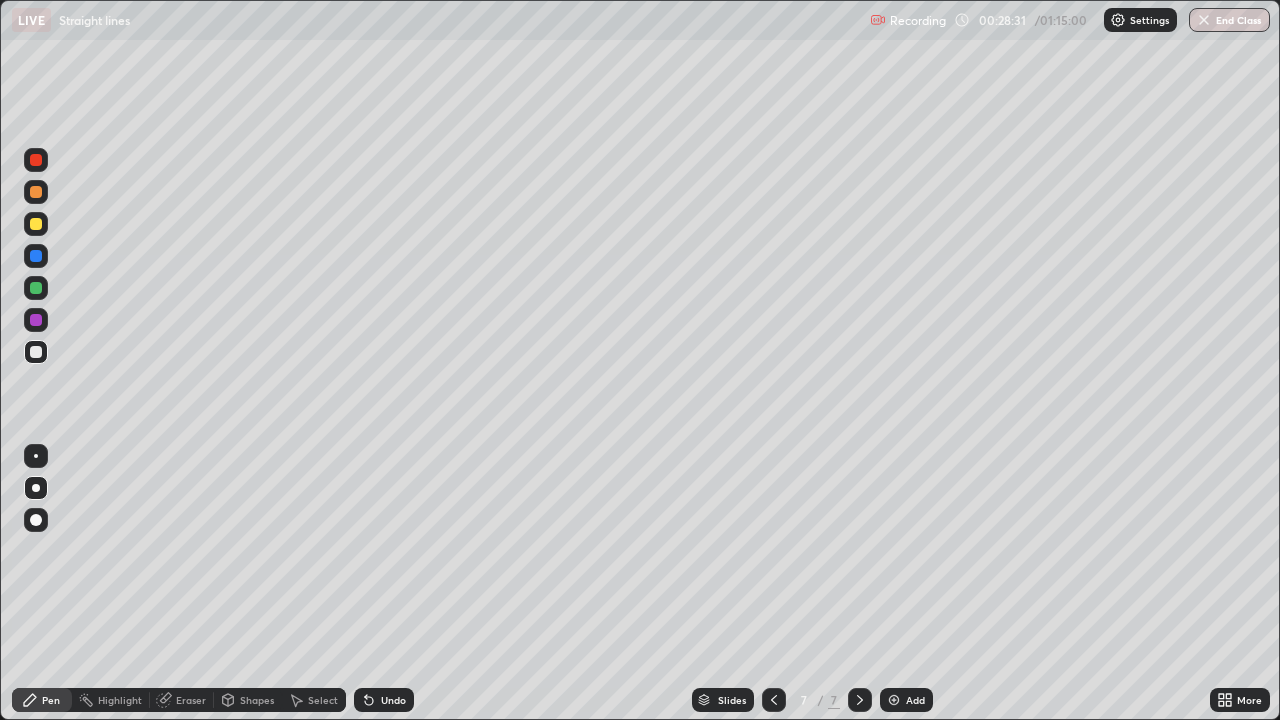 click at bounding box center (36, 288) 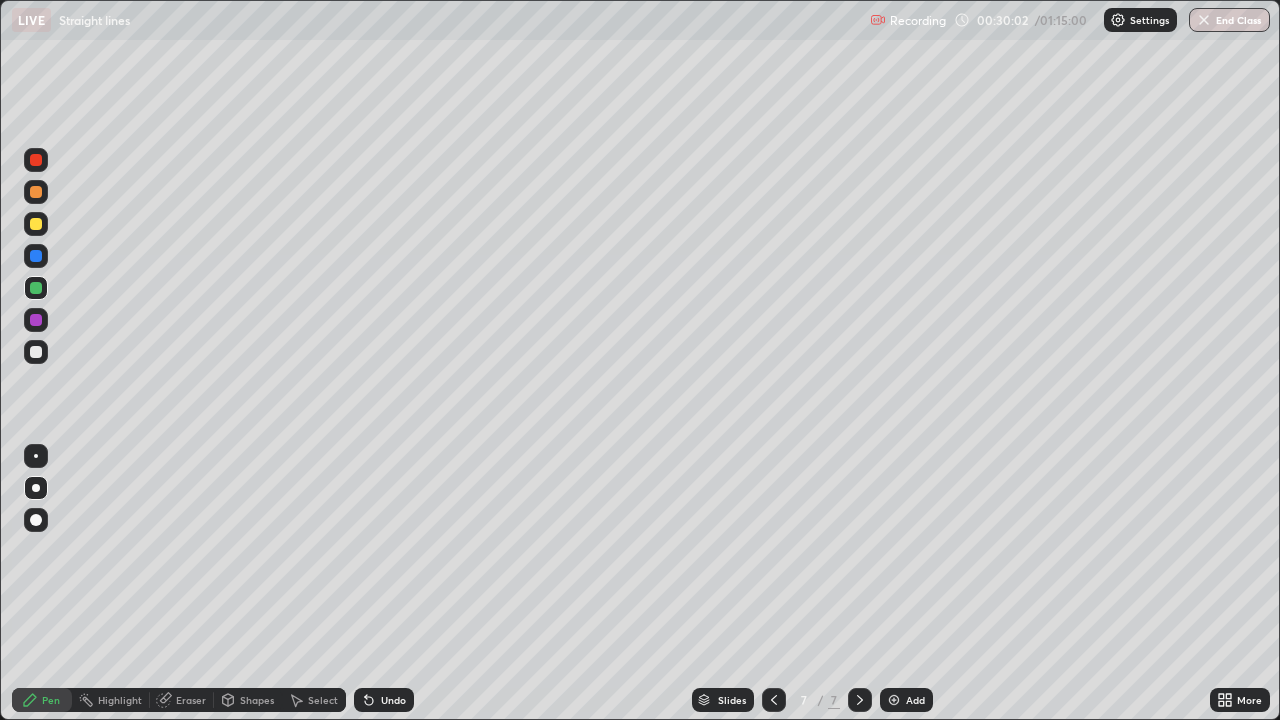 click at bounding box center [36, 320] 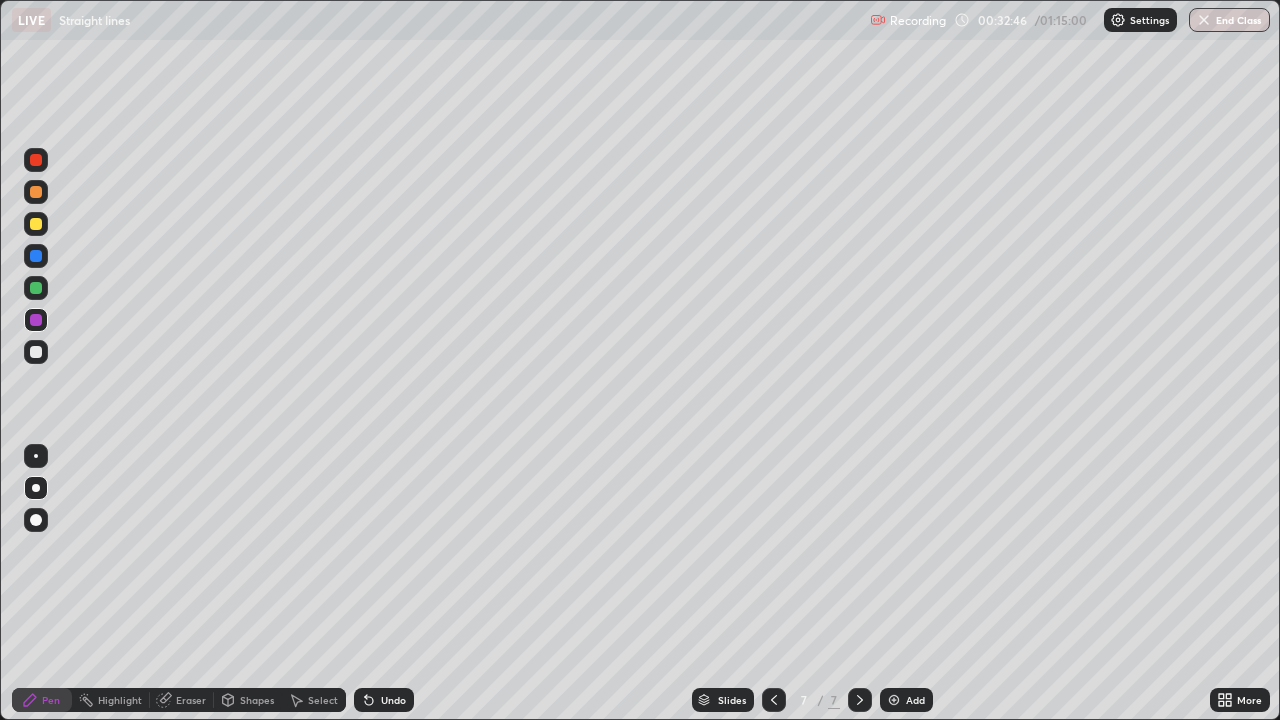 click at bounding box center (36, 288) 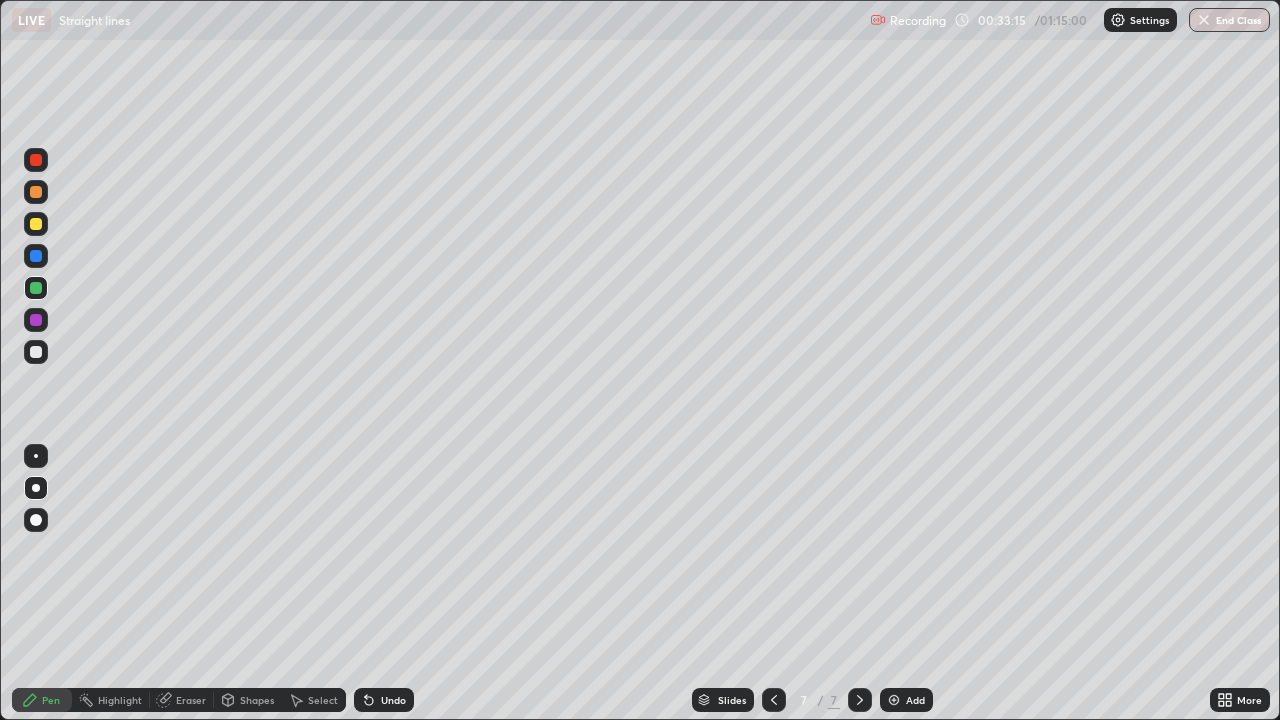 click at bounding box center [36, 320] 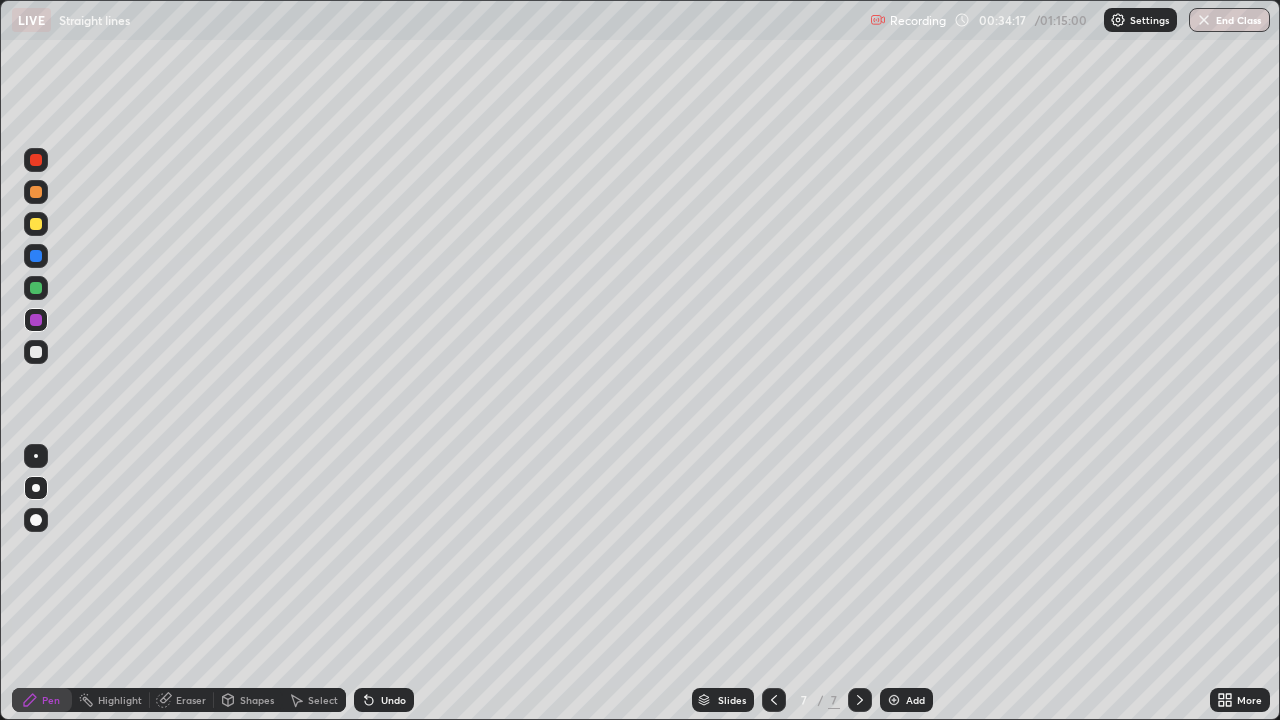 click at bounding box center [36, 256] 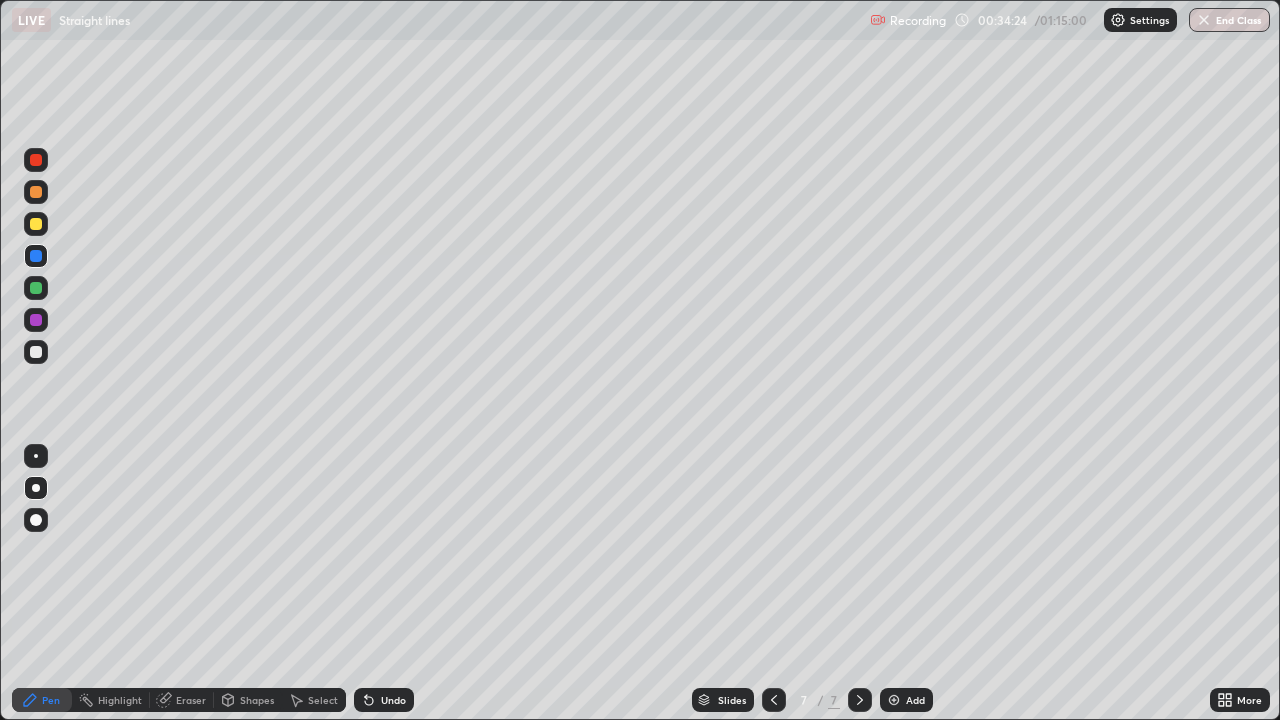 click at bounding box center (894, 700) 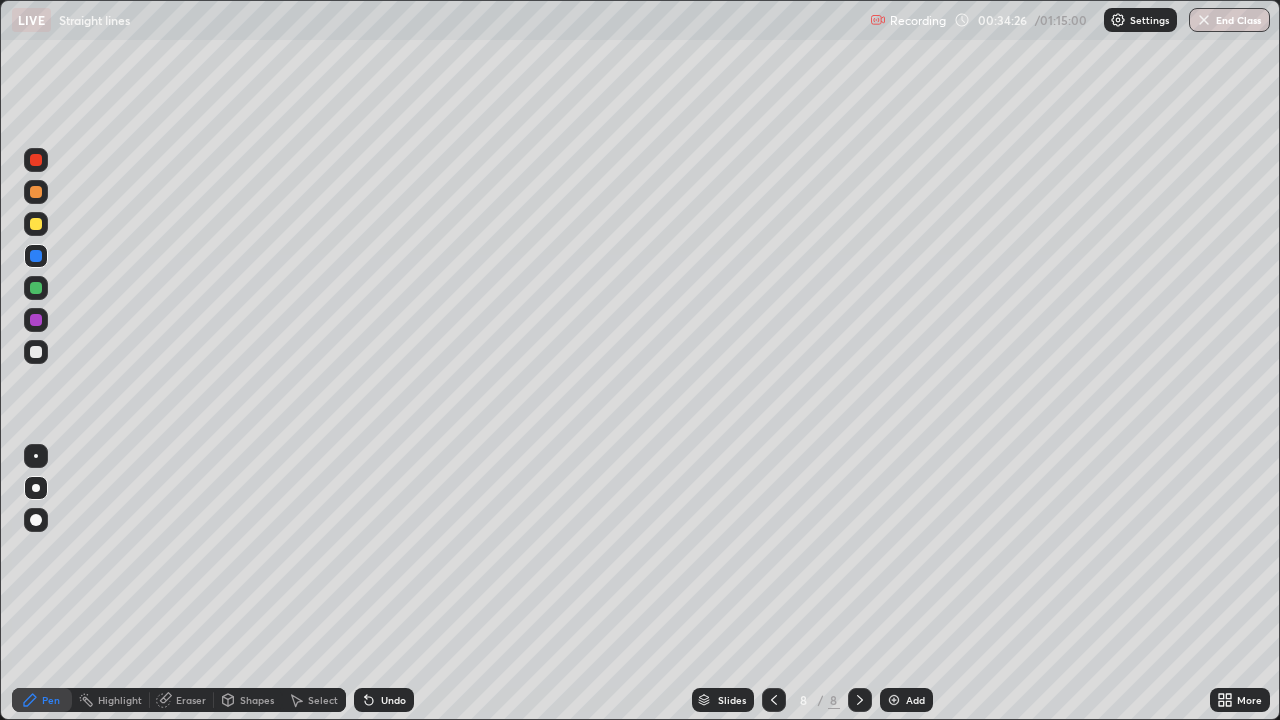 click at bounding box center (36, 256) 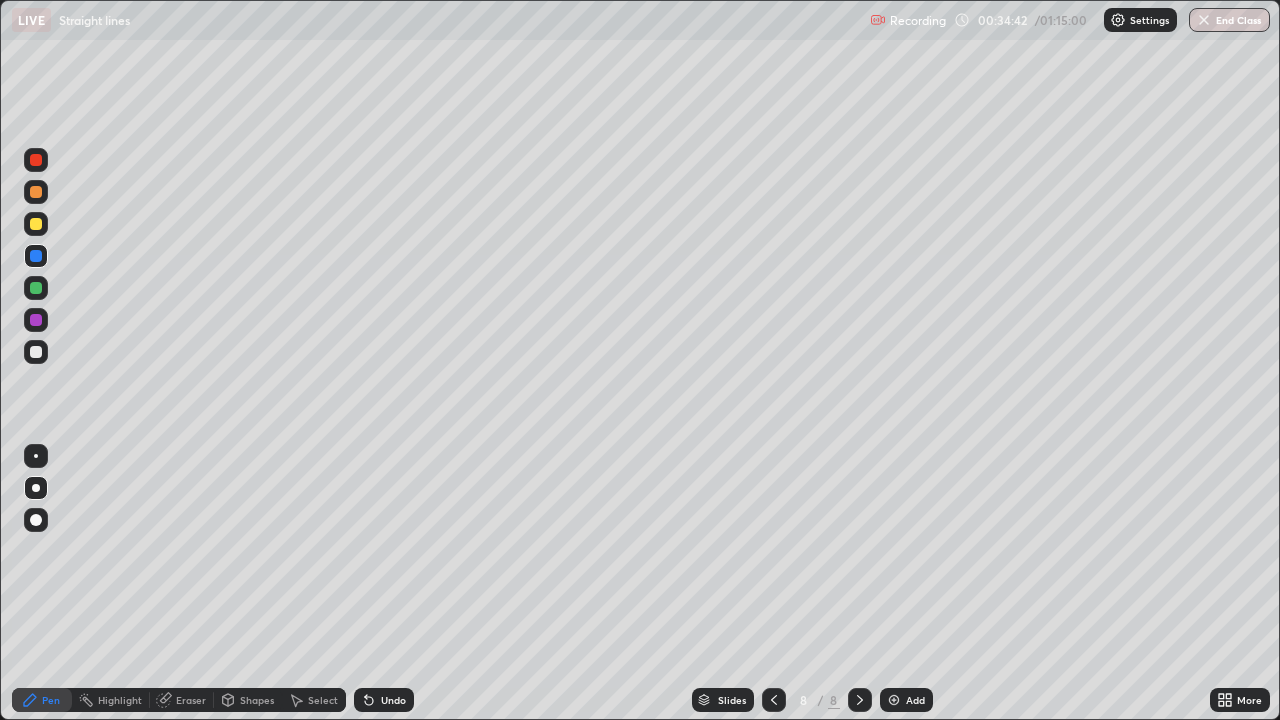 click at bounding box center (36, 224) 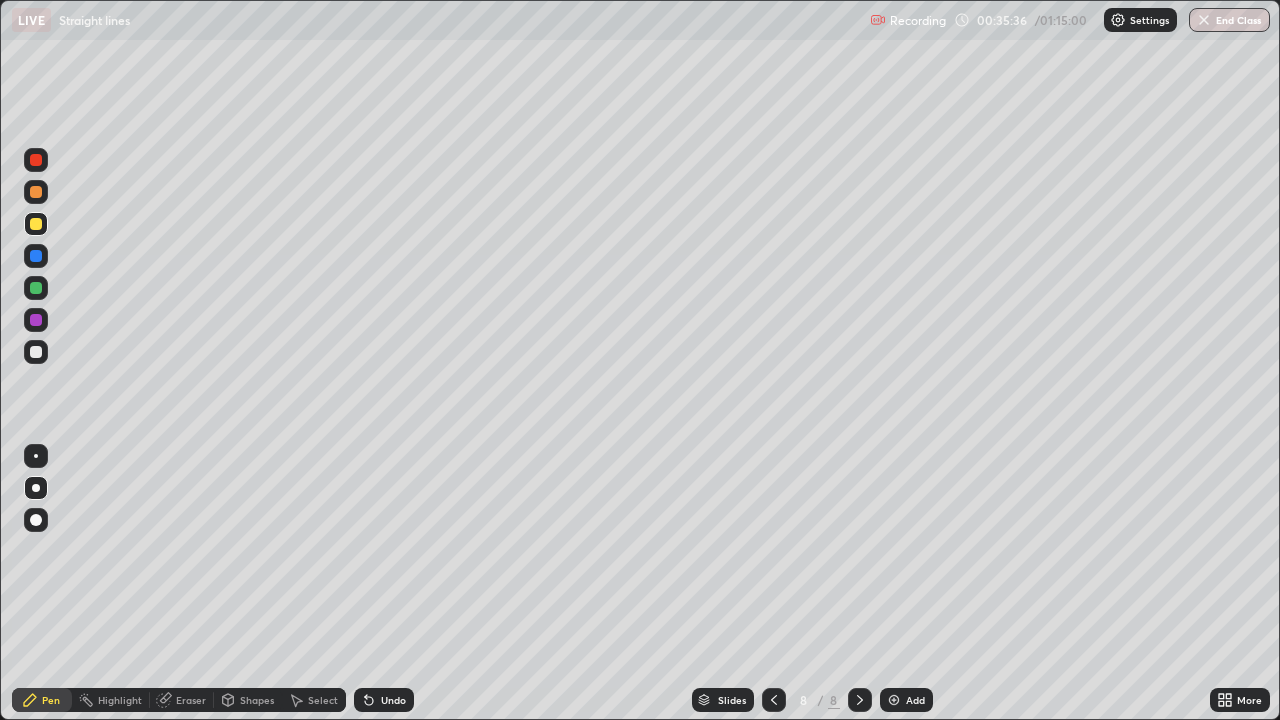 click 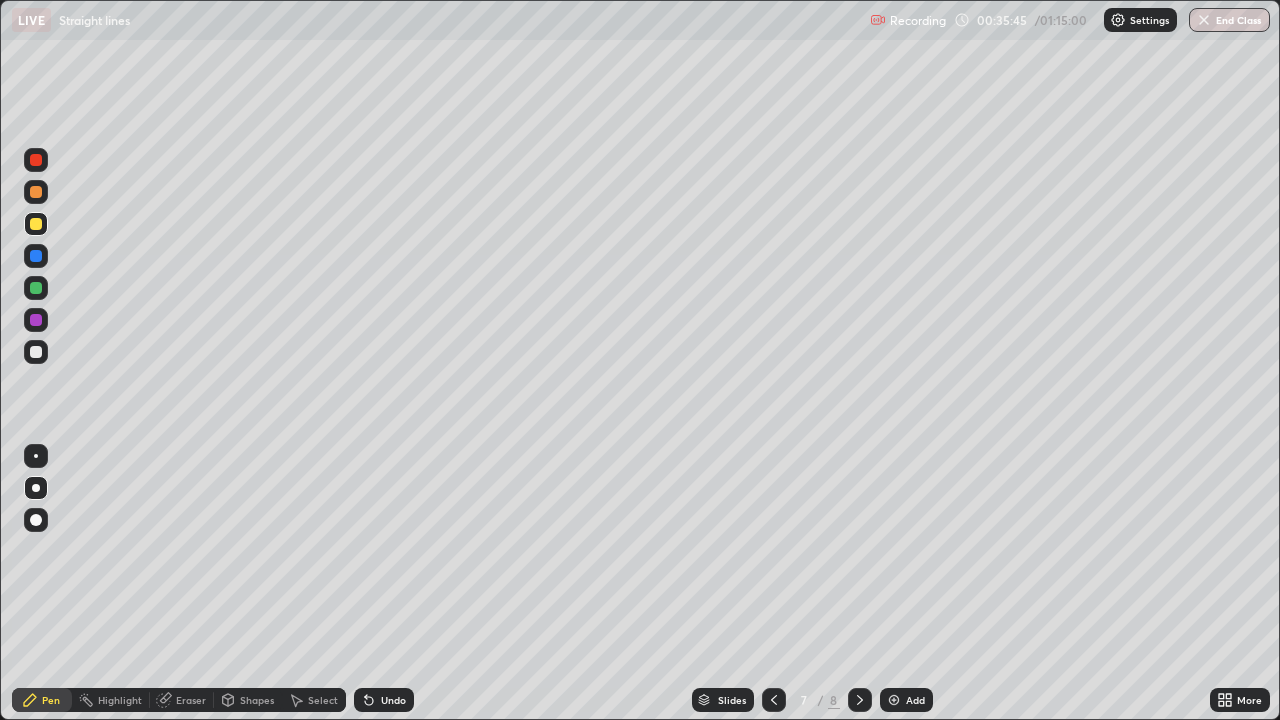 click at bounding box center [36, 320] 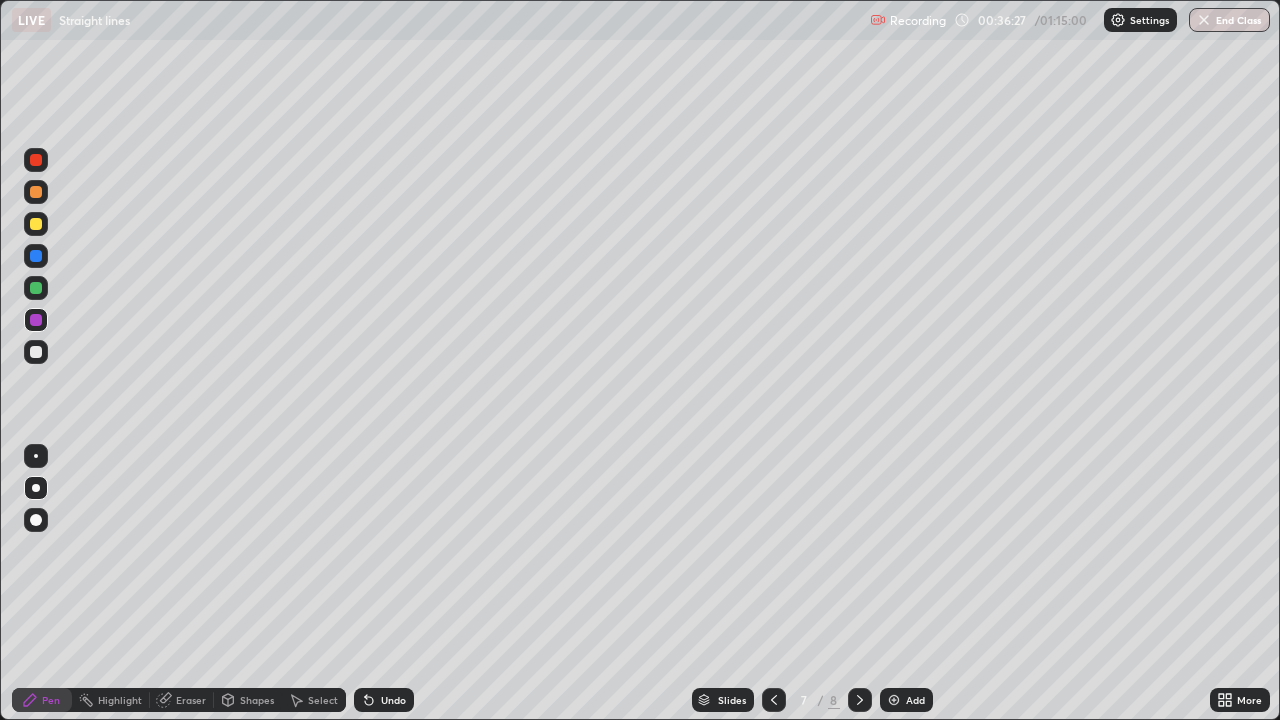 click at bounding box center (36, 256) 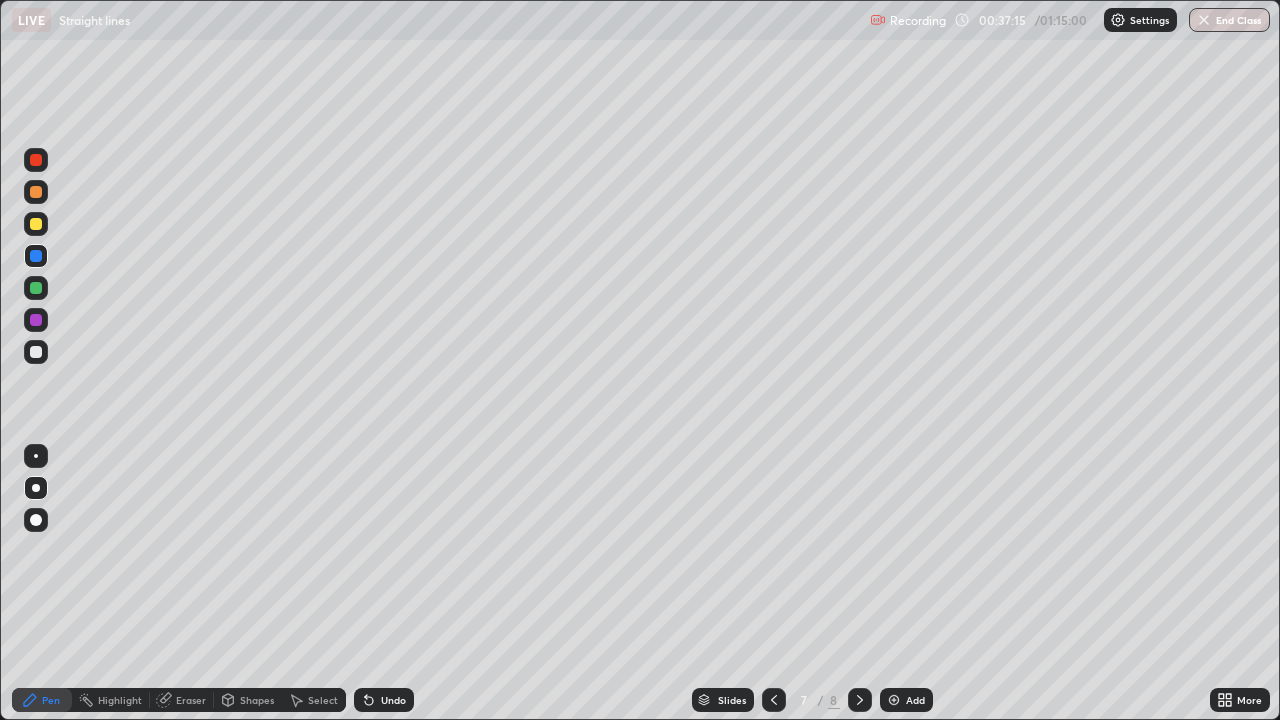 click 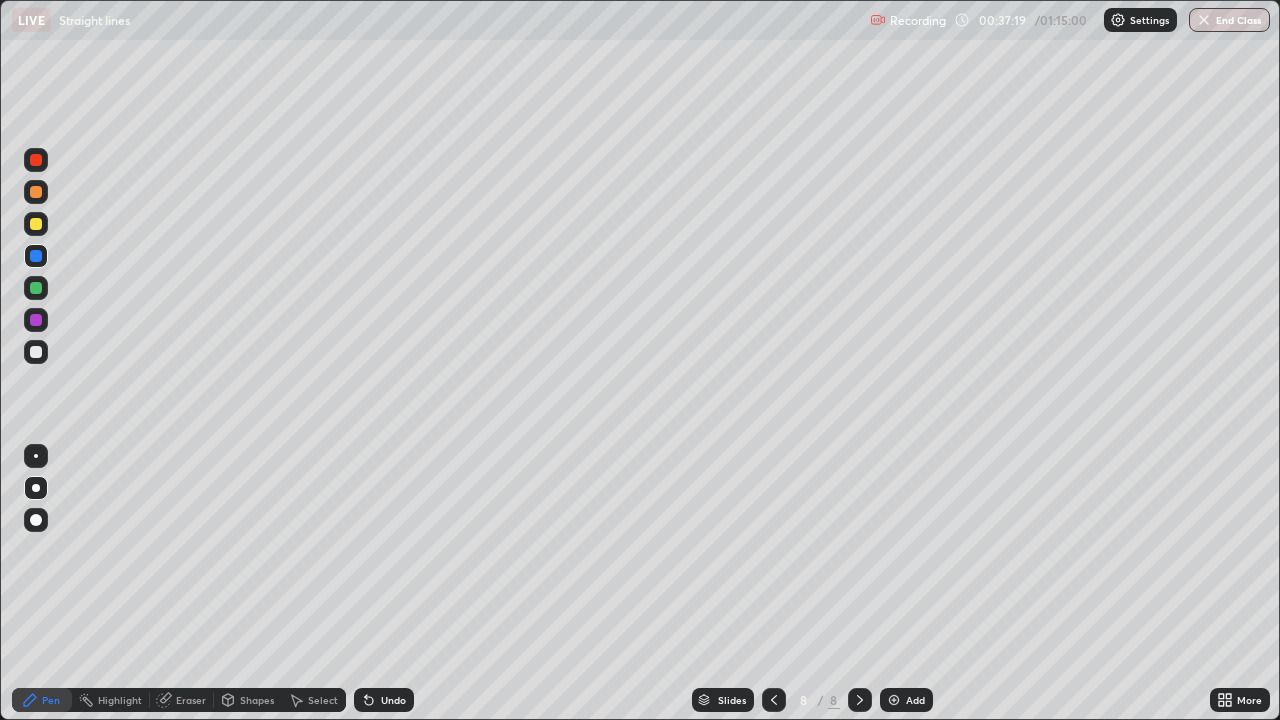click on "Add" at bounding box center (906, 700) 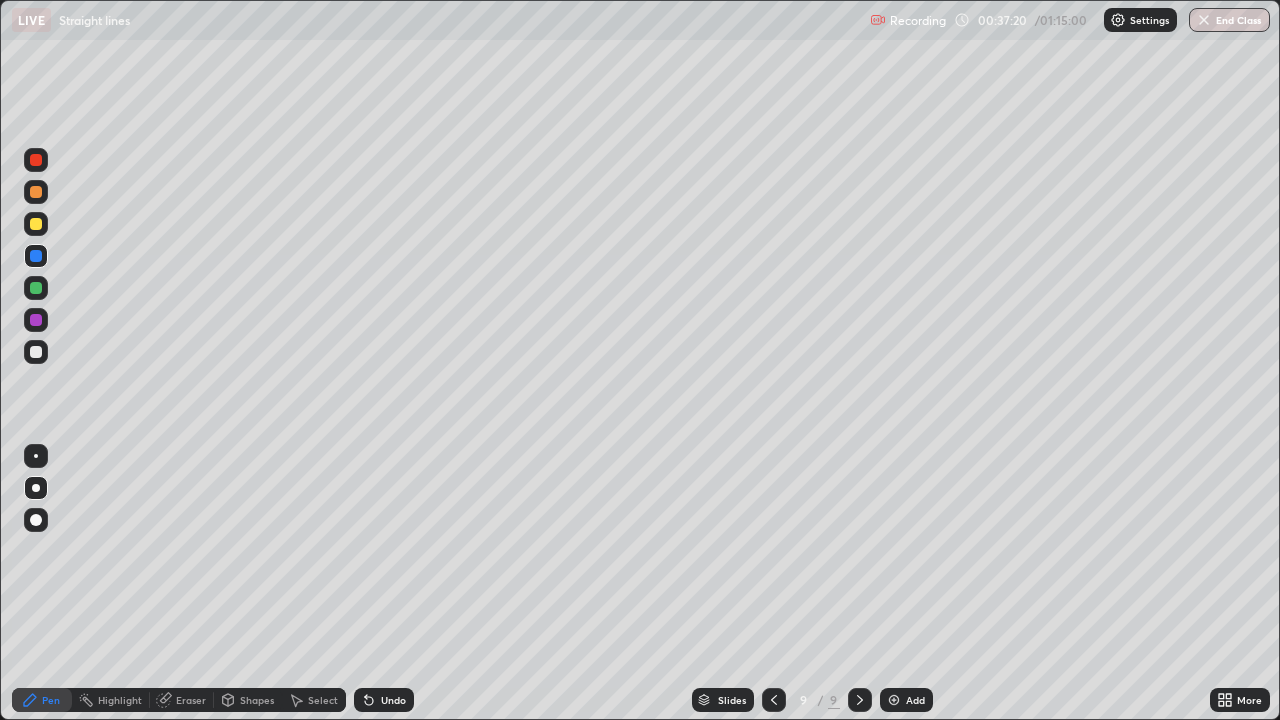 click at bounding box center [36, 256] 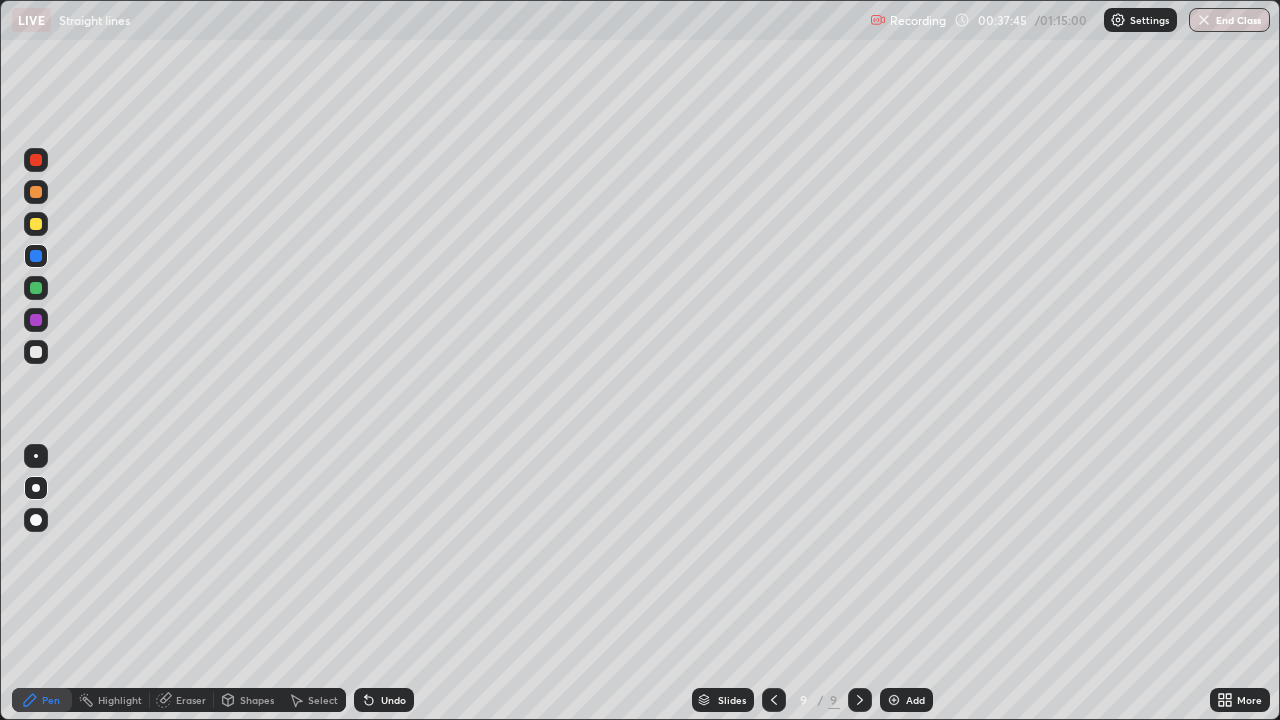 click at bounding box center [36, 352] 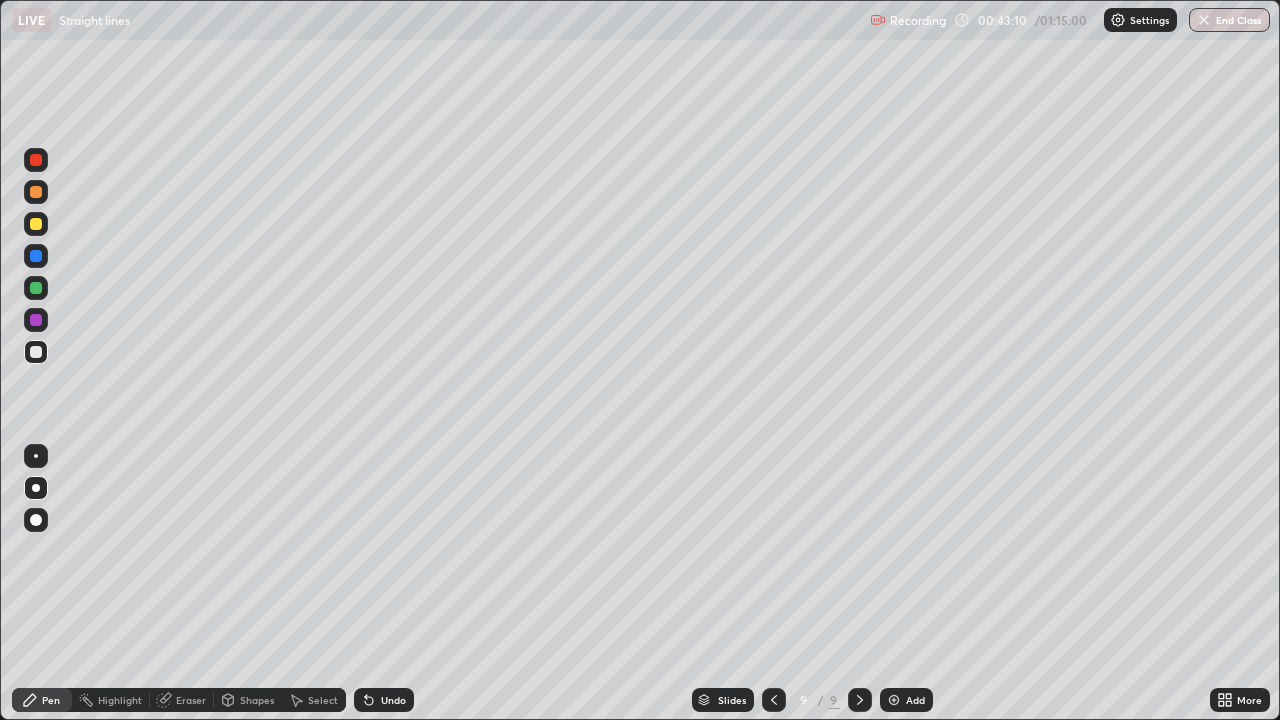 click at bounding box center [36, 224] 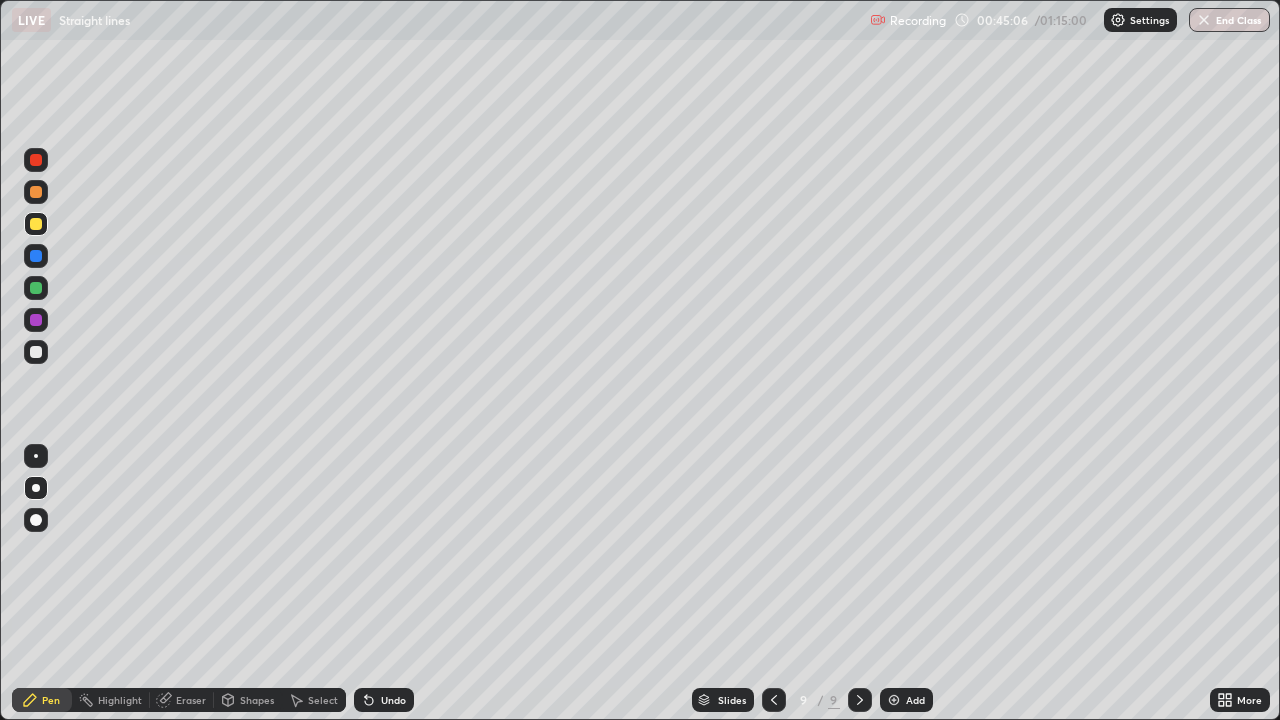 click at bounding box center [36, 288] 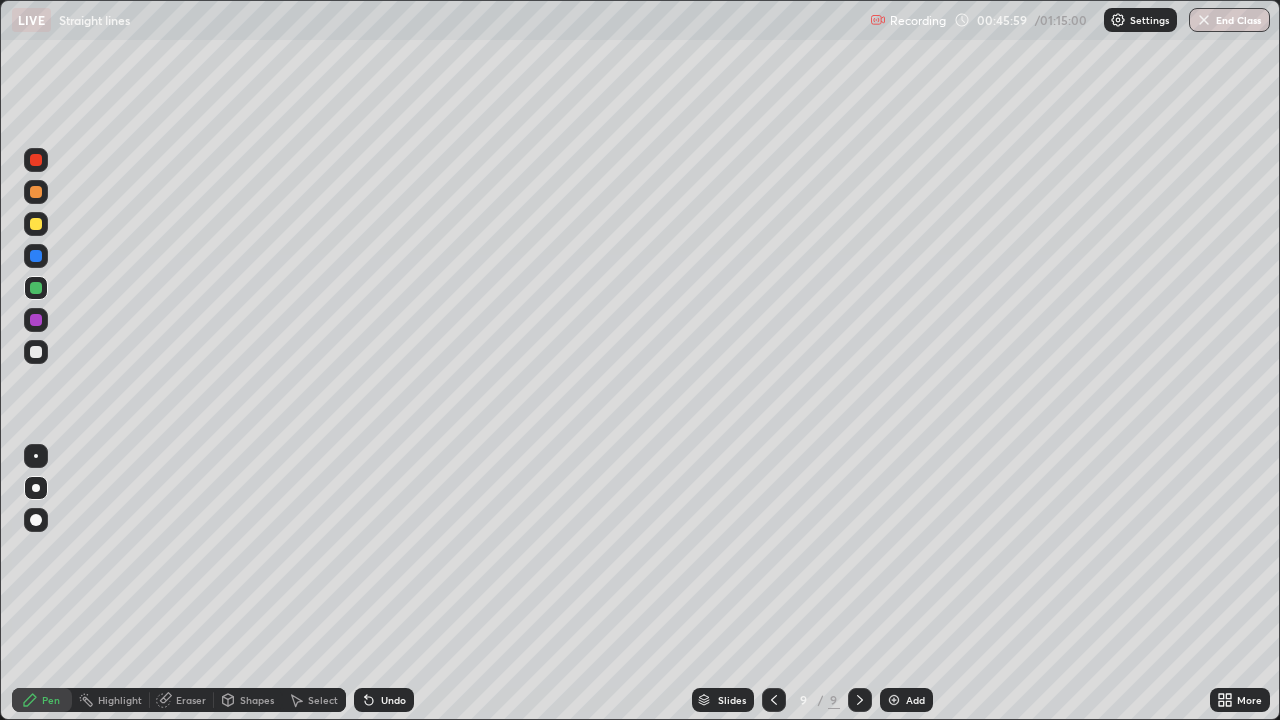 click at bounding box center [36, 320] 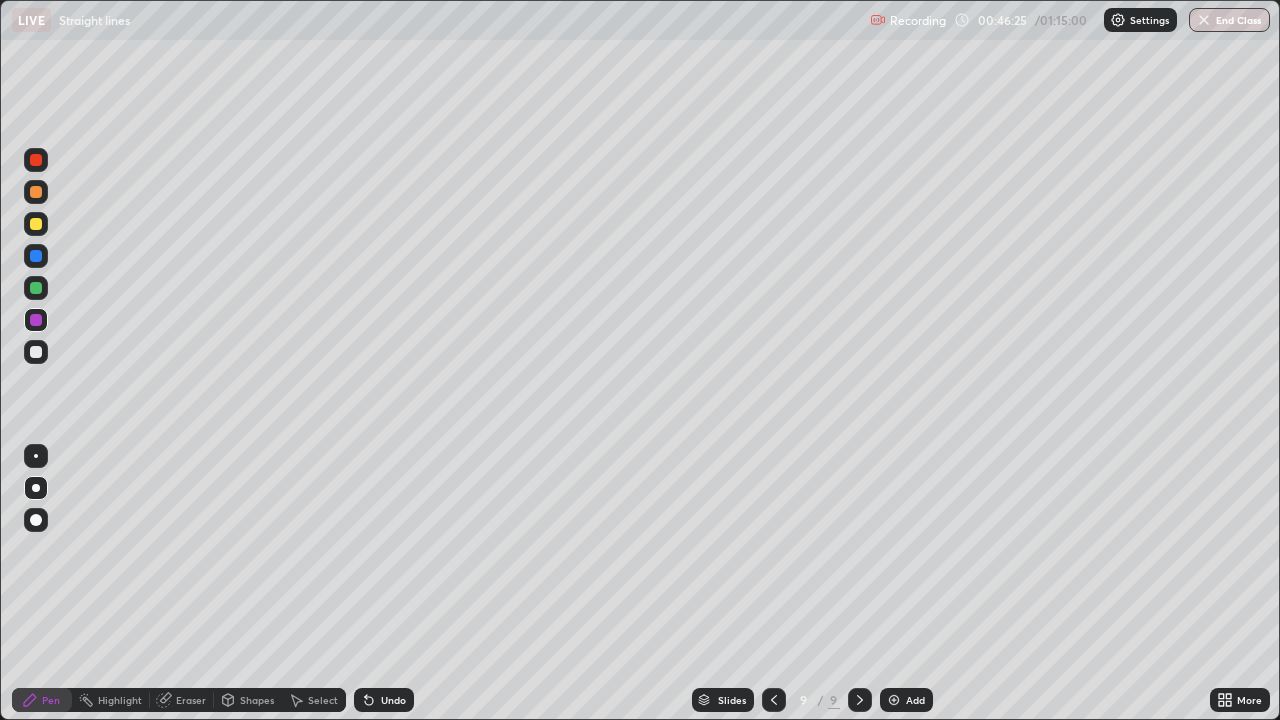 click at bounding box center (36, 288) 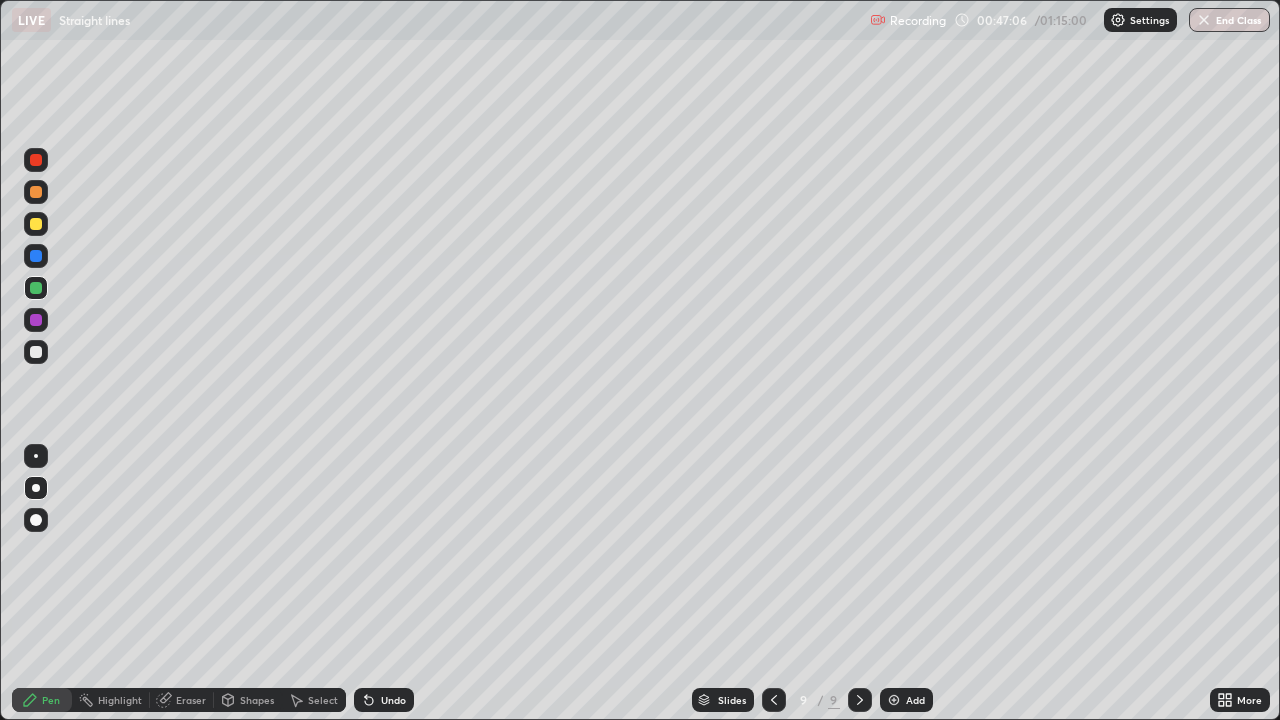 click 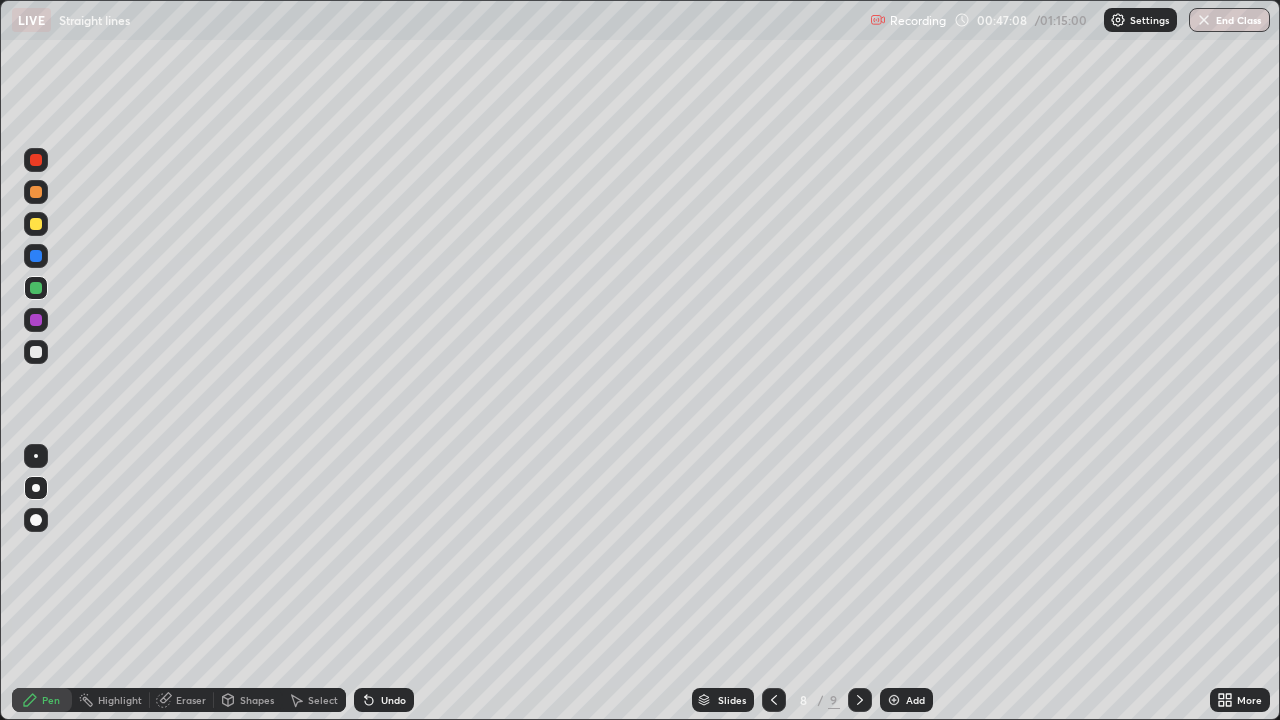 click 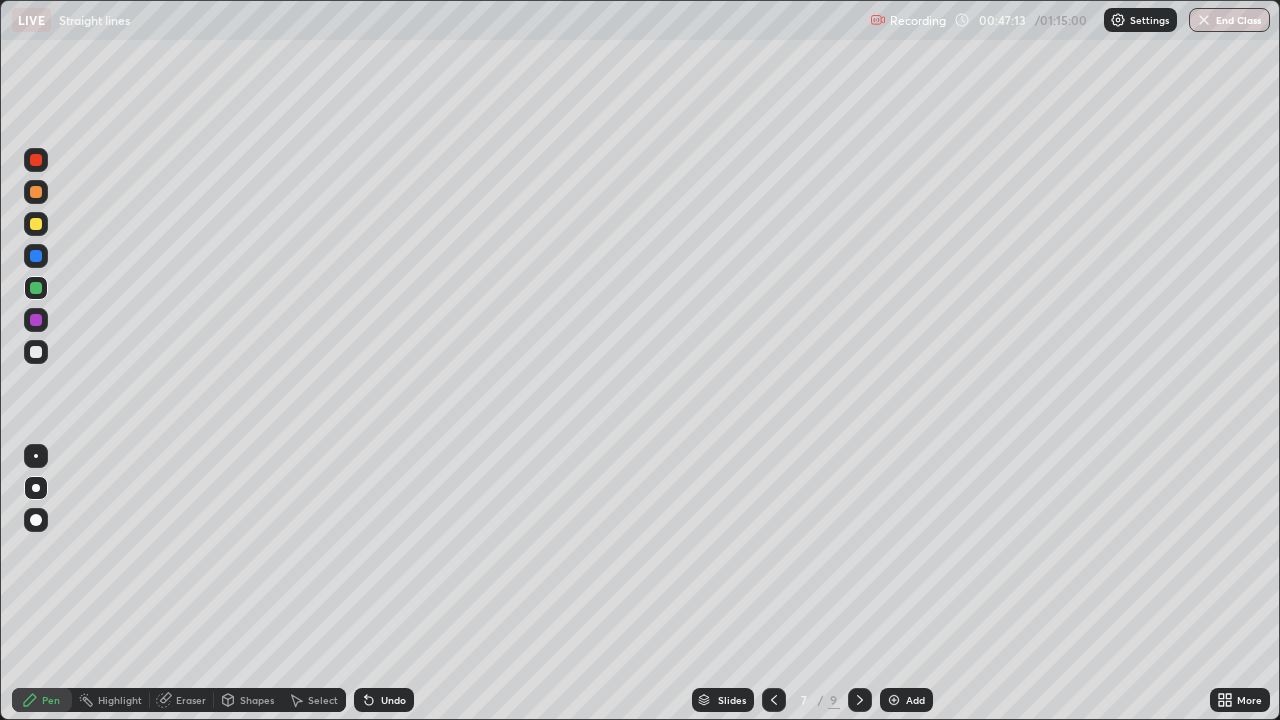 click 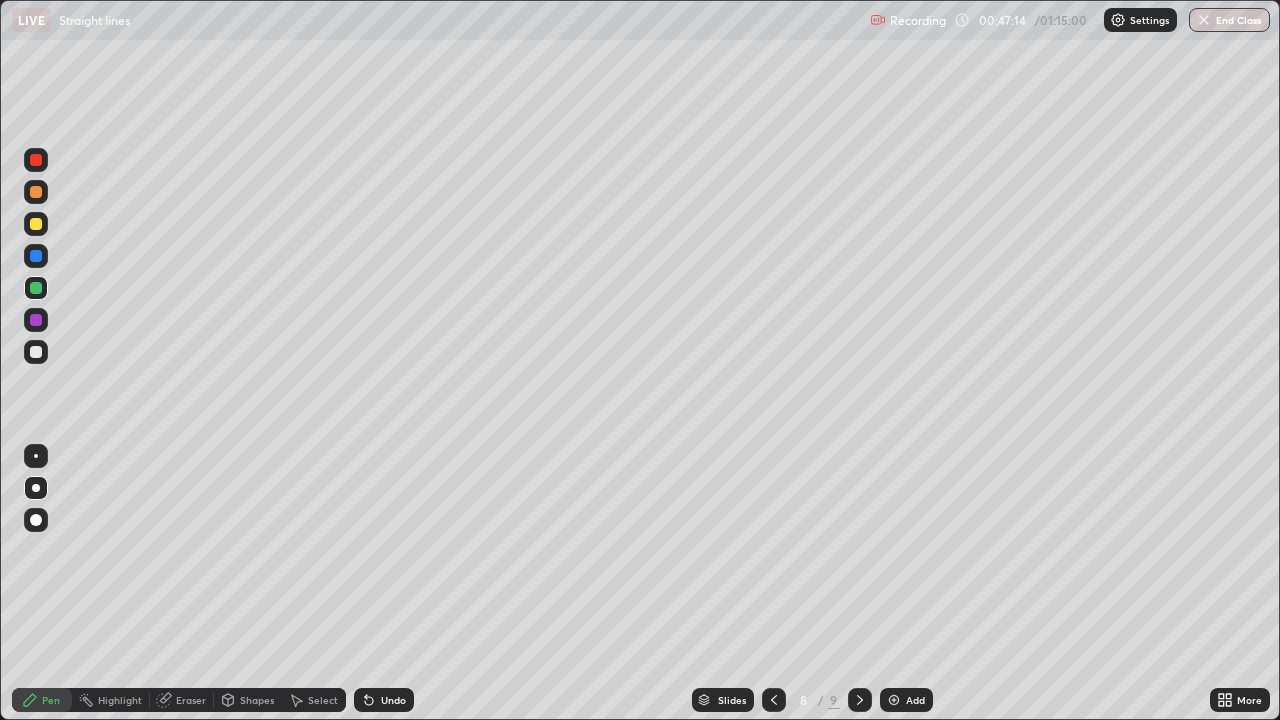 click 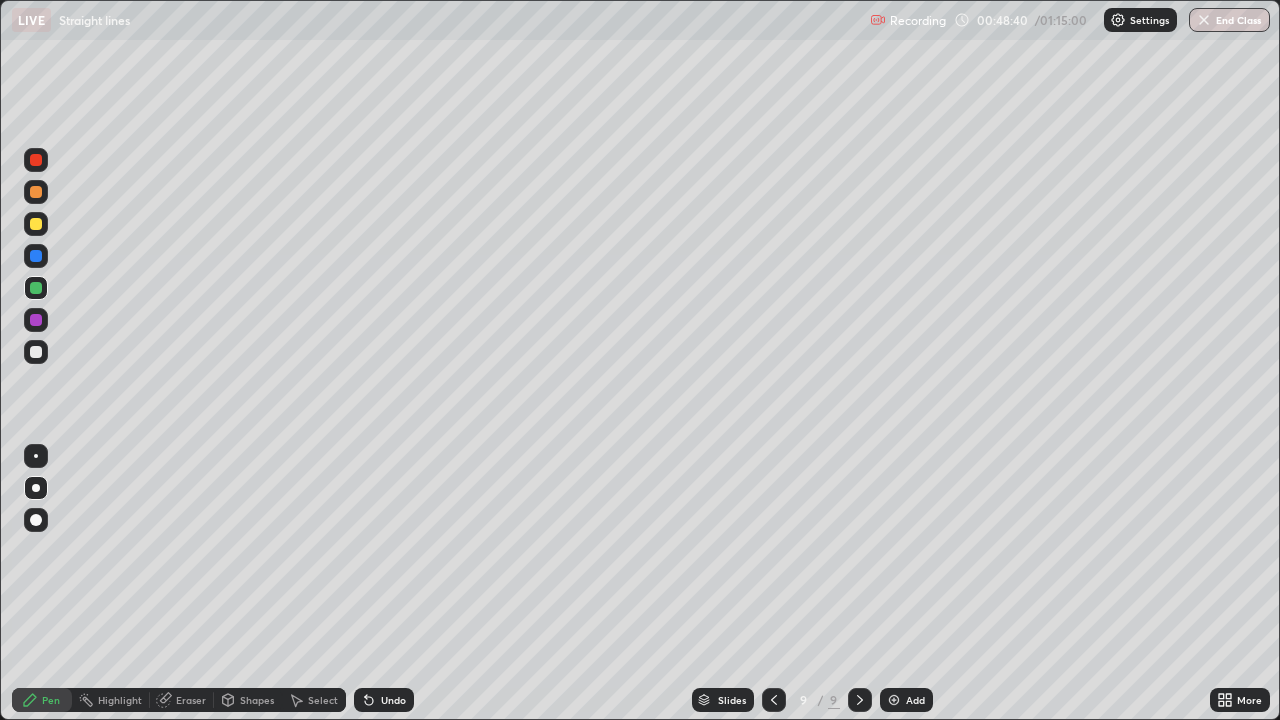 click at bounding box center (894, 700) 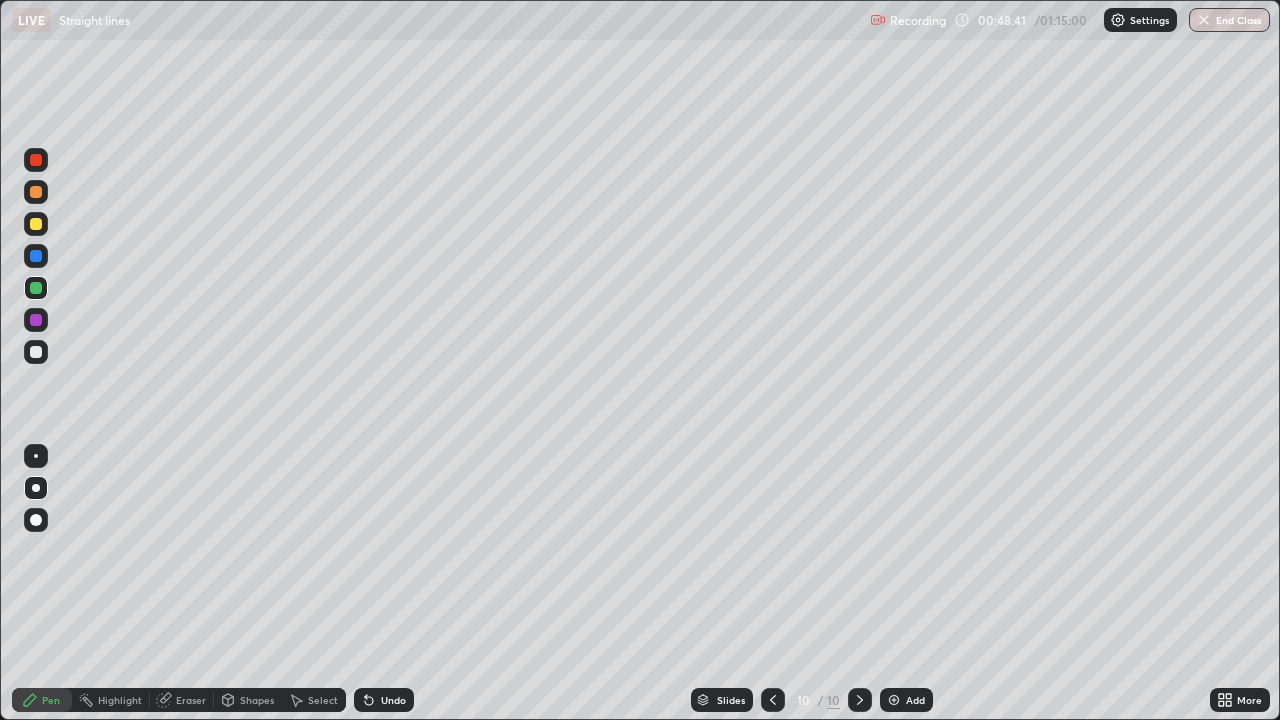 click at bounding box center [36, 224] 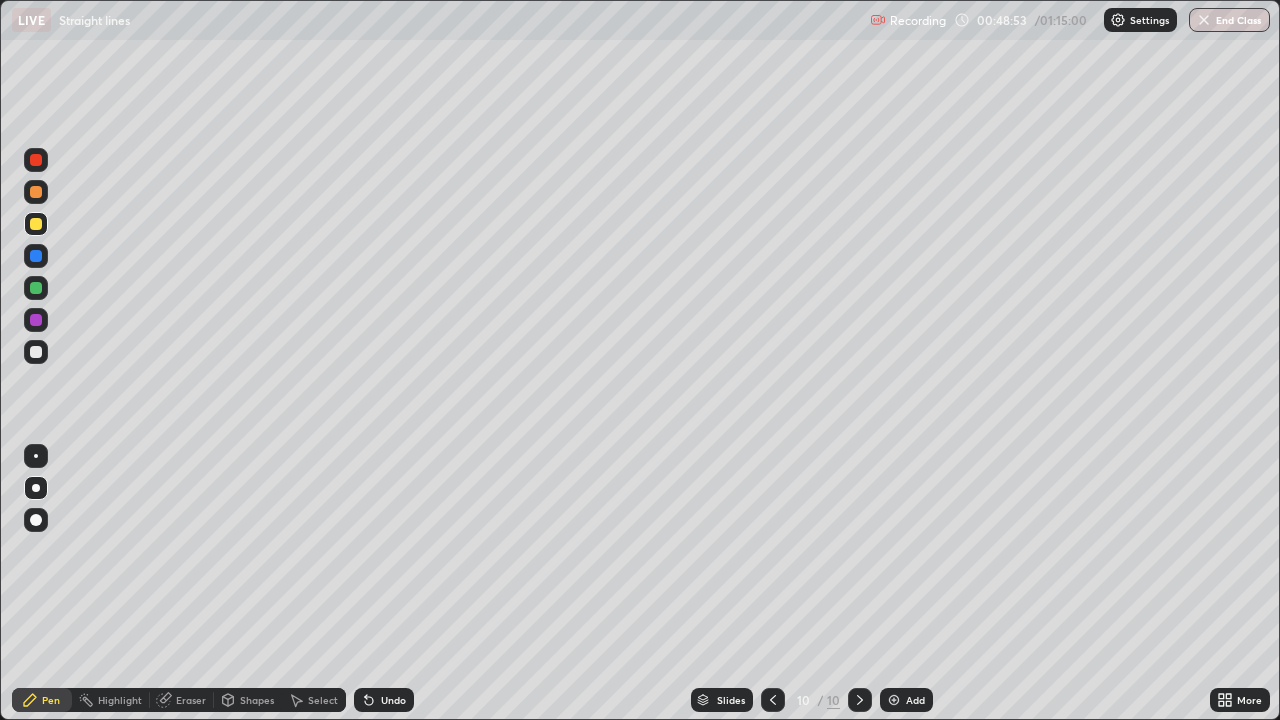 click at bounding box center (773, 700) 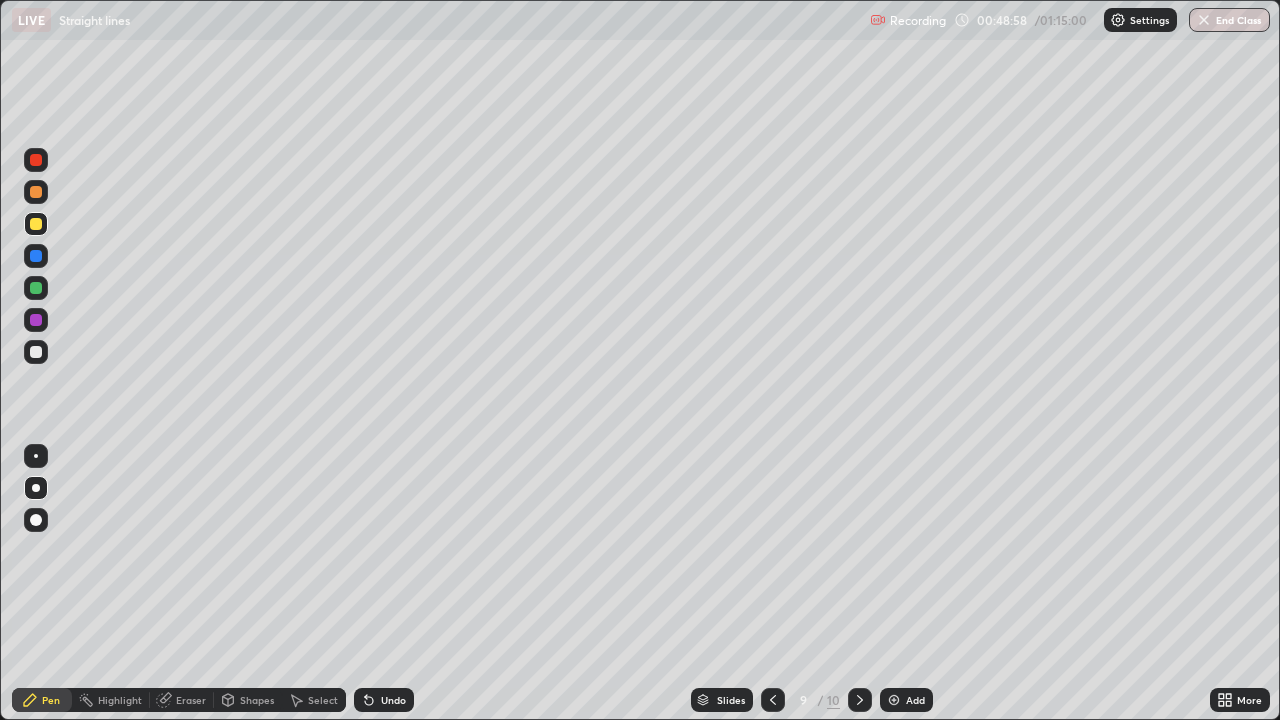 click 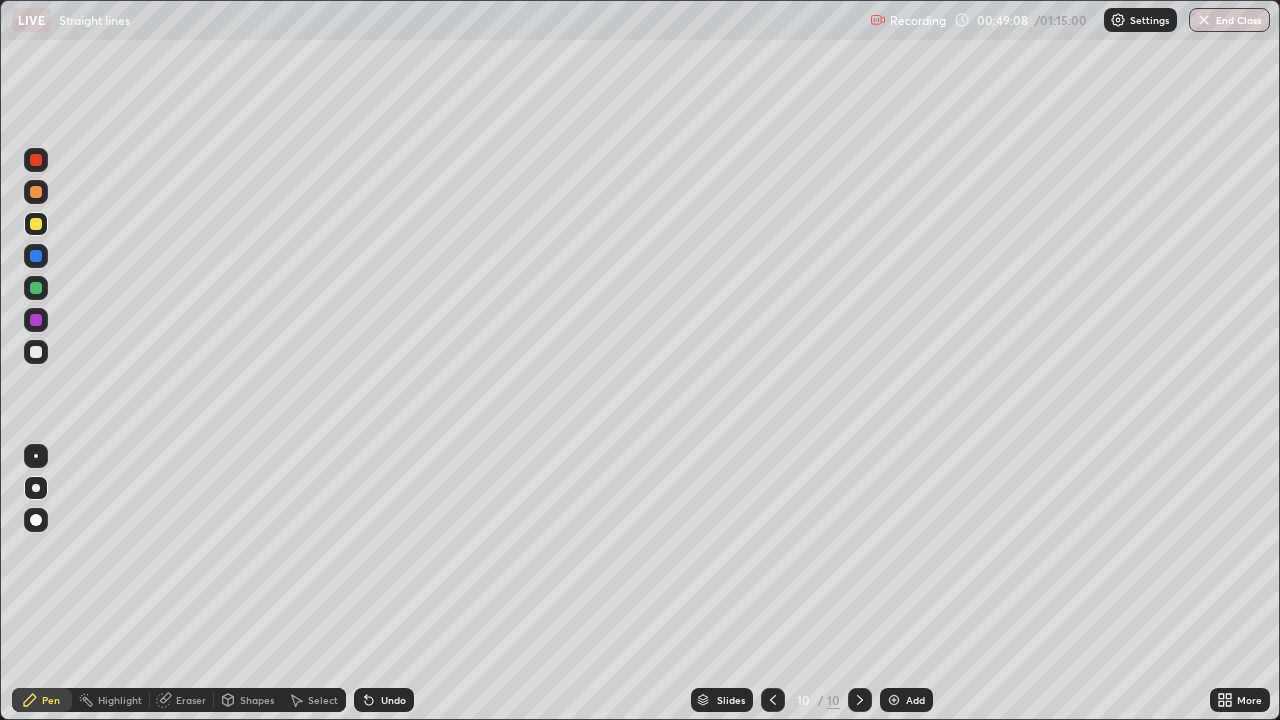 click at bounding box center (773, 700) 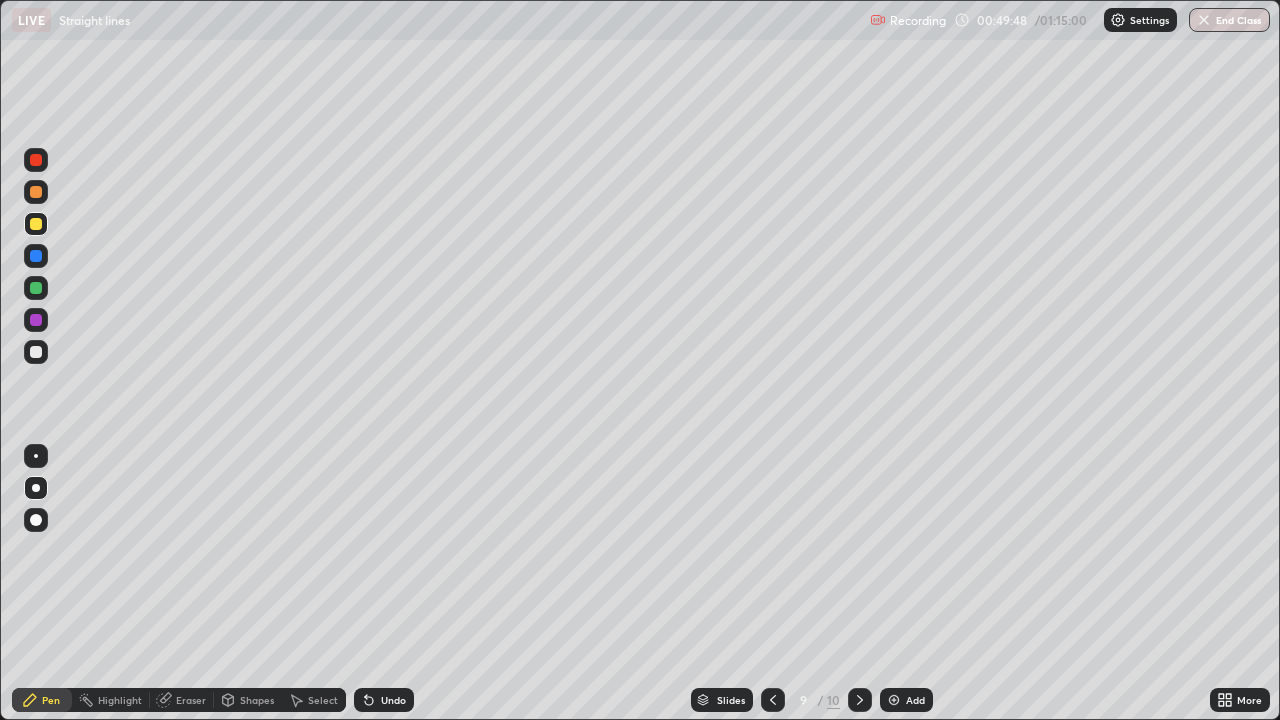 click 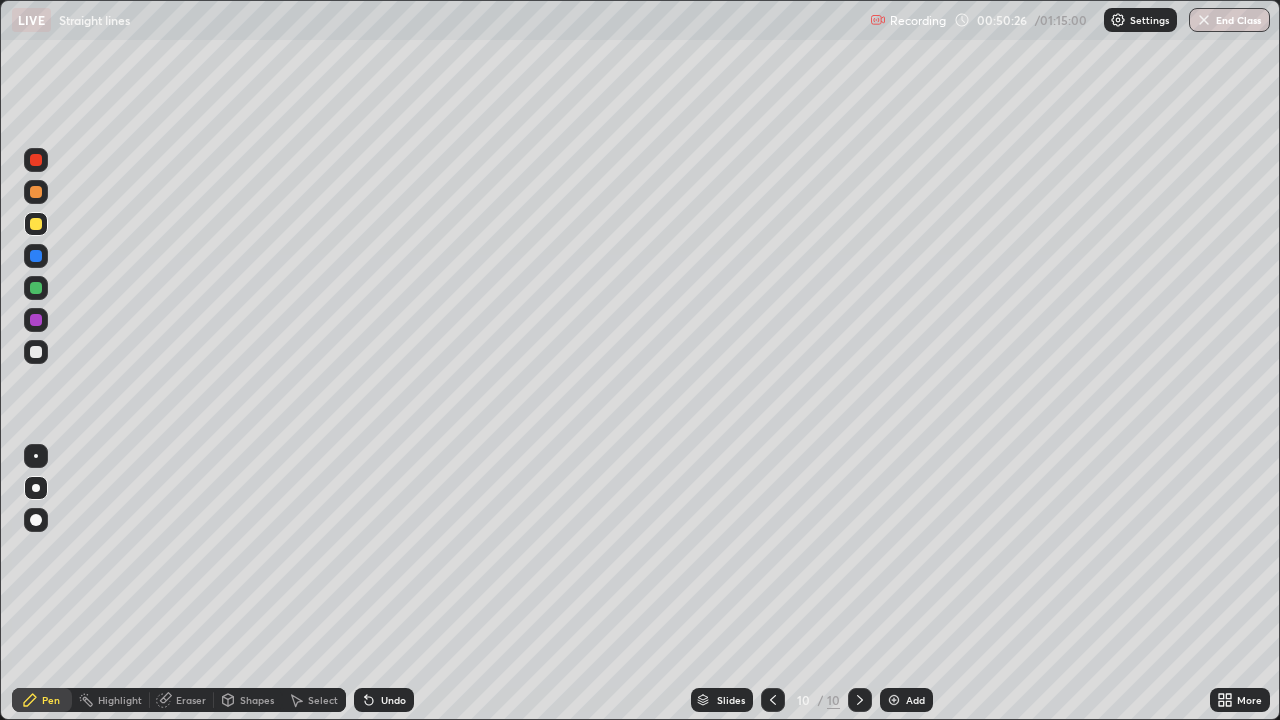click 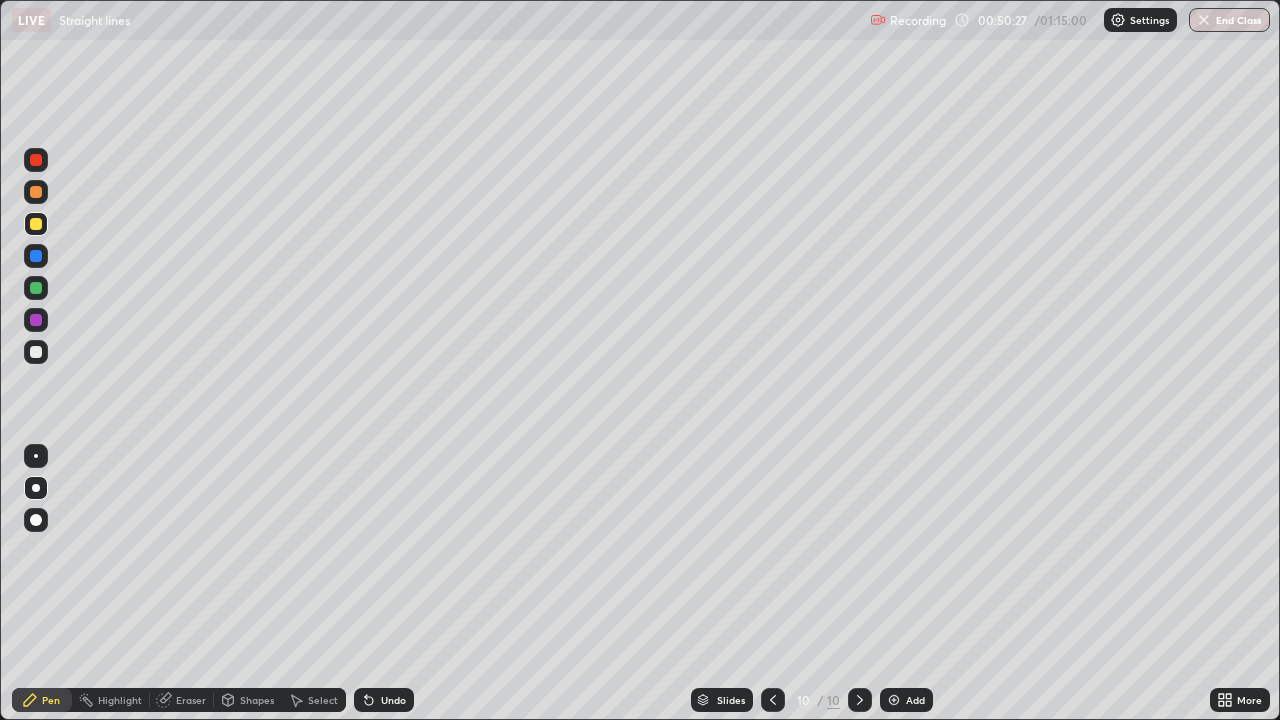 click at bounding box center [894, 700] 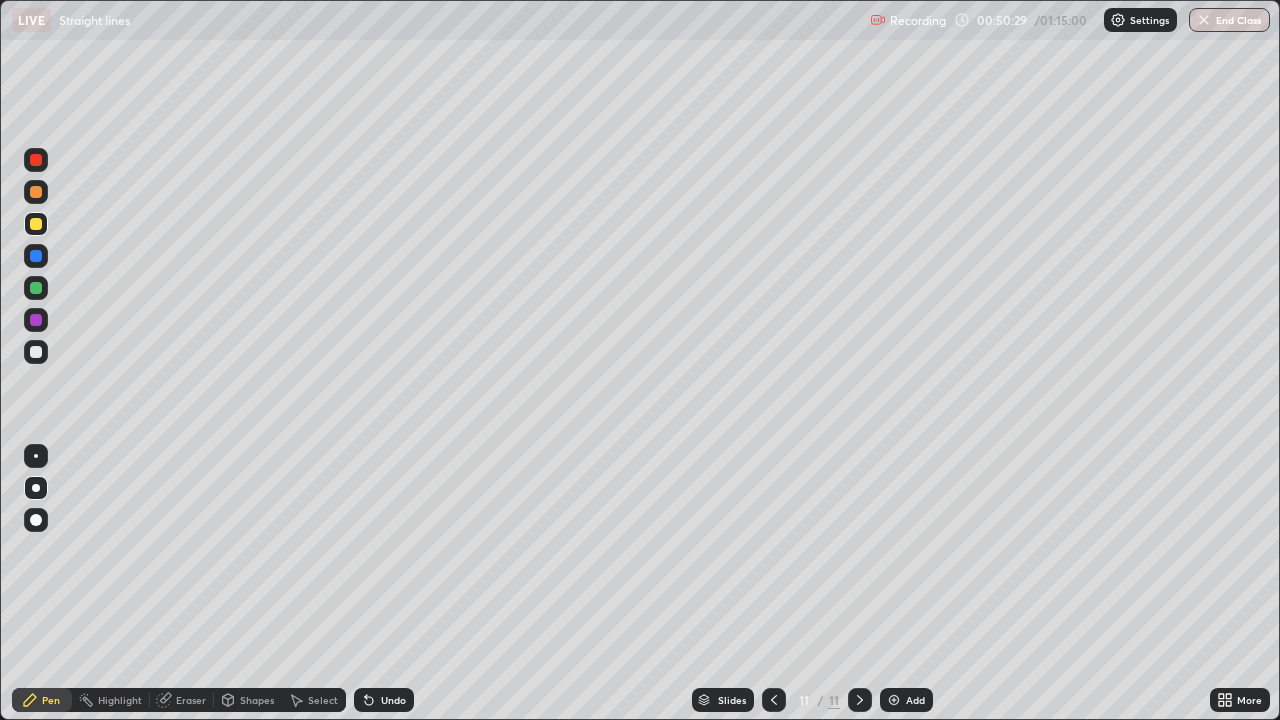click at bounding box center (36, 352) 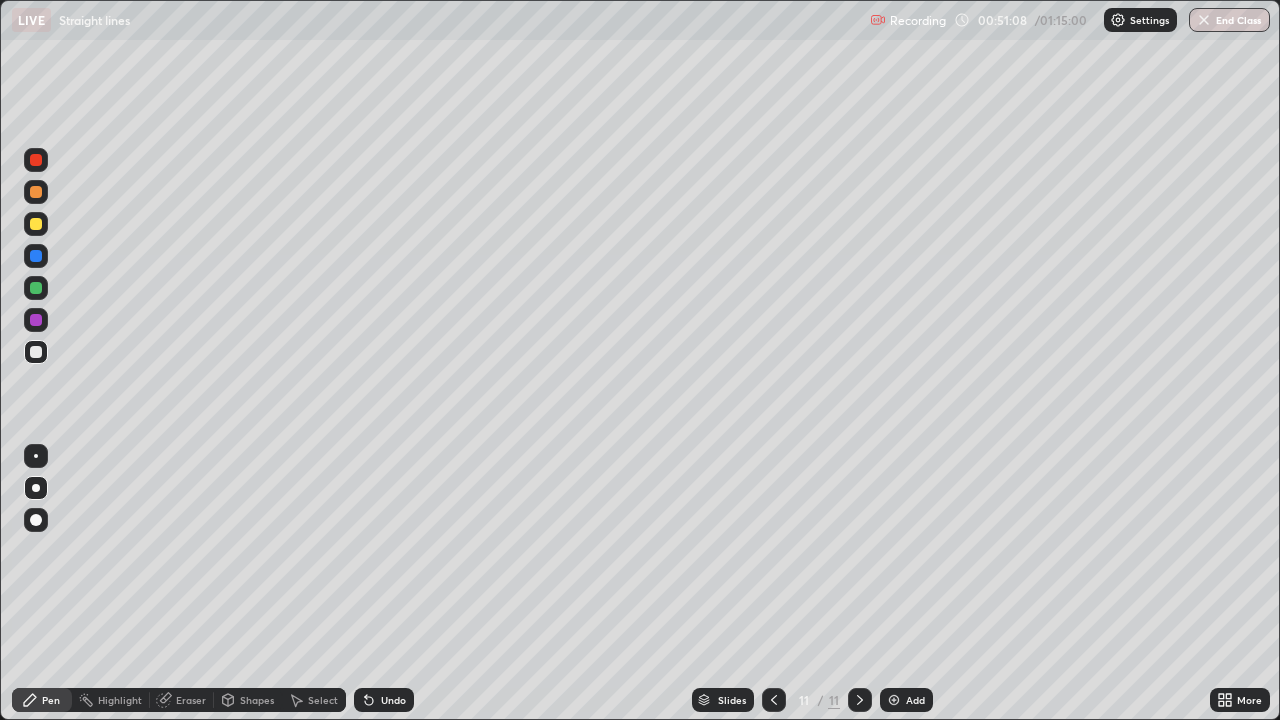 click at bounding box center (36, 224) 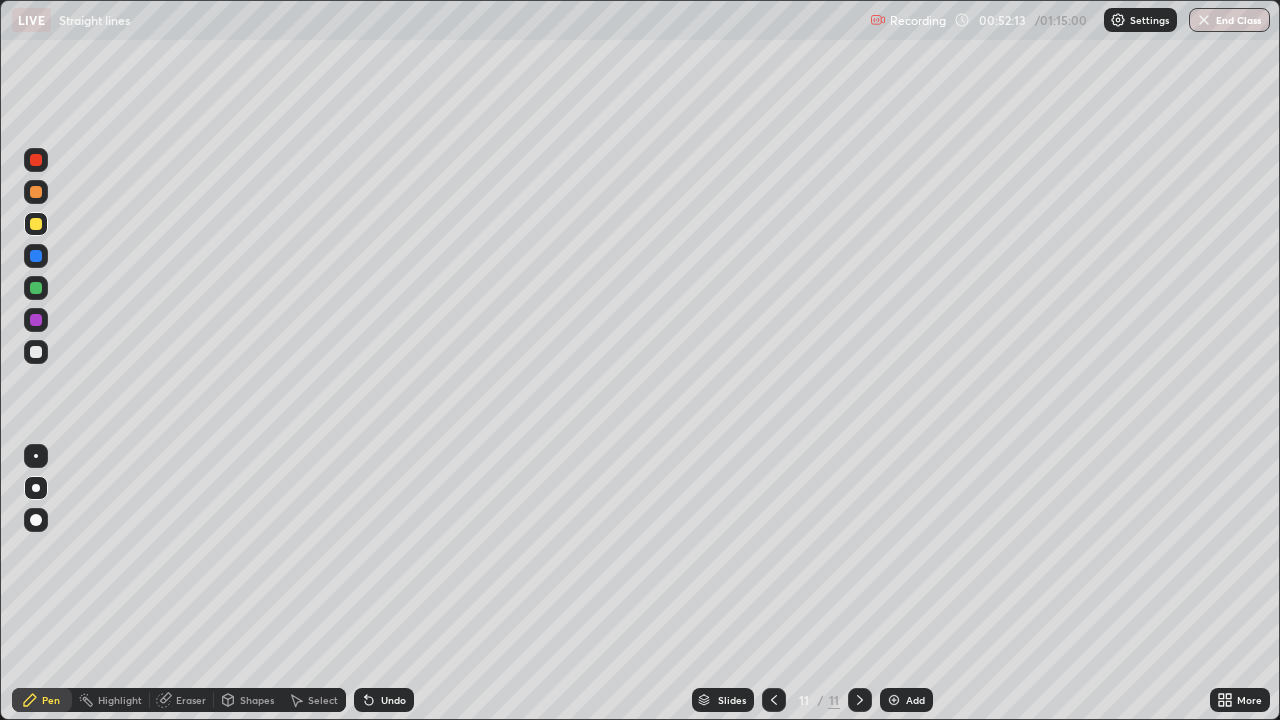 click at bounding box center (36, 288) 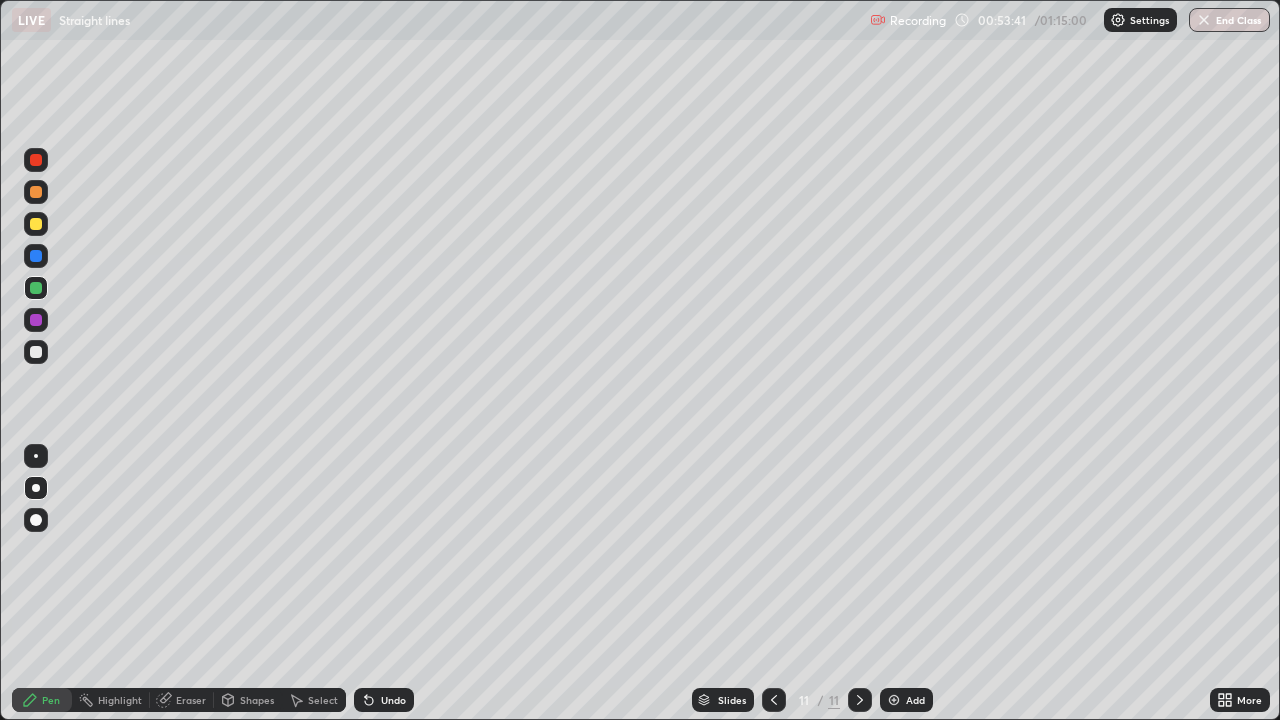 click on "Add" at bounding box center [915, 700] 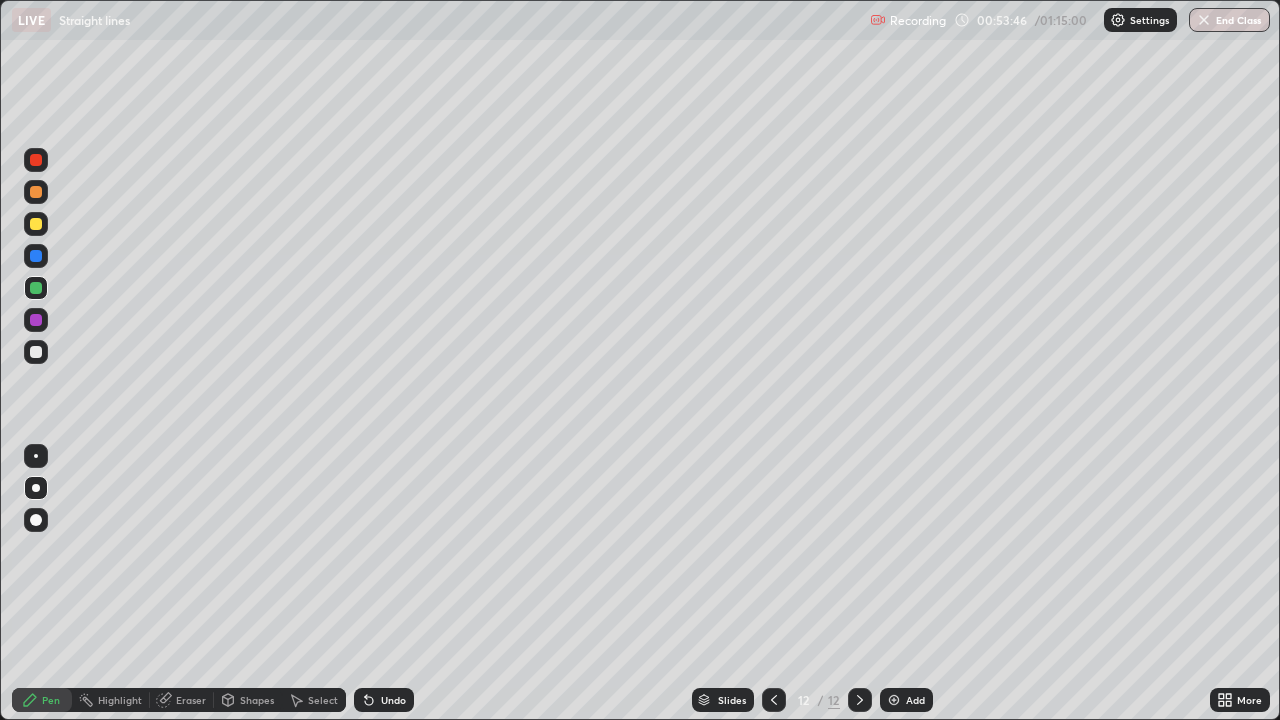 click 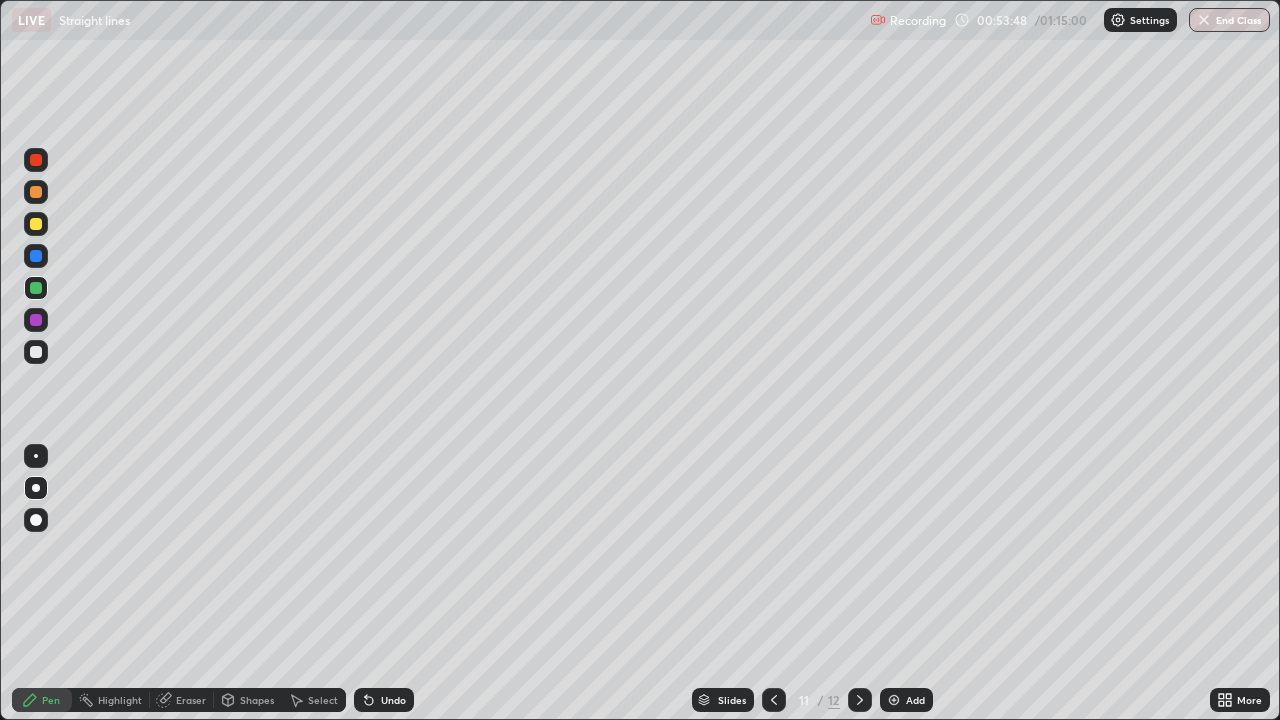 click 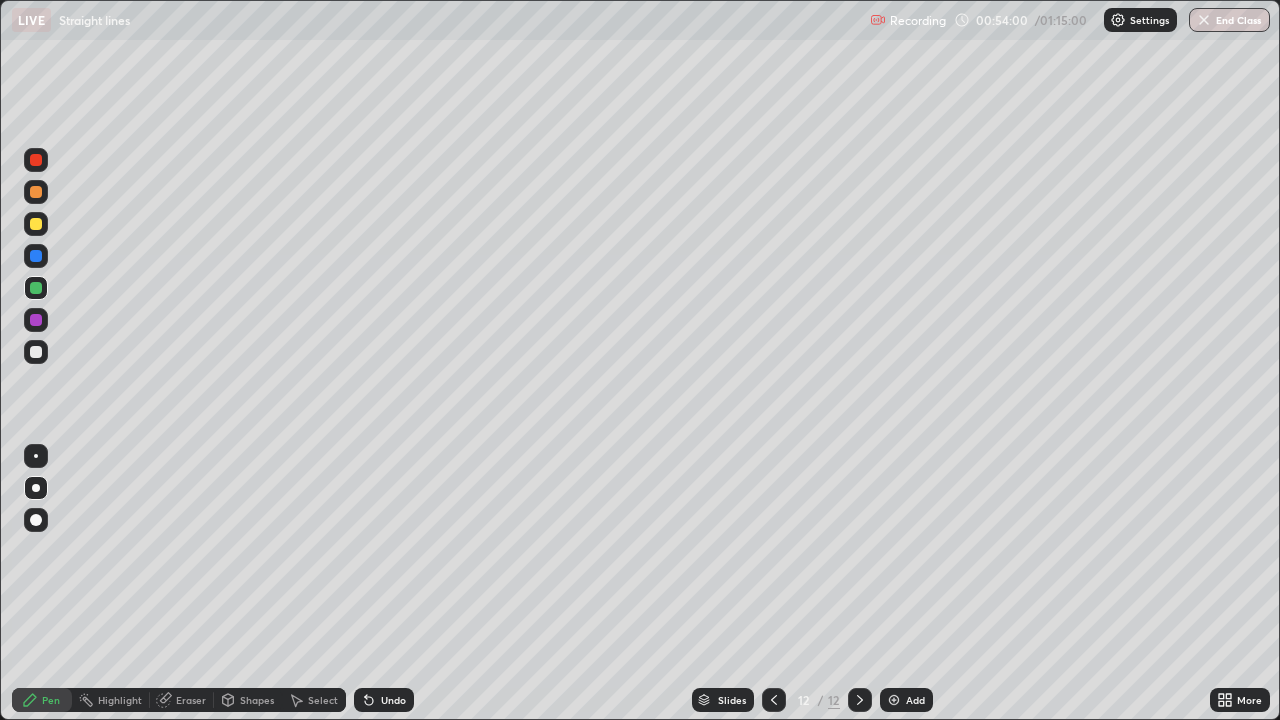 click at bounding box center [36, 224] 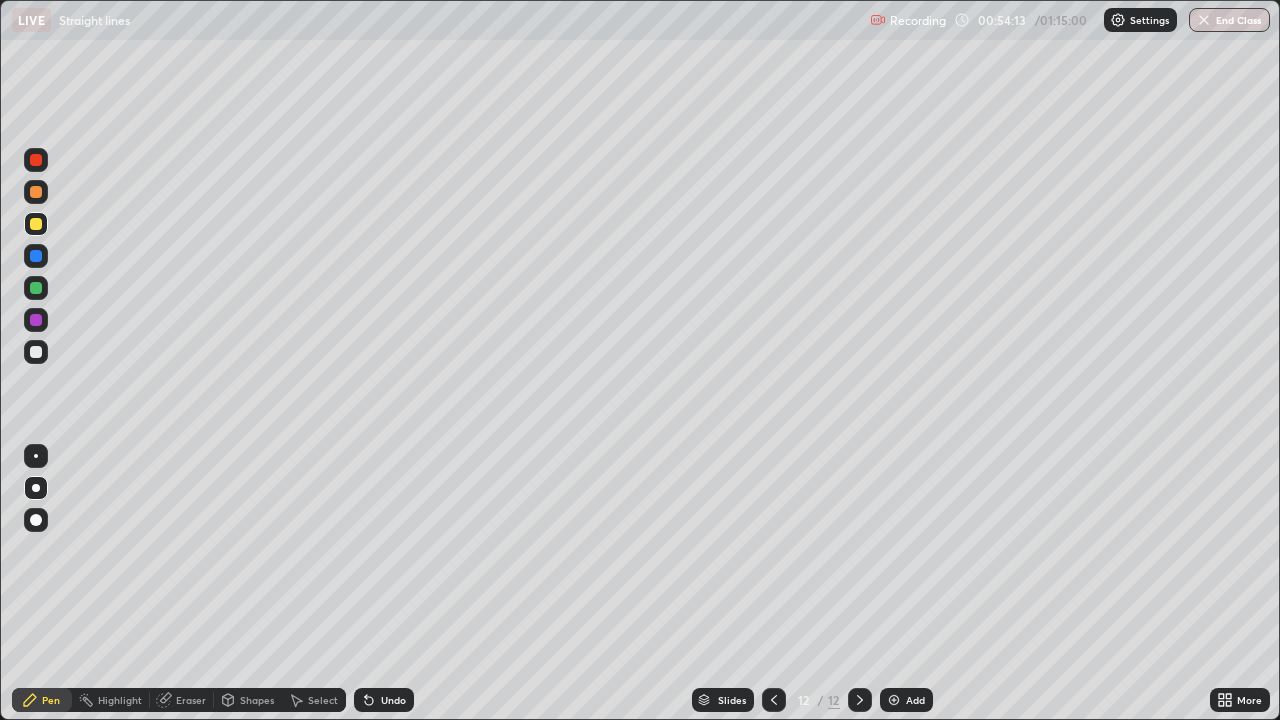 click 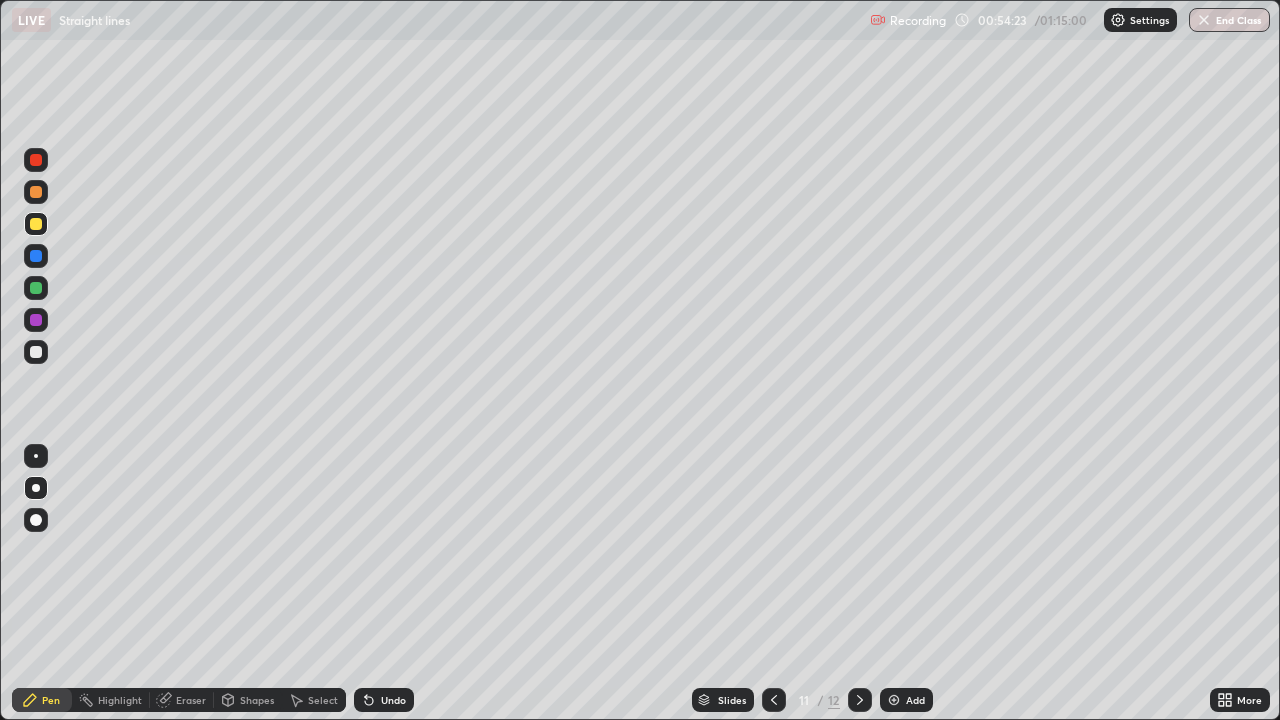 click 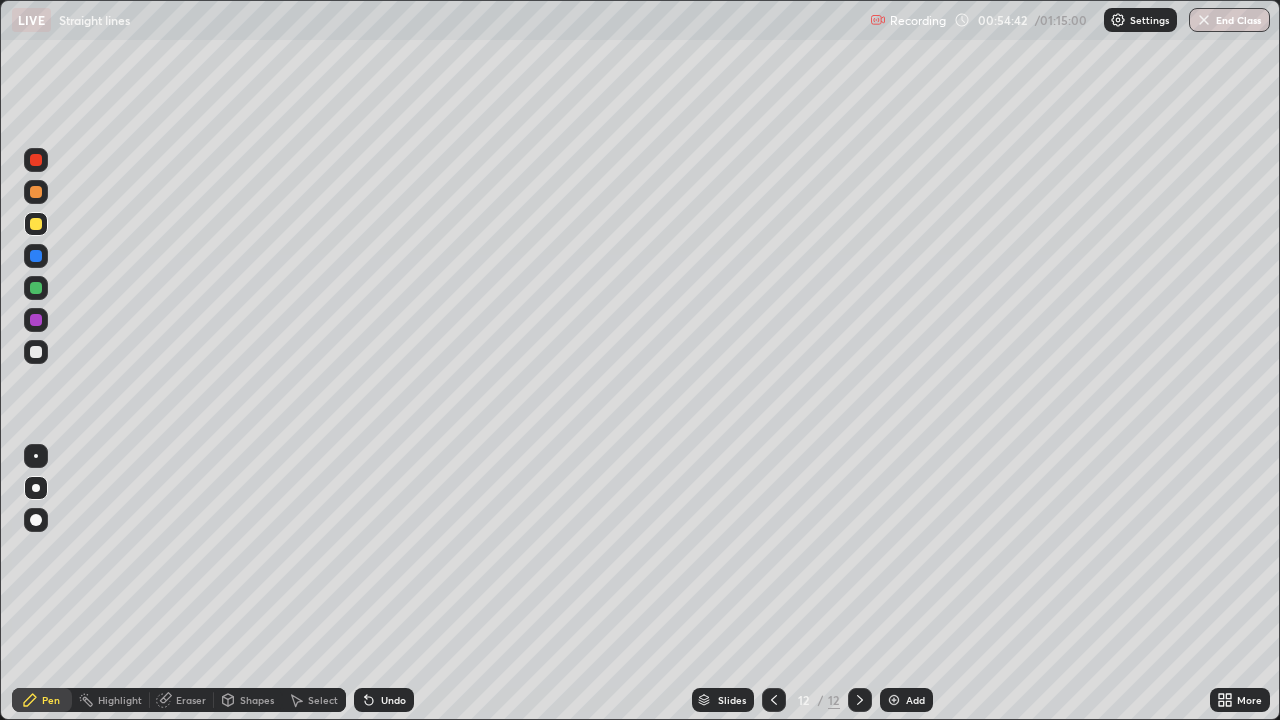 click at bounding box center [36, 352] 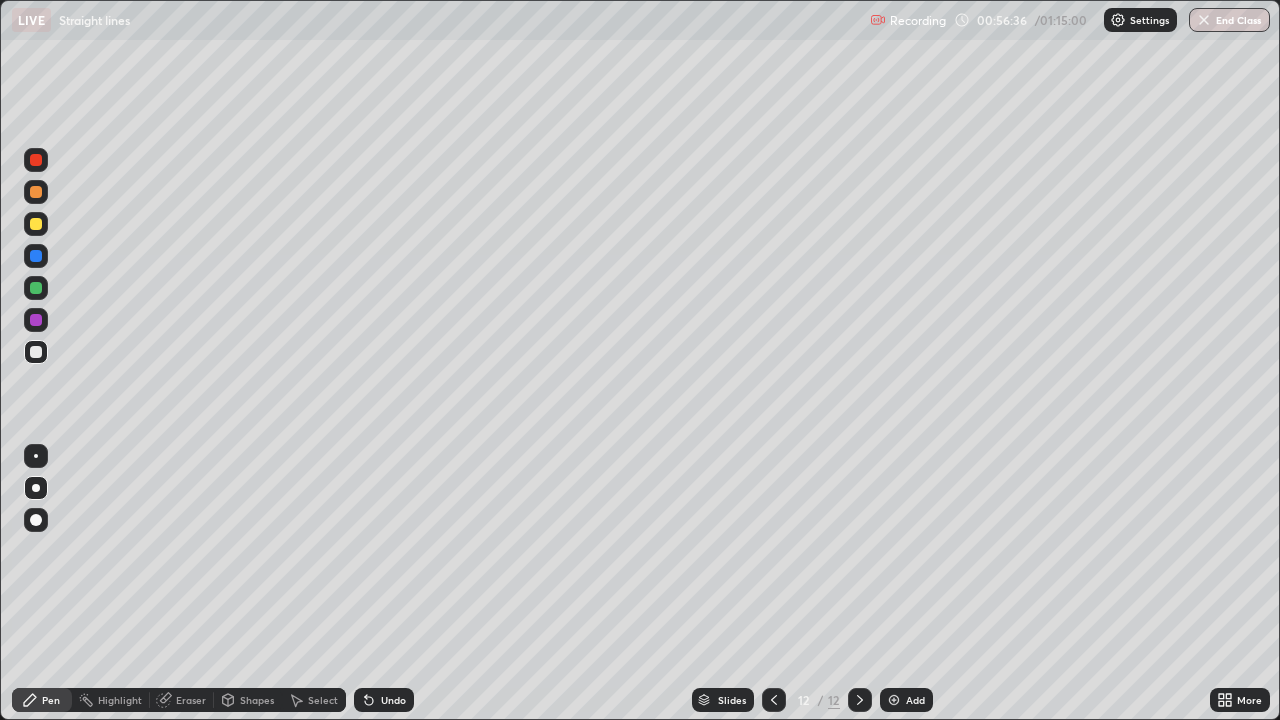 click at bounding box center [36, 320] 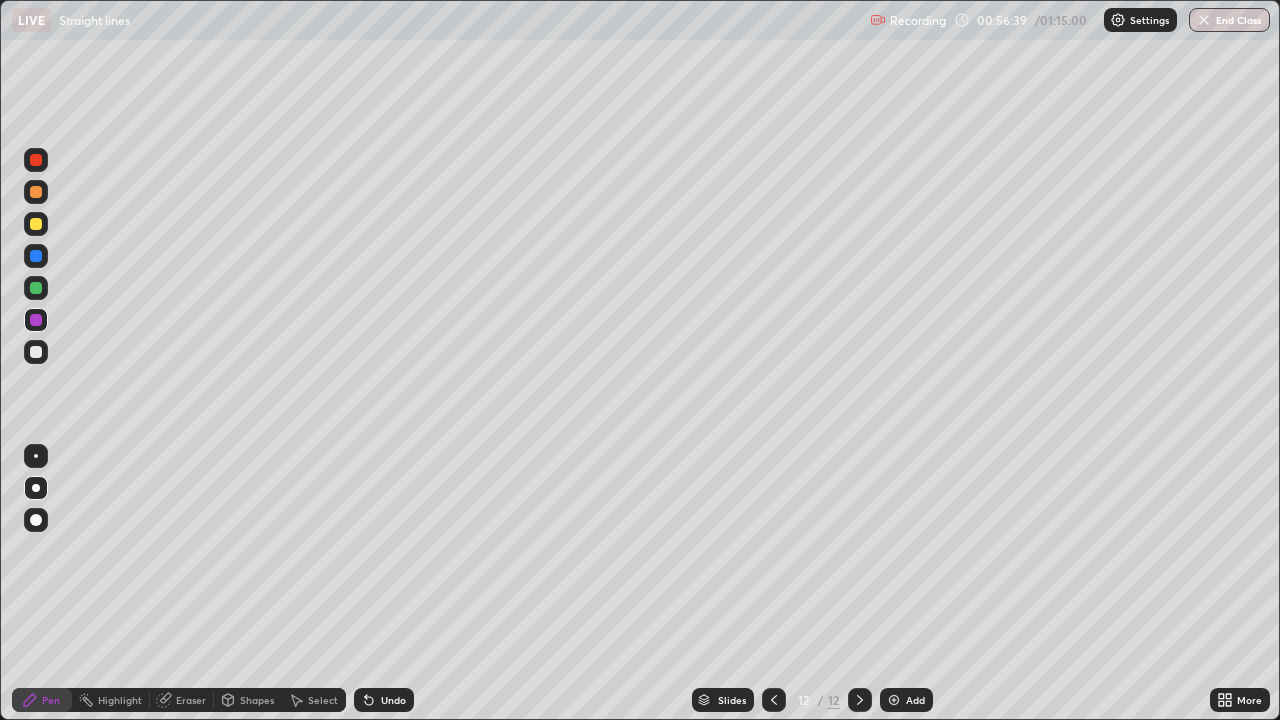 click at bounding box center (36, 224) 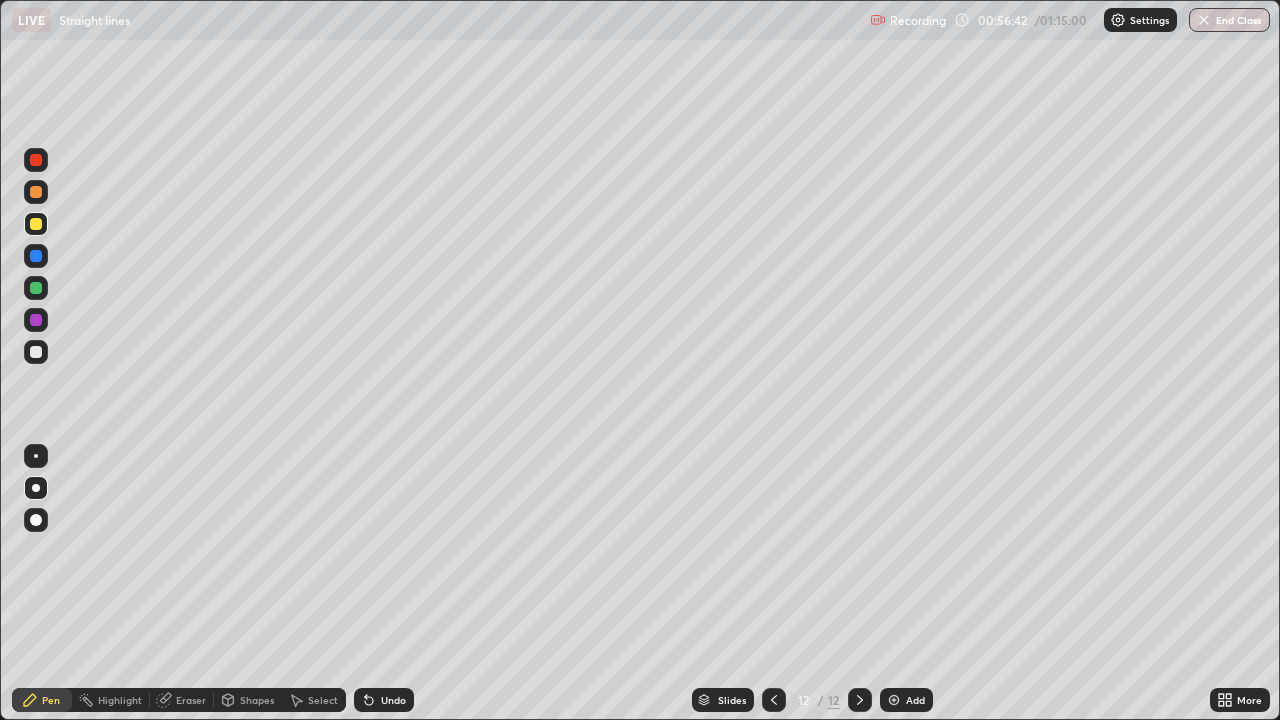 click on "Undo" at bounding box center [393, 700] 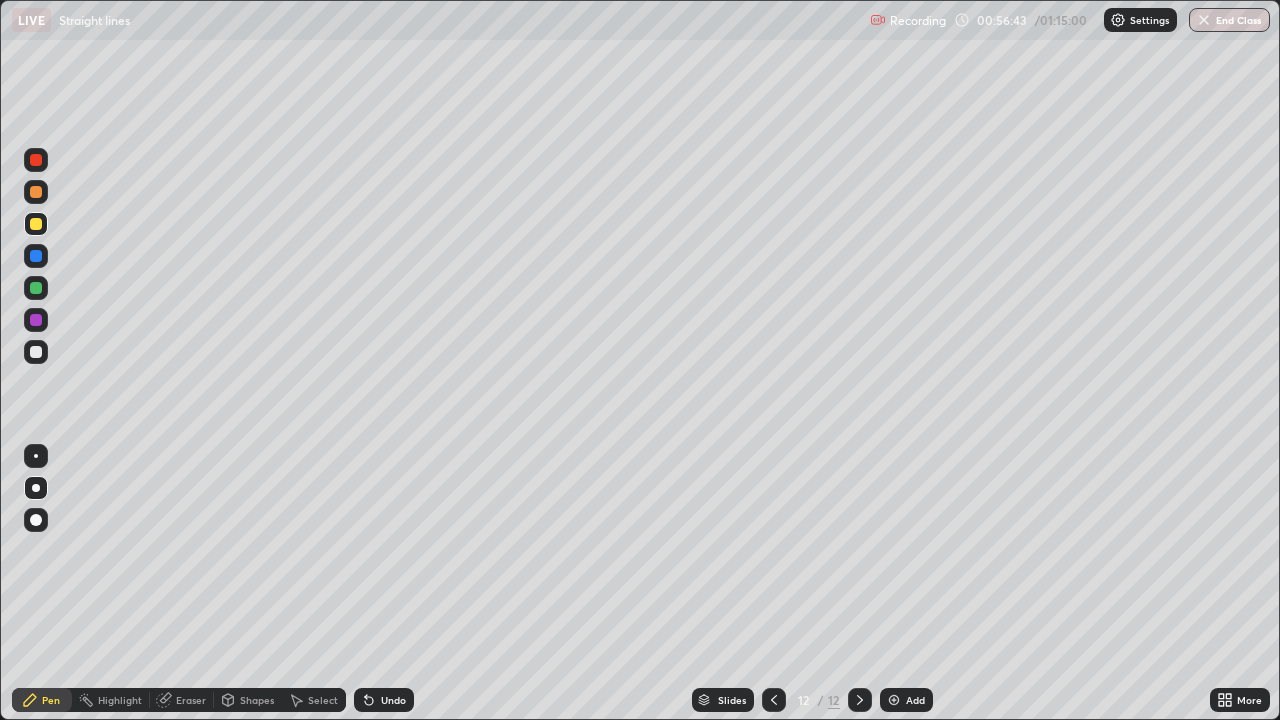 click at bounding box center (36, 320) 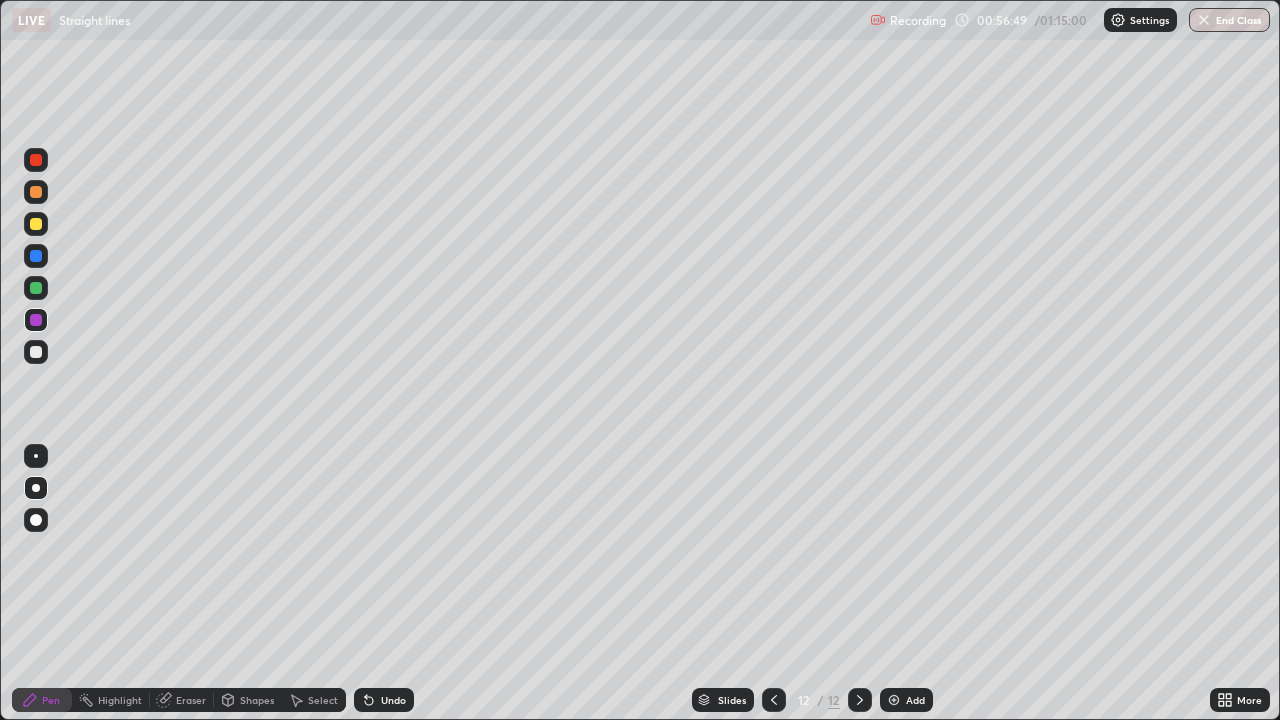 click 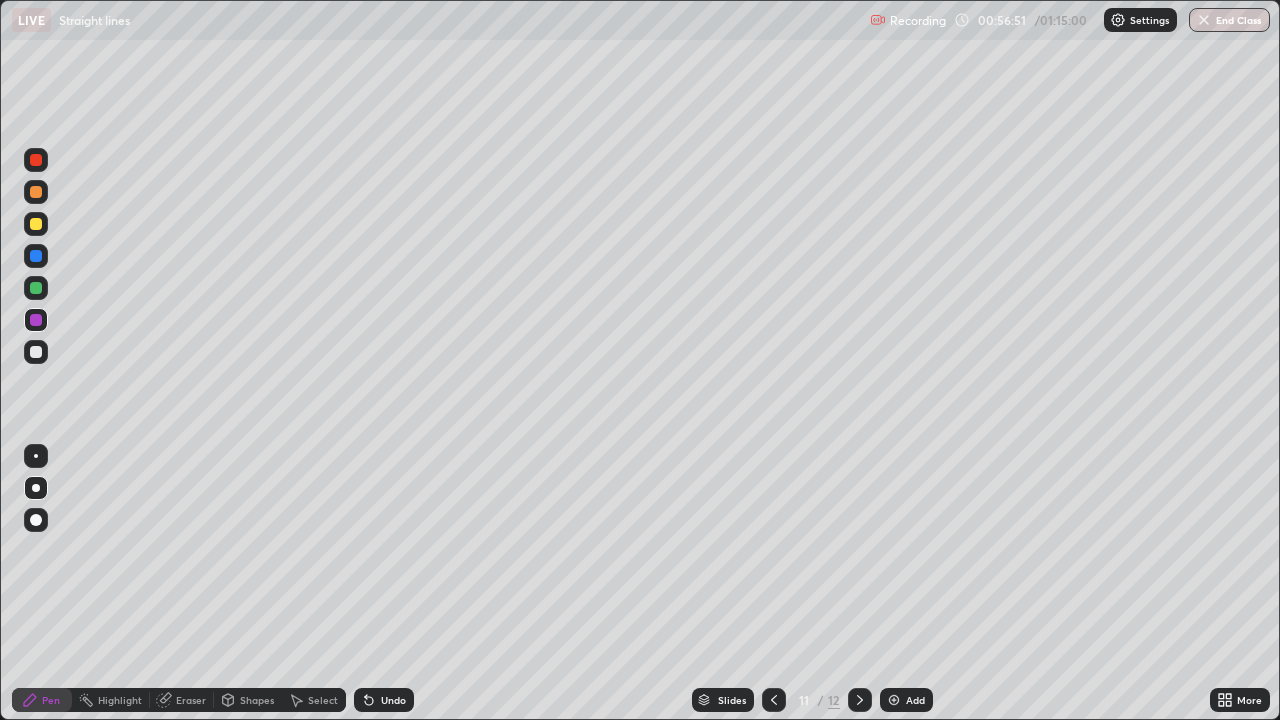 click 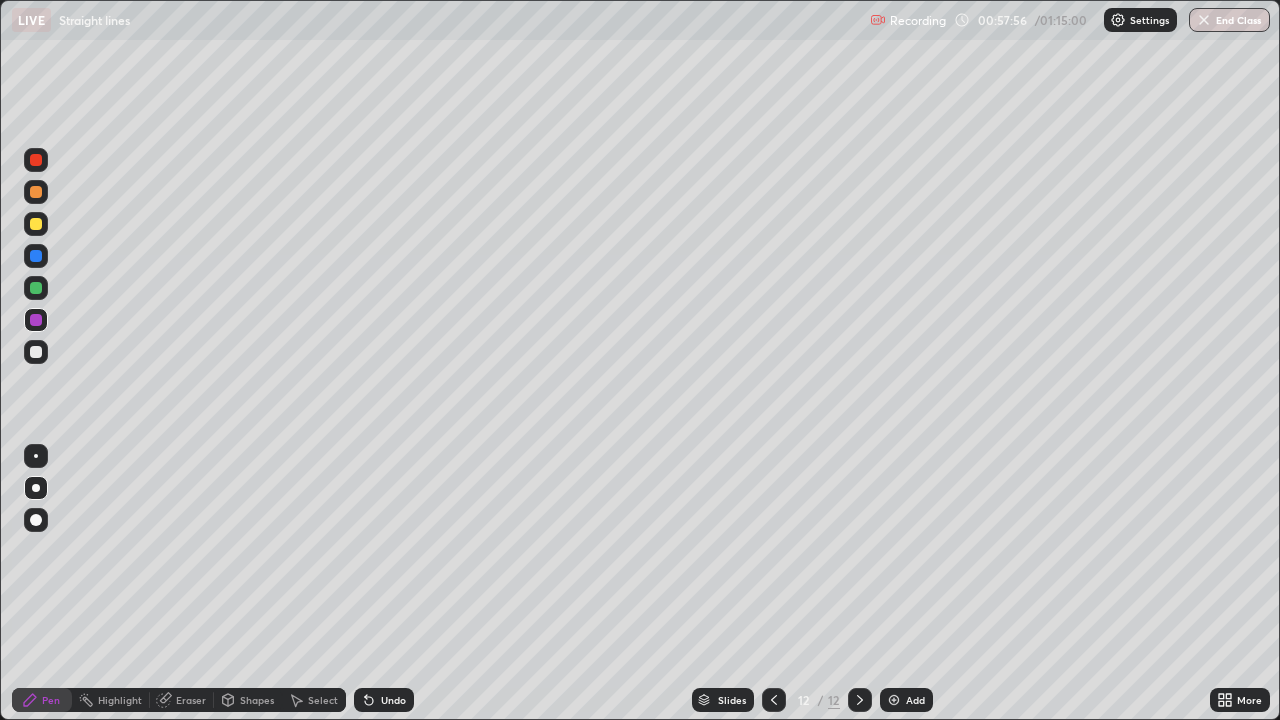 click 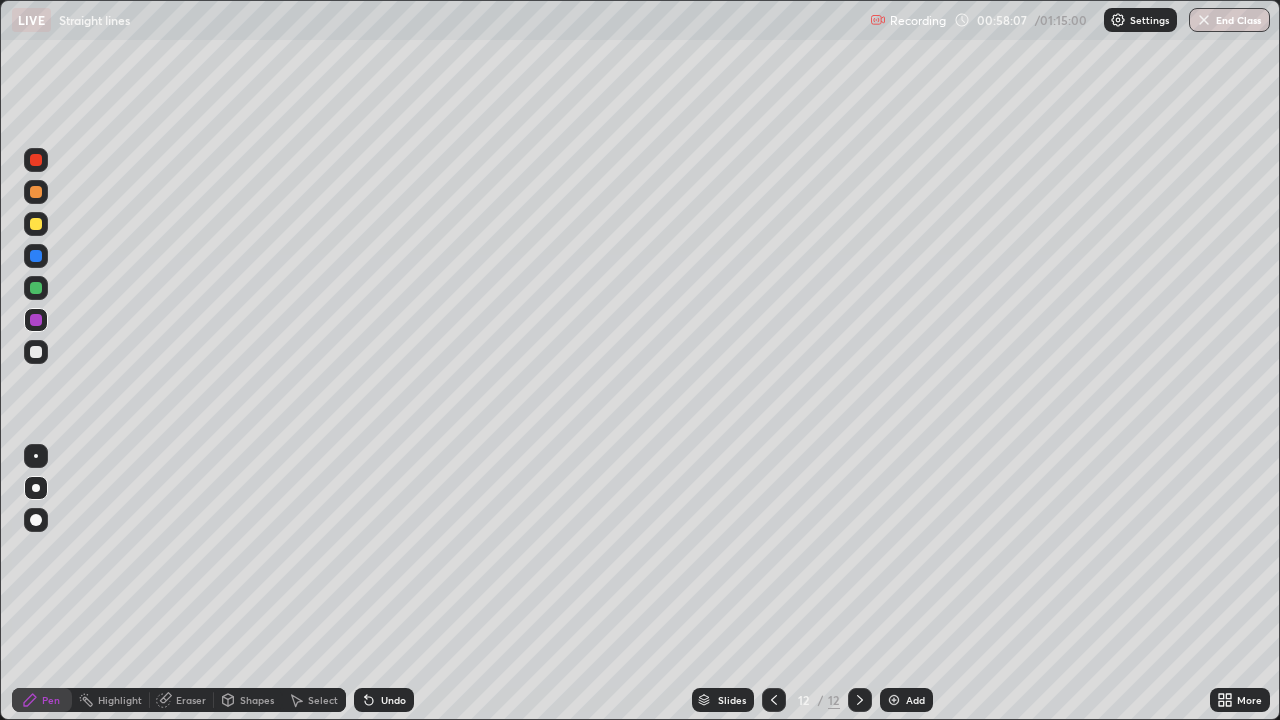 click at bounding box center [894, 700] 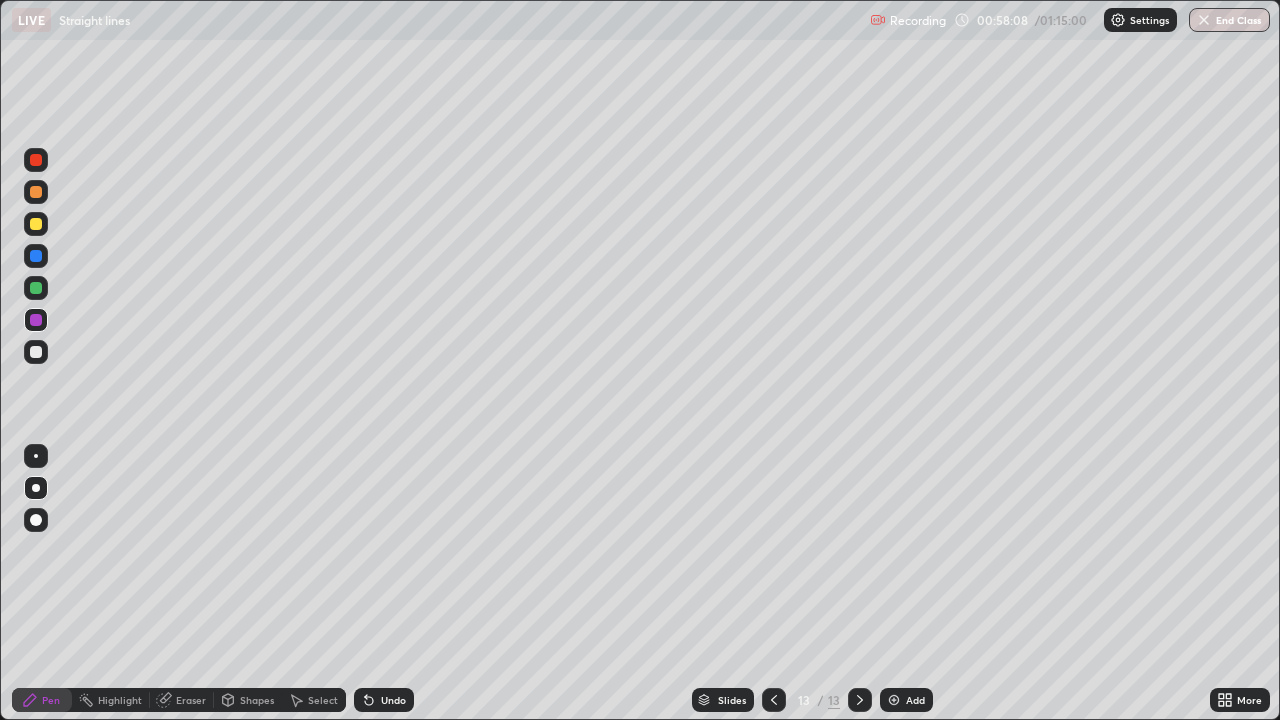 click at bounding box center (36, 224) 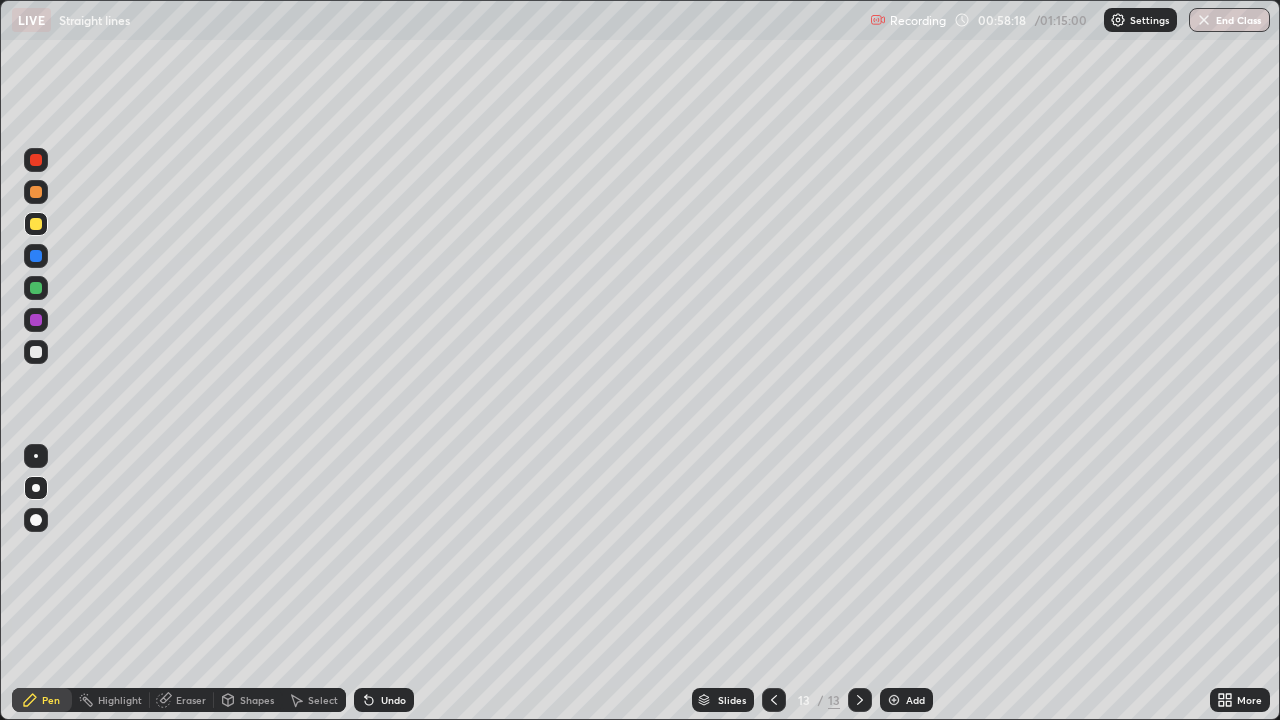 click on "Undo" at bounding box center [393, 700] 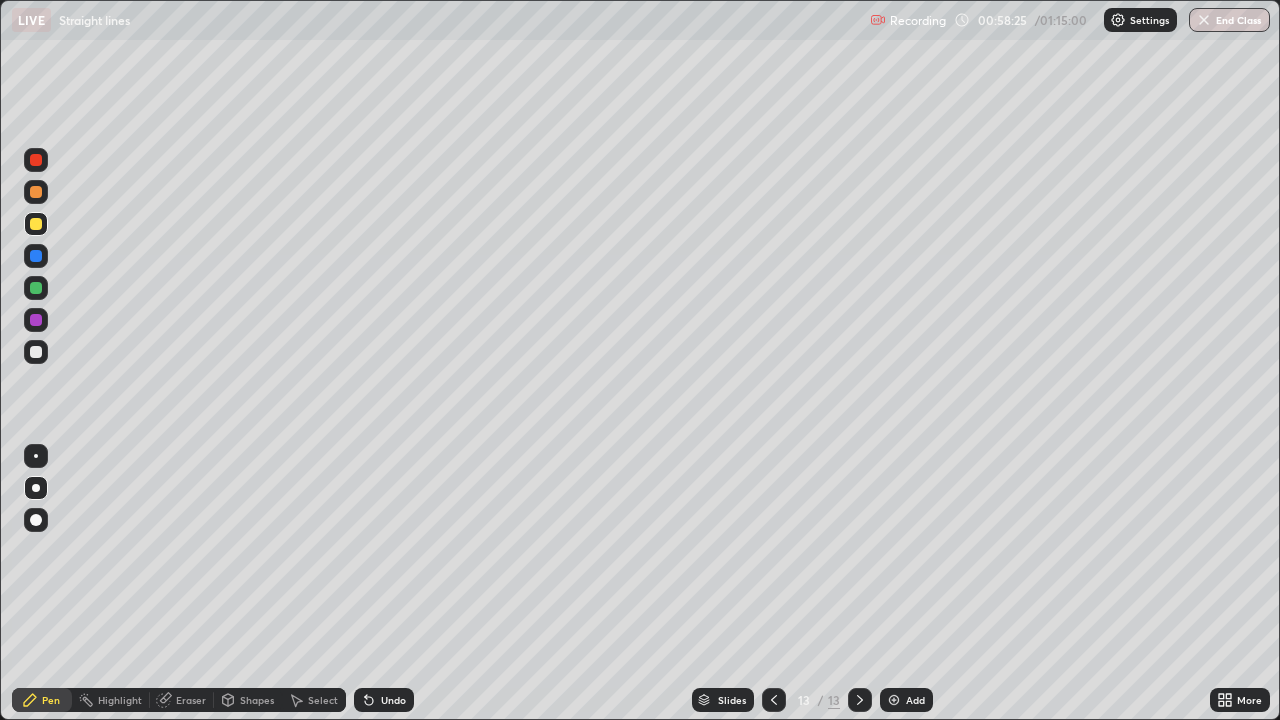 click 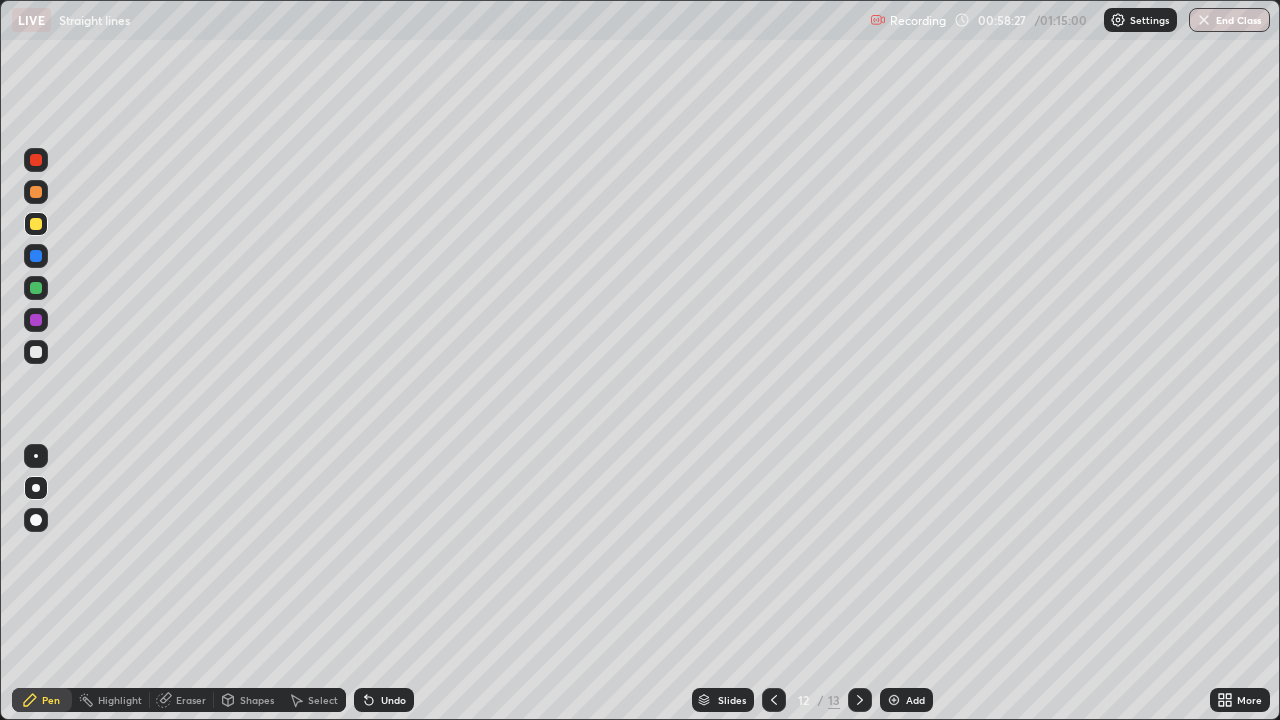click 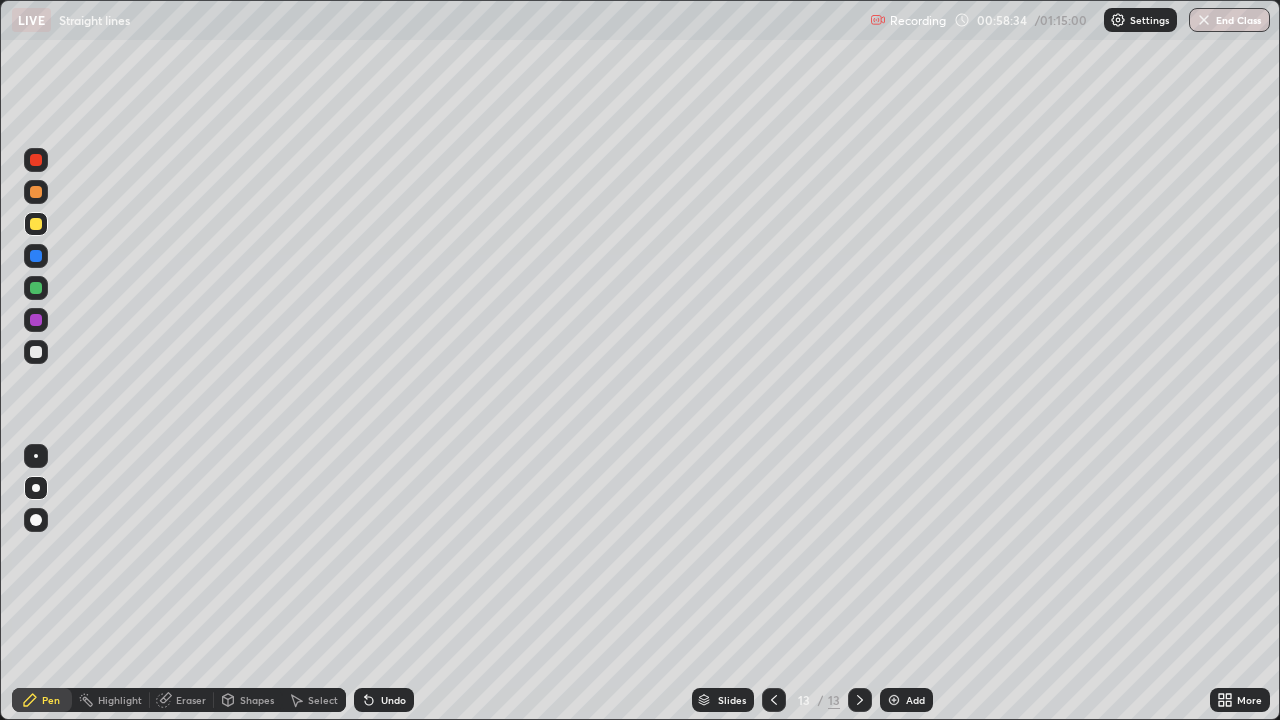 click at bounding box center (36, 256) 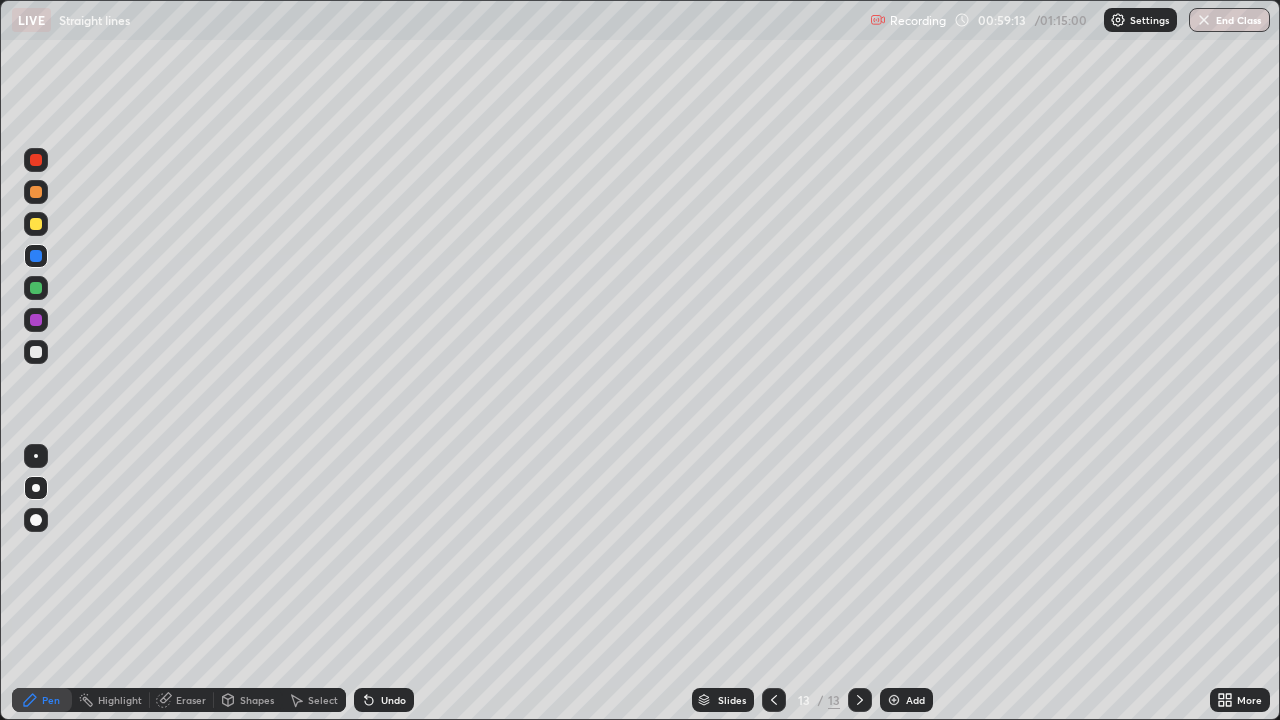 click 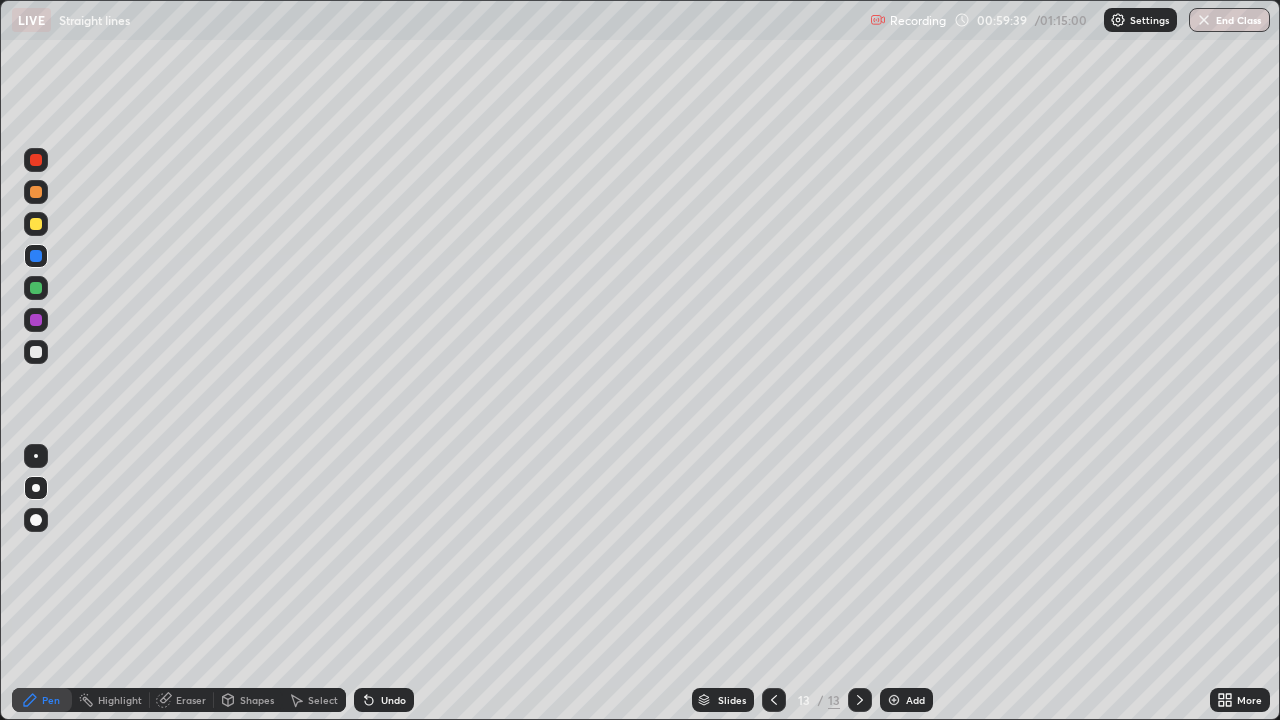 click at bounding box center (894, 700) 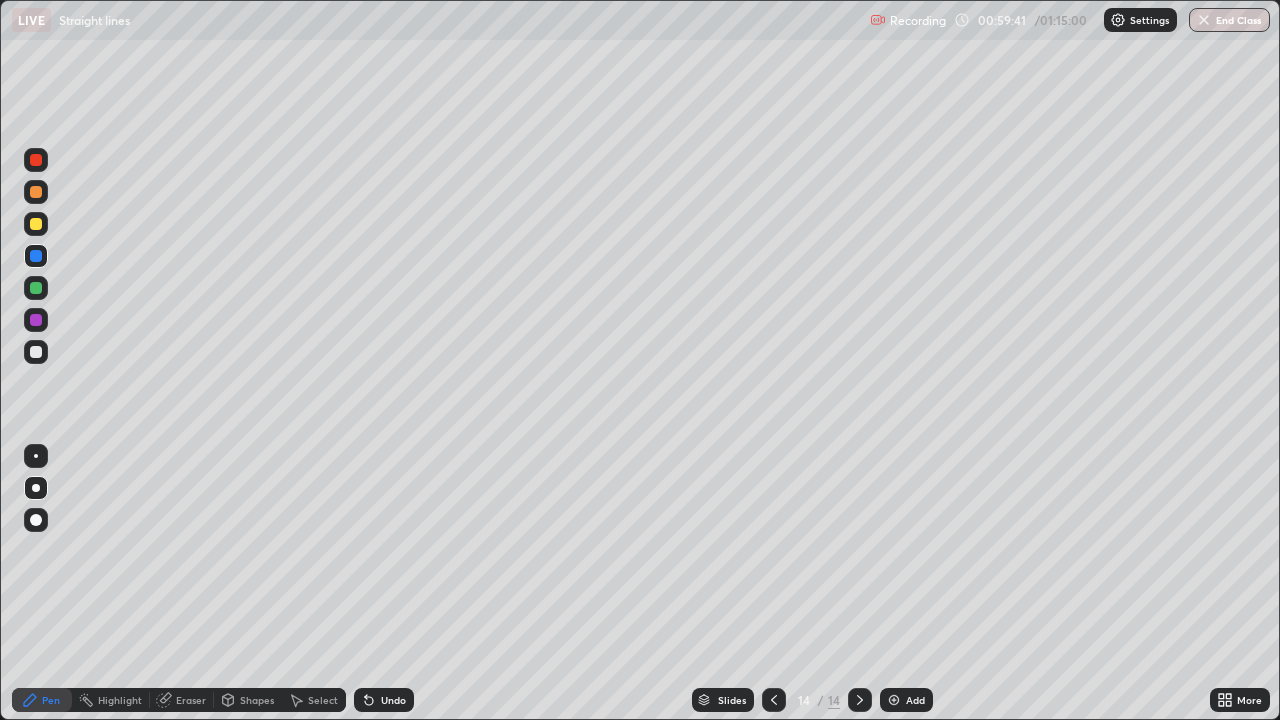 click at bounding box center [36, 224] 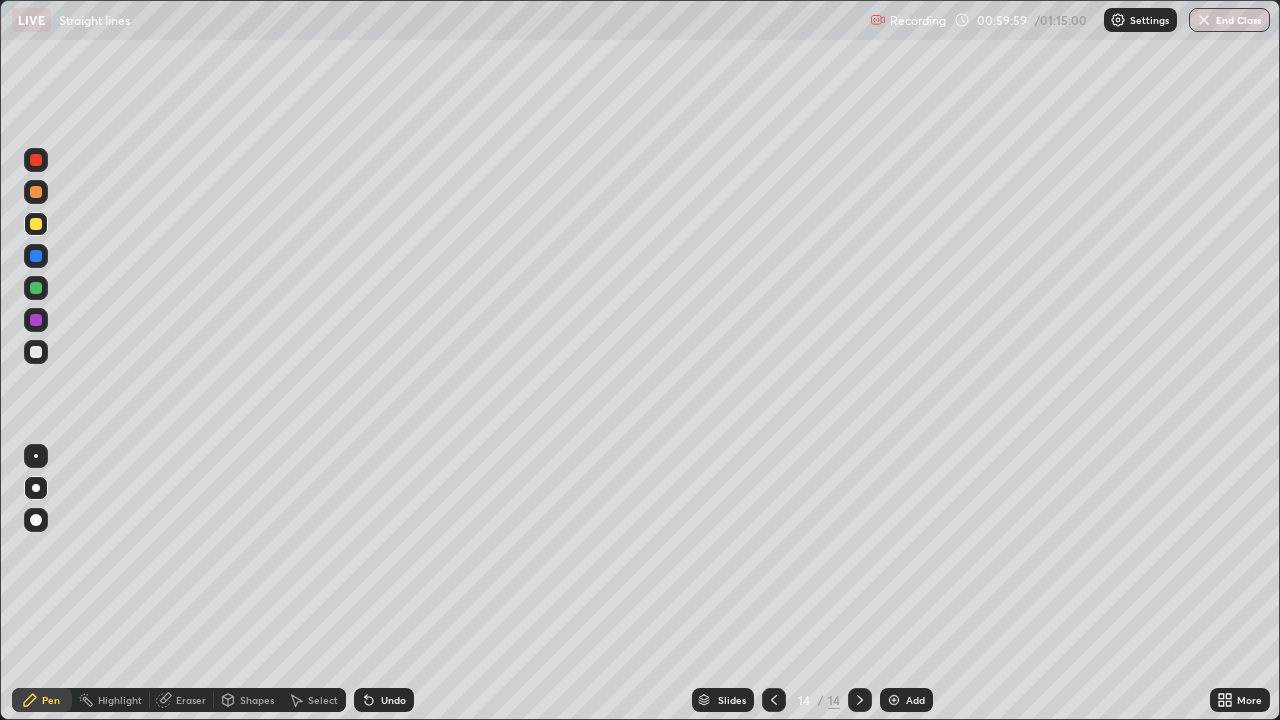 click 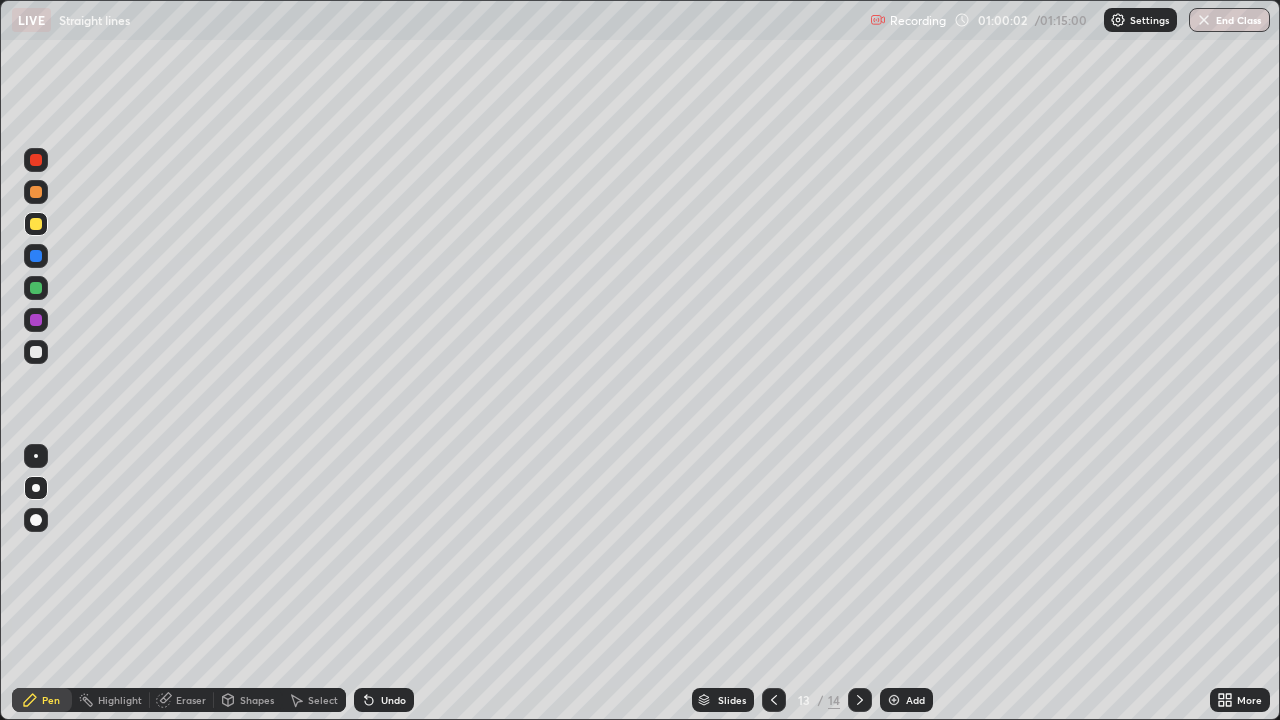 click 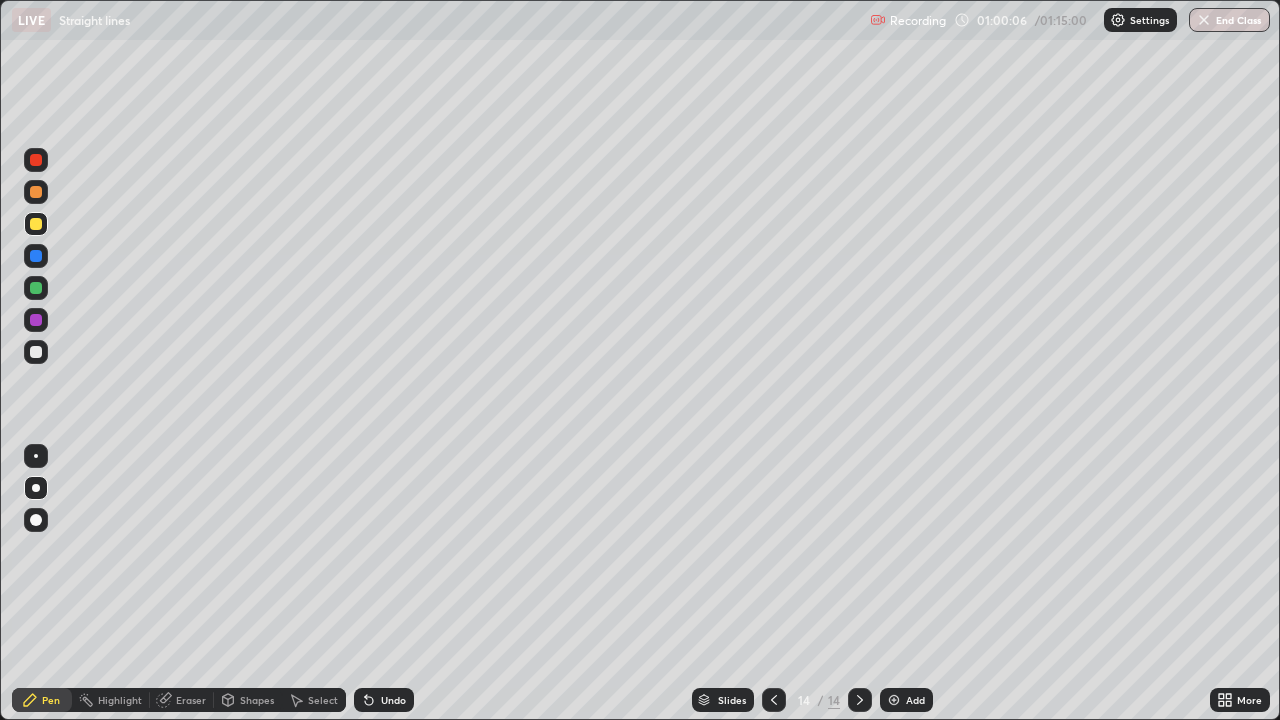 click on "Undo" at bounding box center (384, 700) 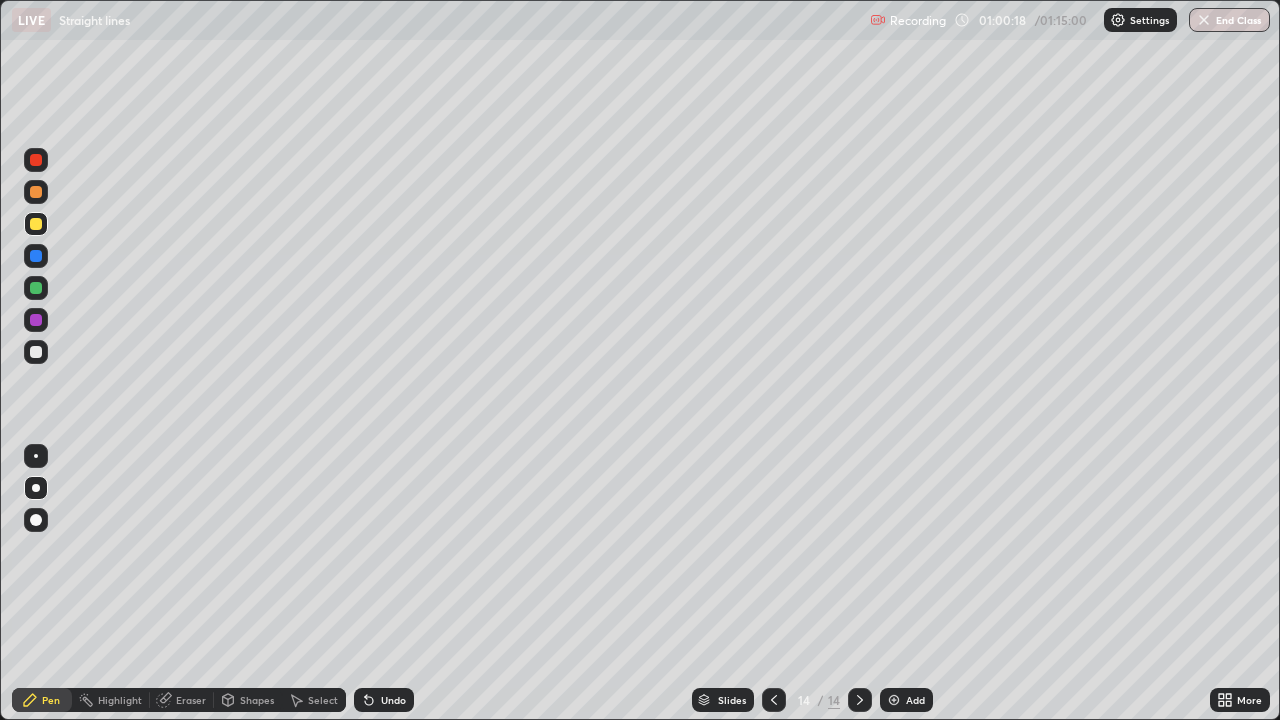 click at bounding box center (774, 700) 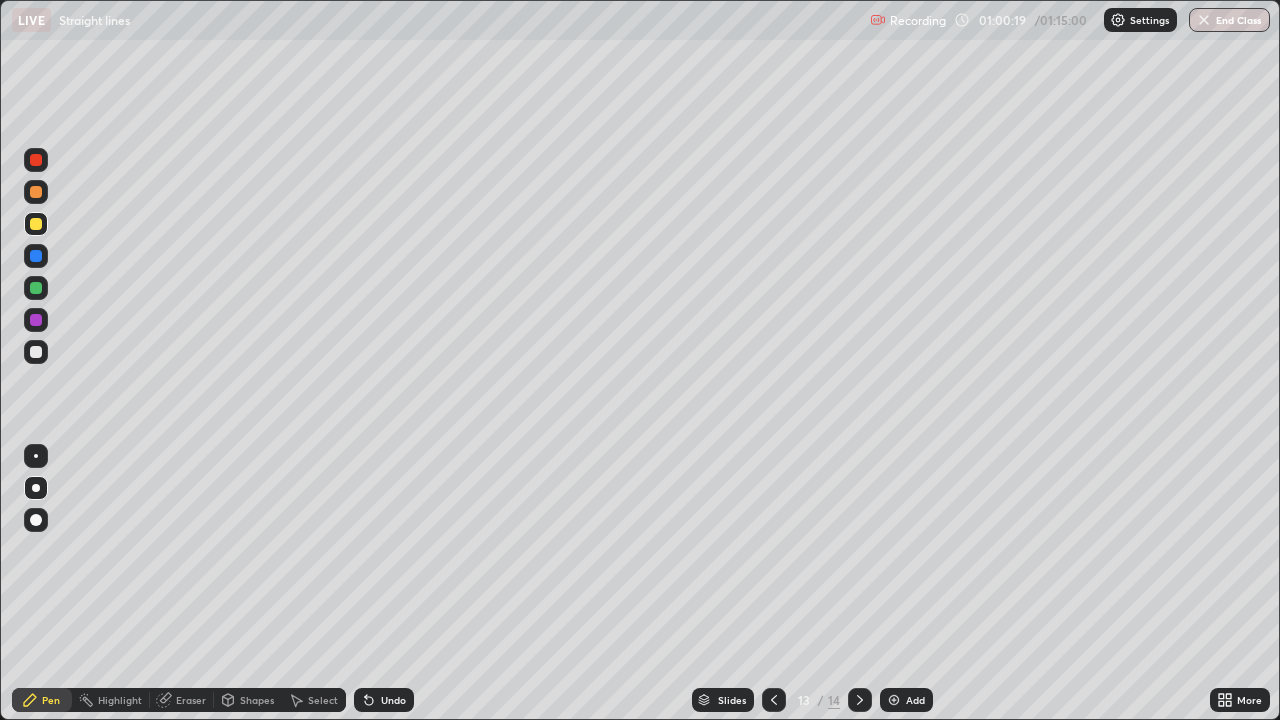 click 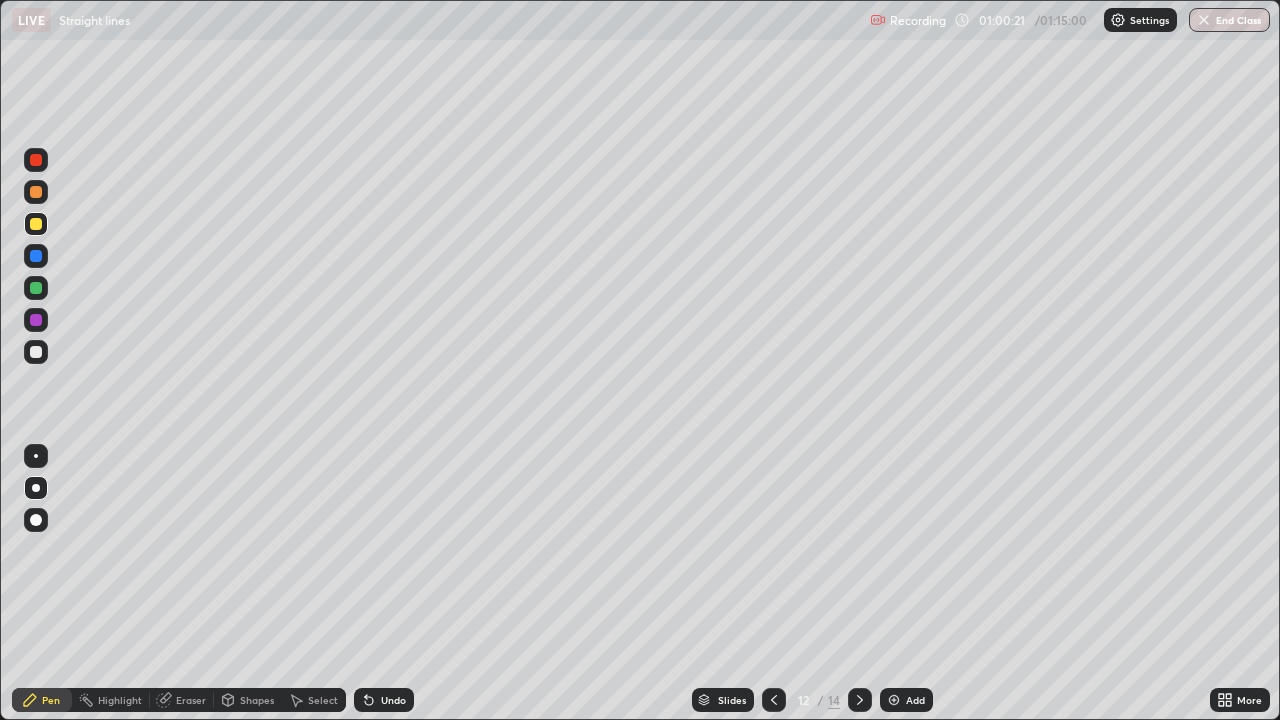click 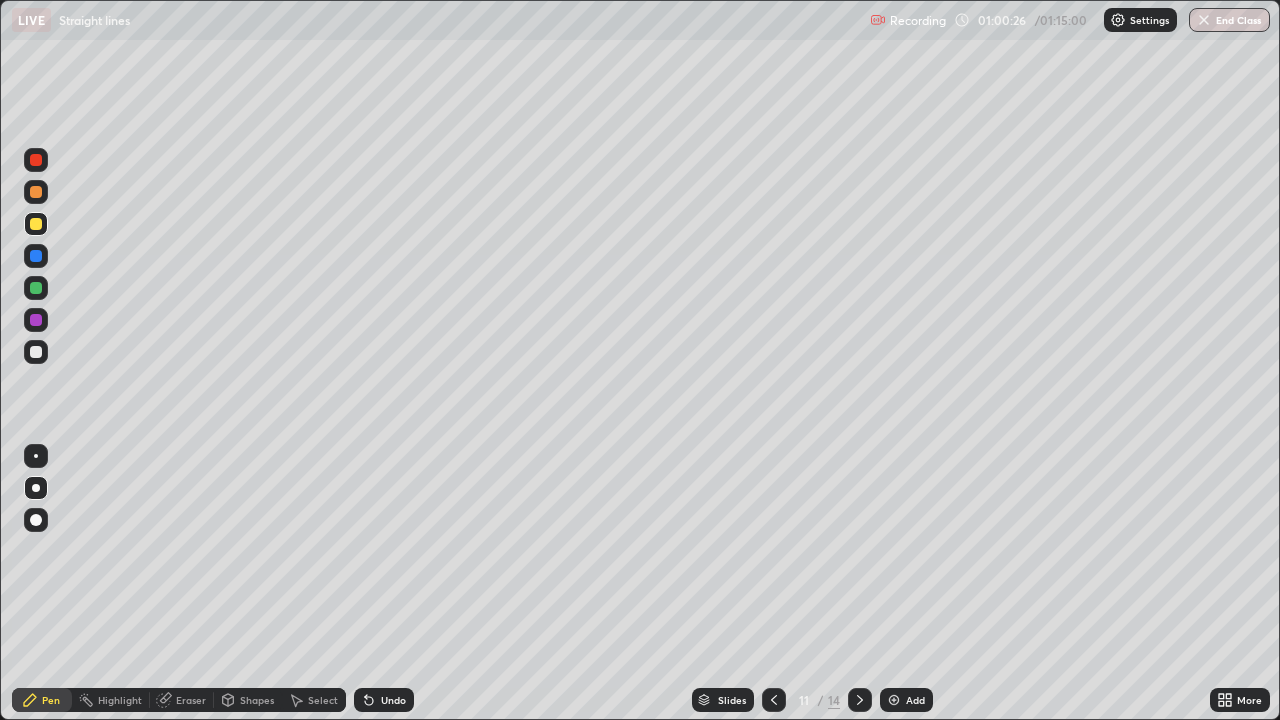 click 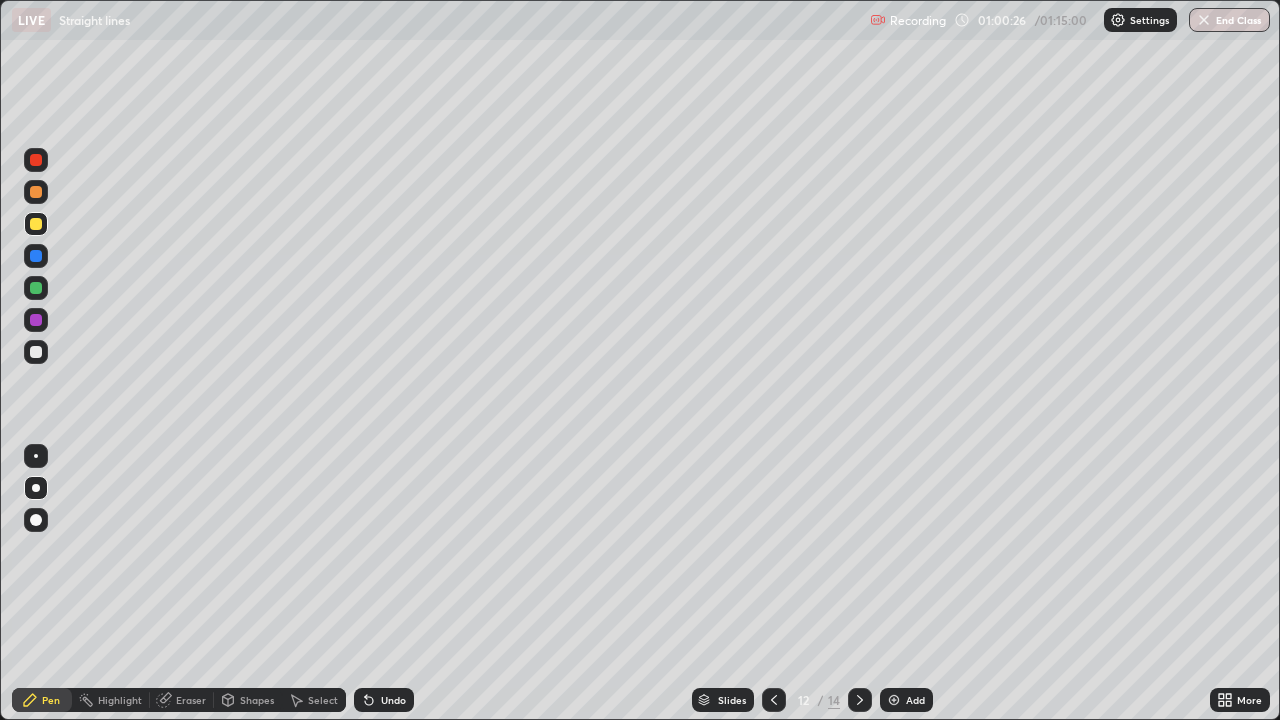 click 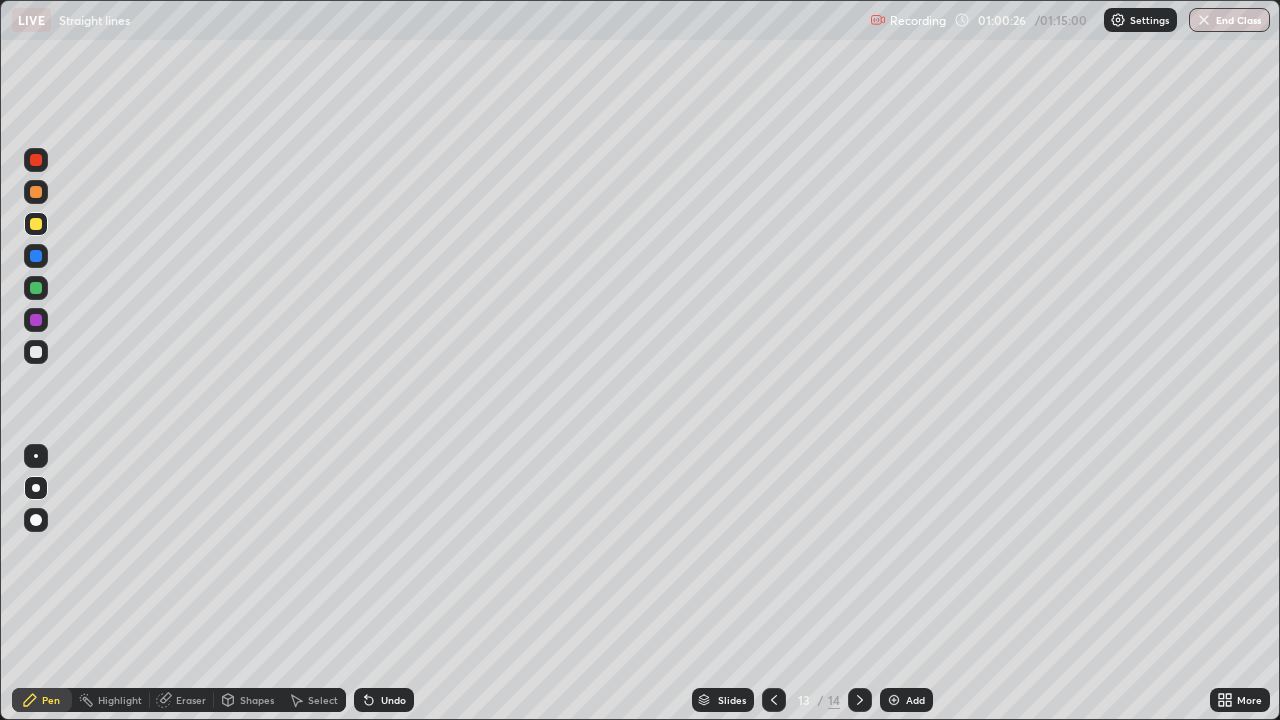 click 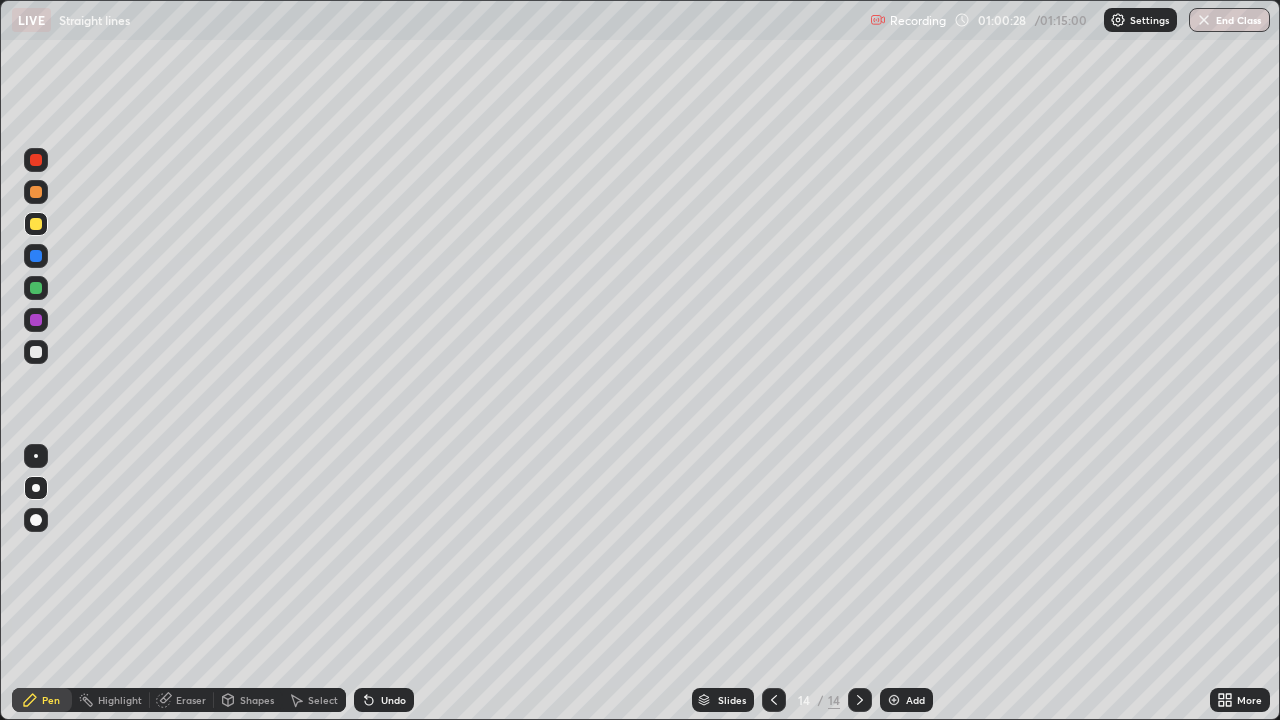 click at bounding box center (36, 256) 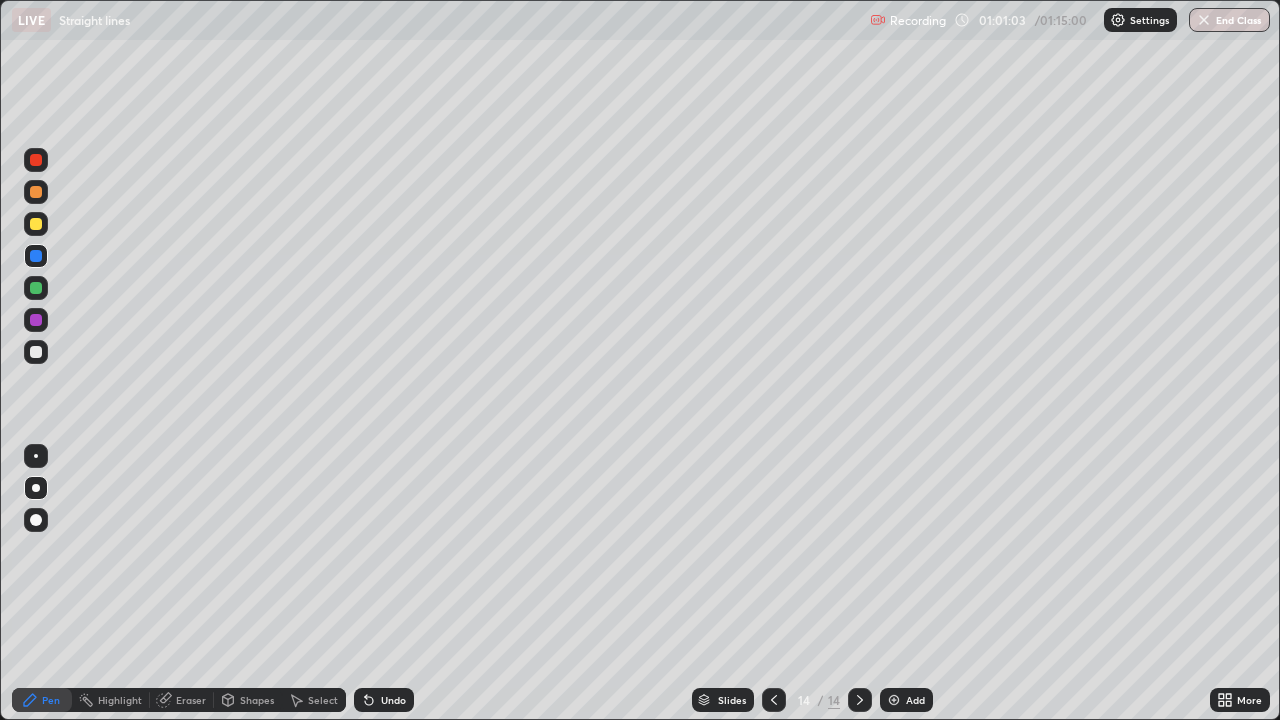 click at bounding box center (36, 224) 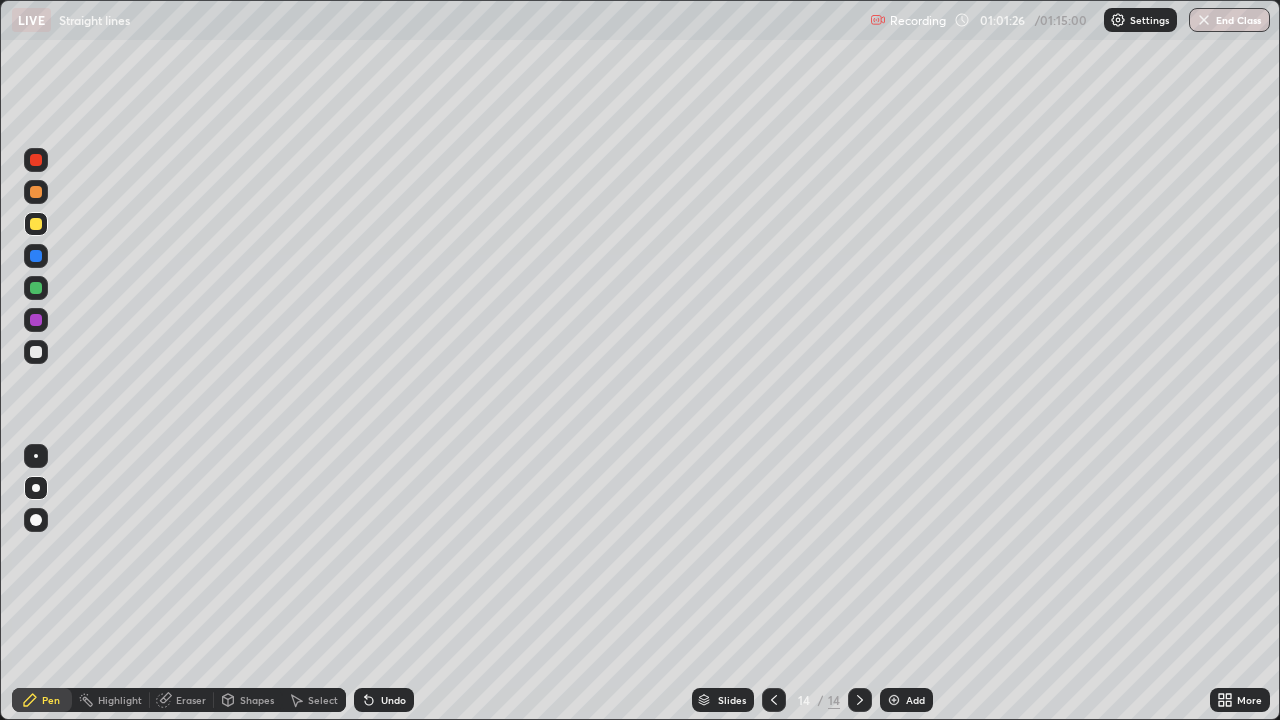 click at bounding box center (36, 352) 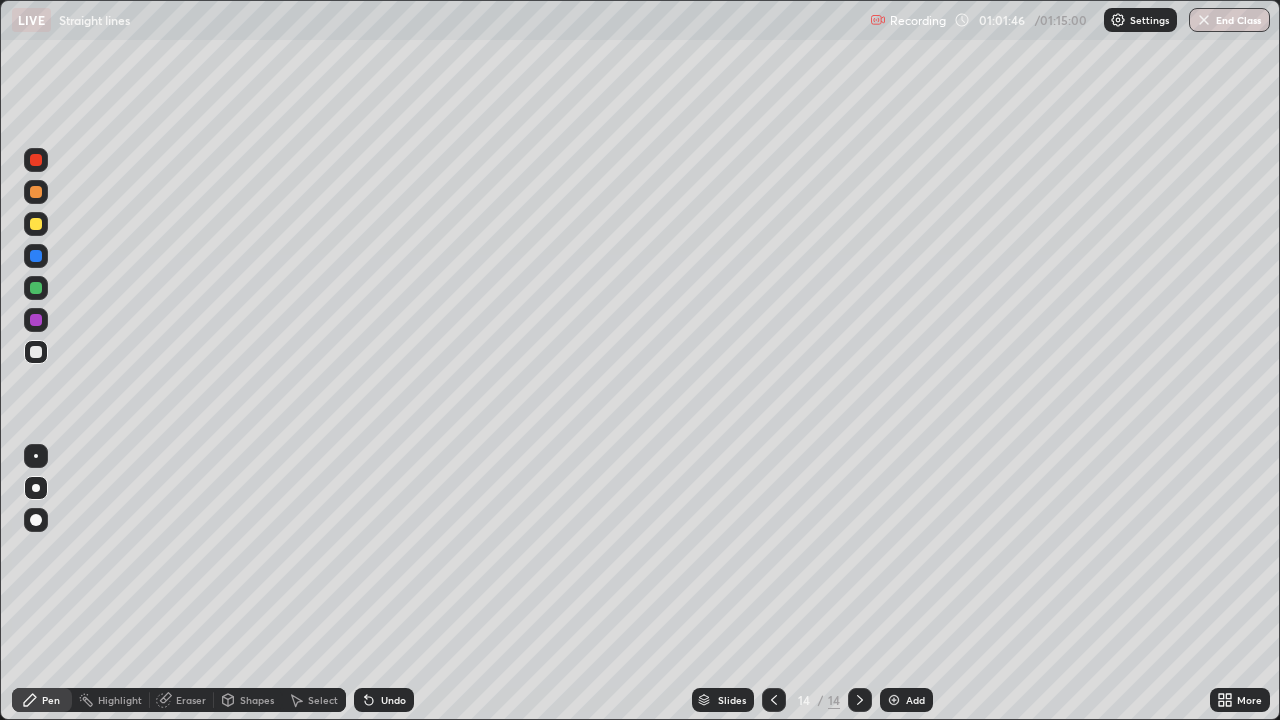 click at bounding box center [36, 256] 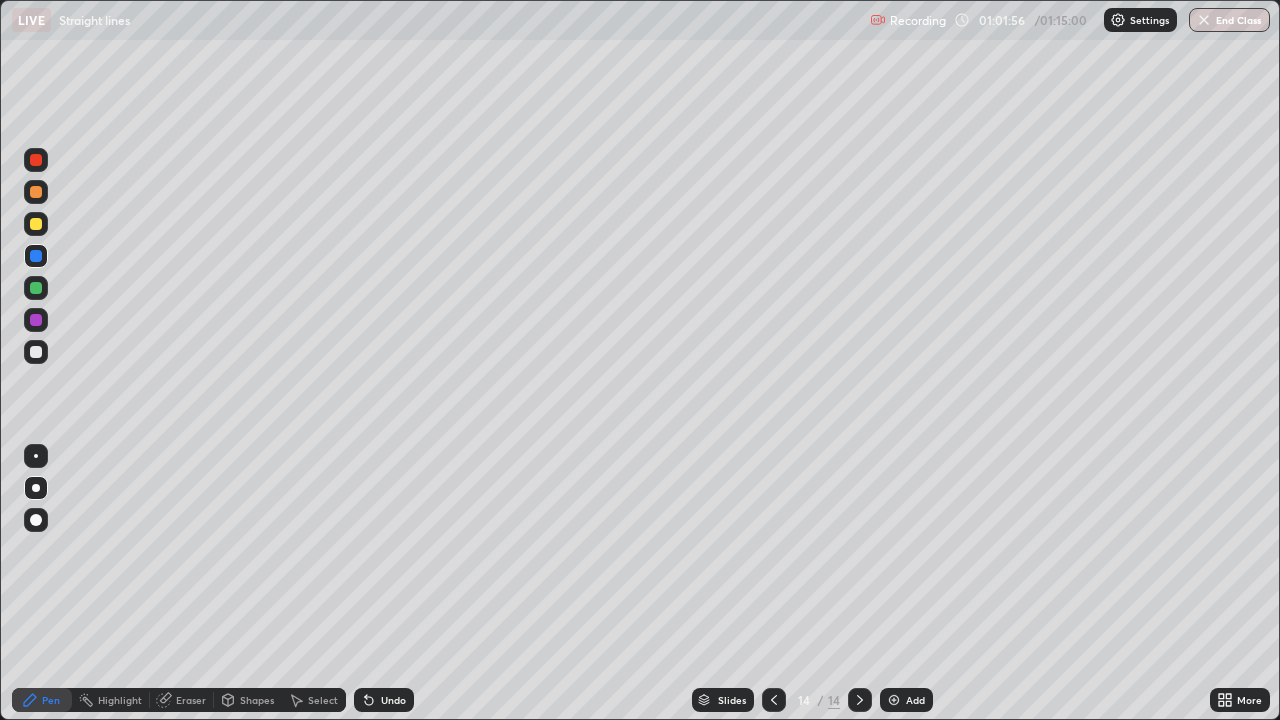 click at bounding box center (36, 352) 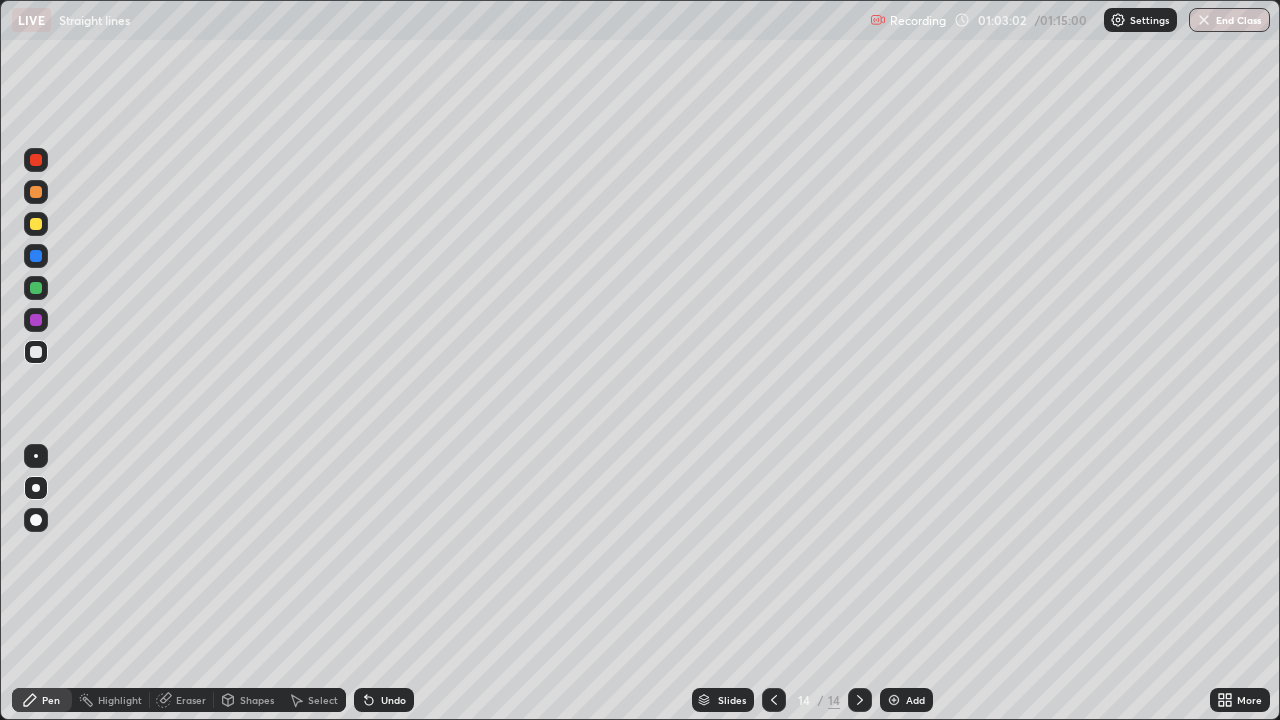 click 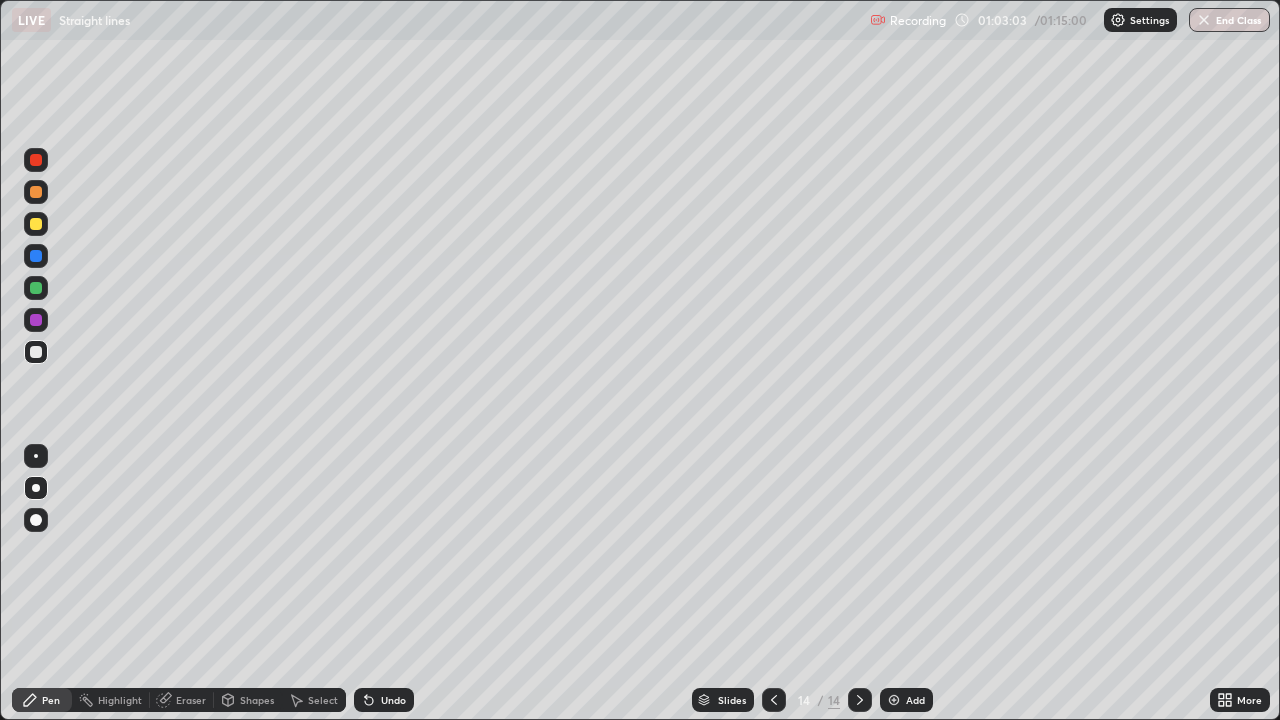 click at bounding box center [894, 700] 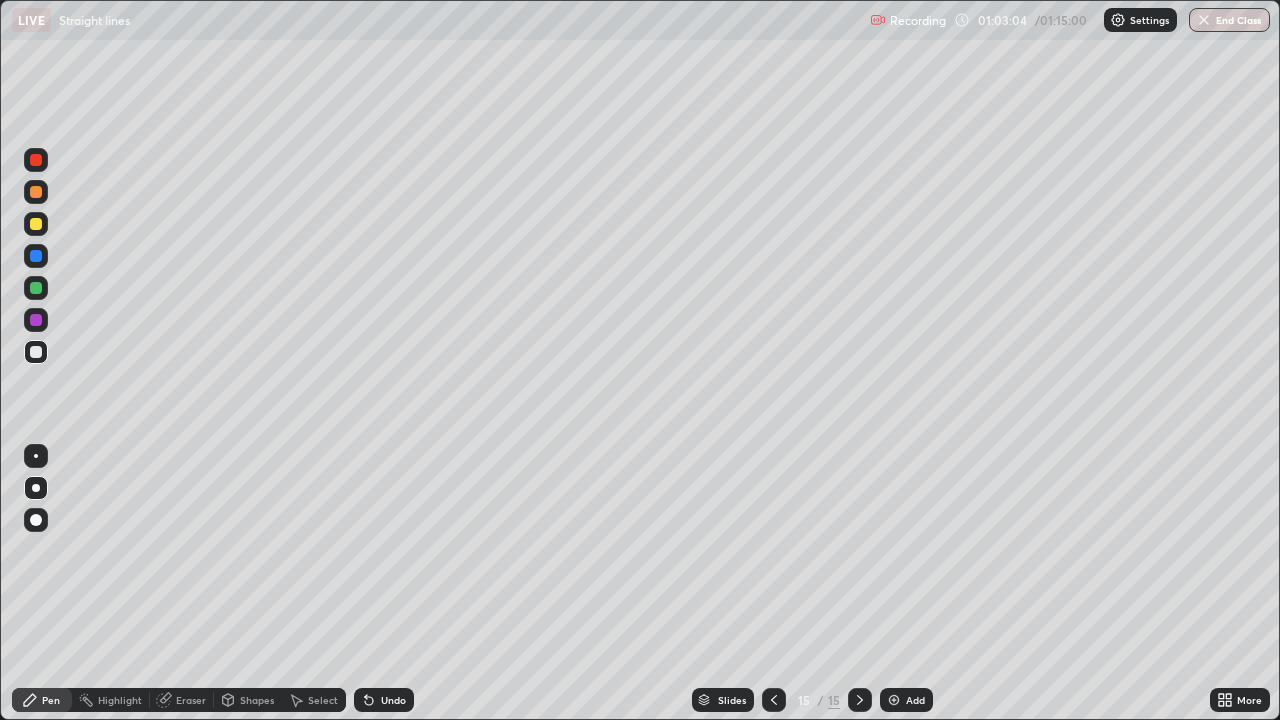 click at bounding box center (36, 224) 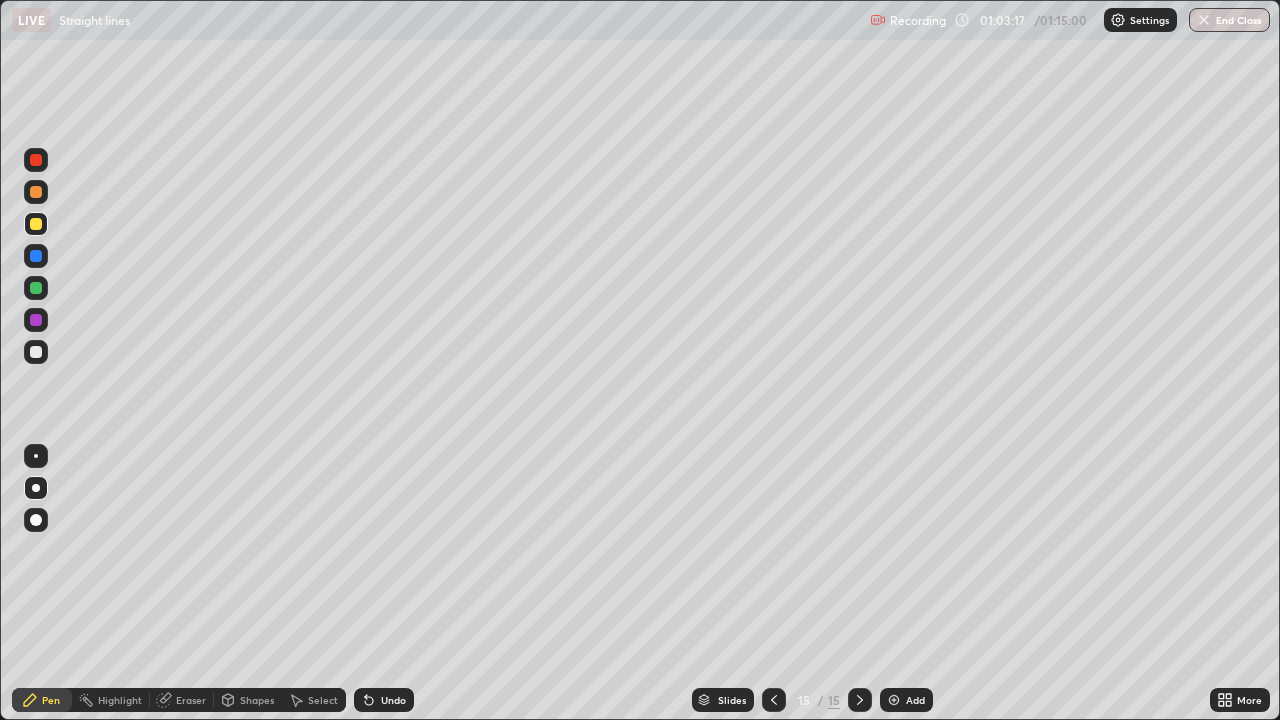 click on "Undo" at bounding box center (384, 700) 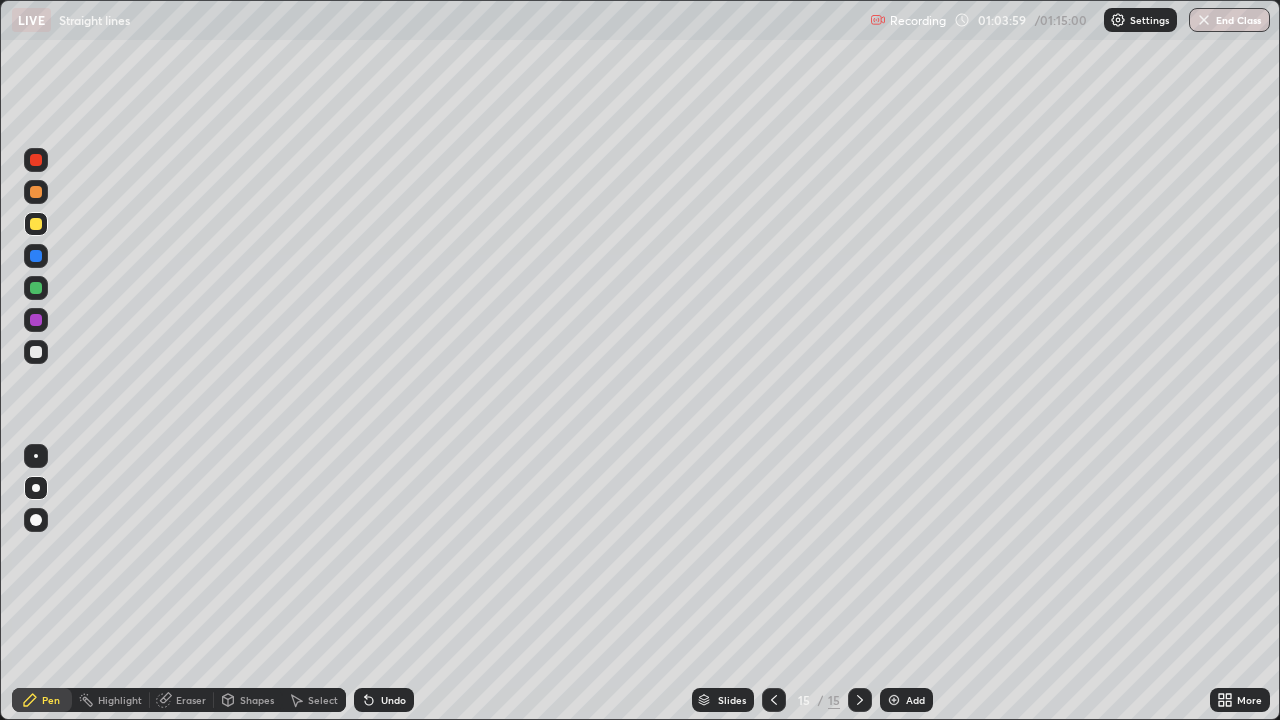 click 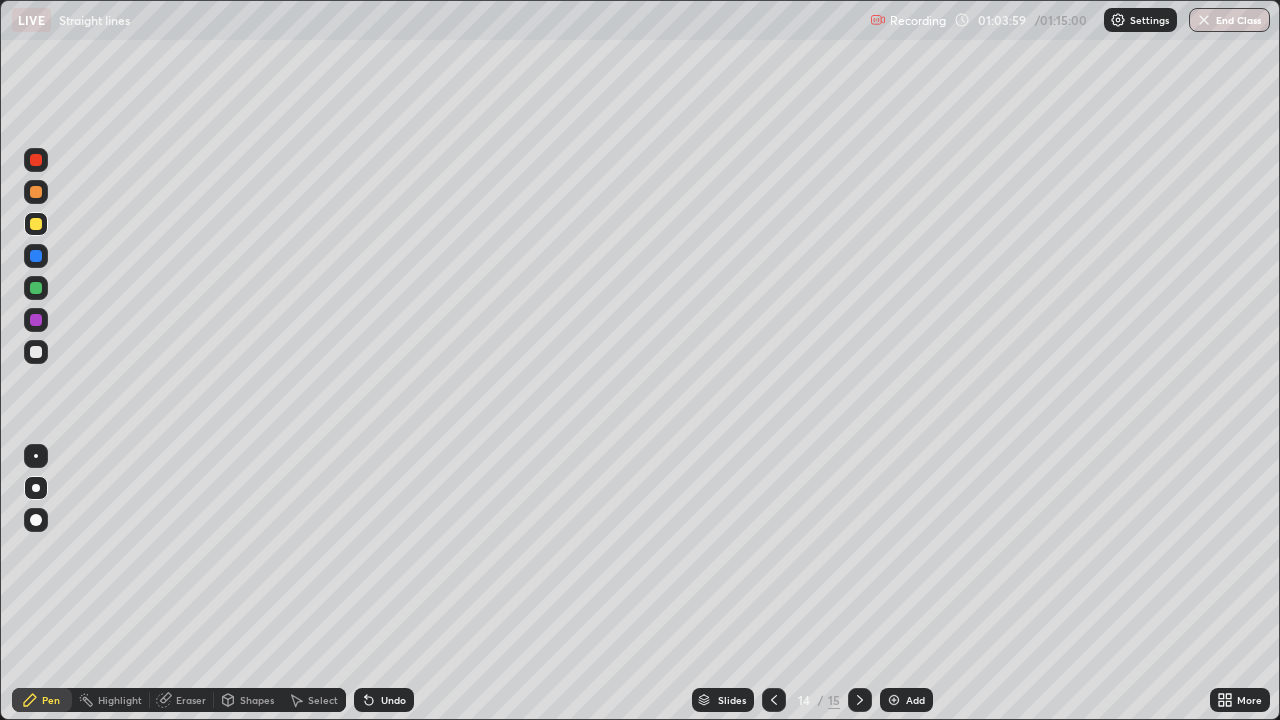 click 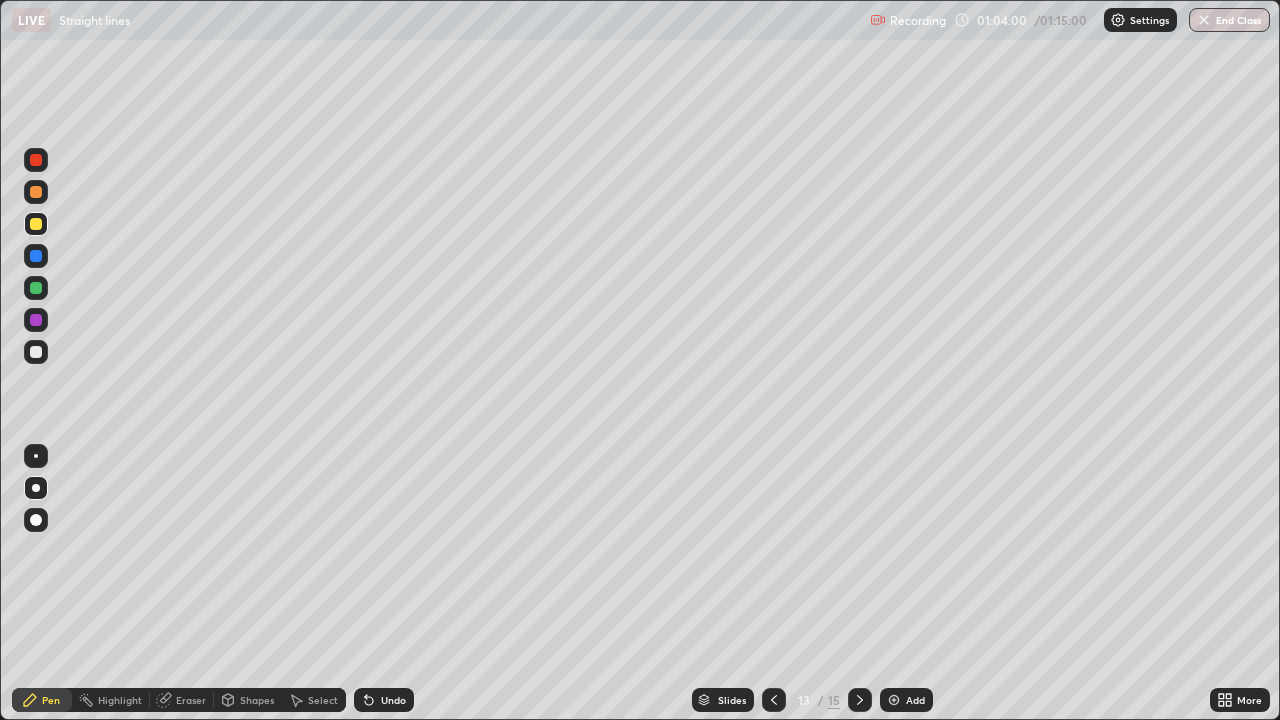 click 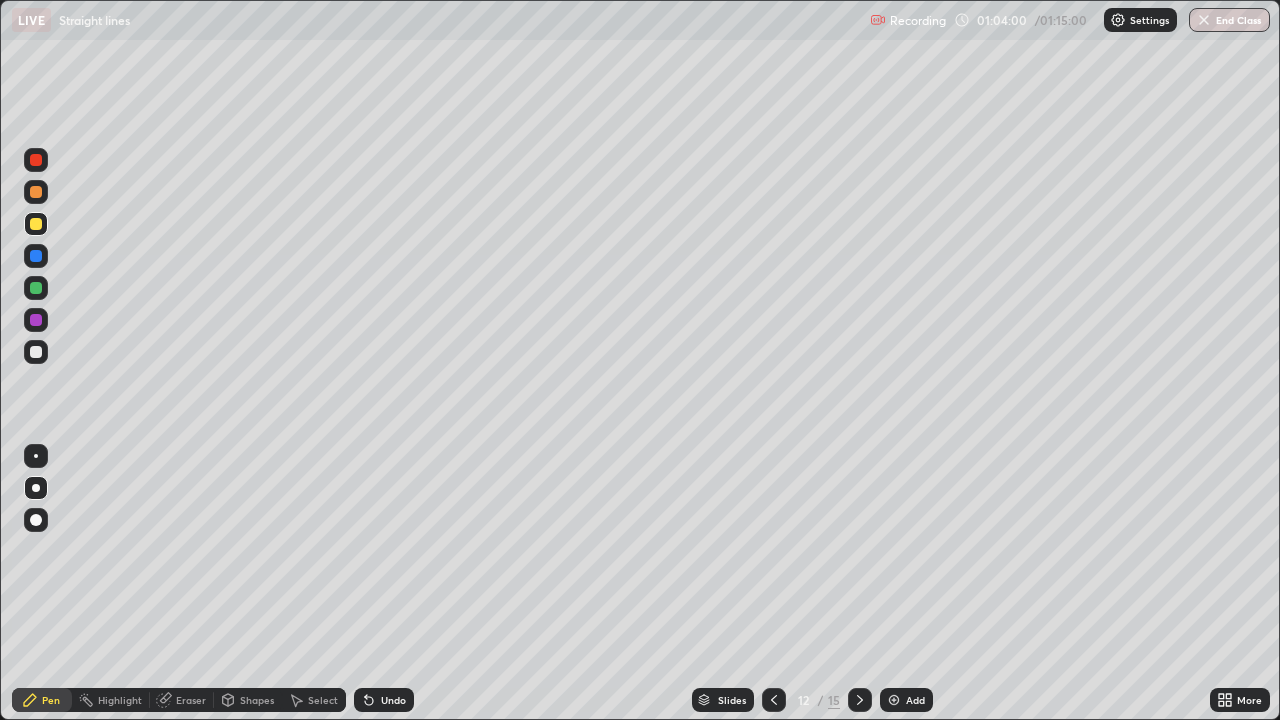 click 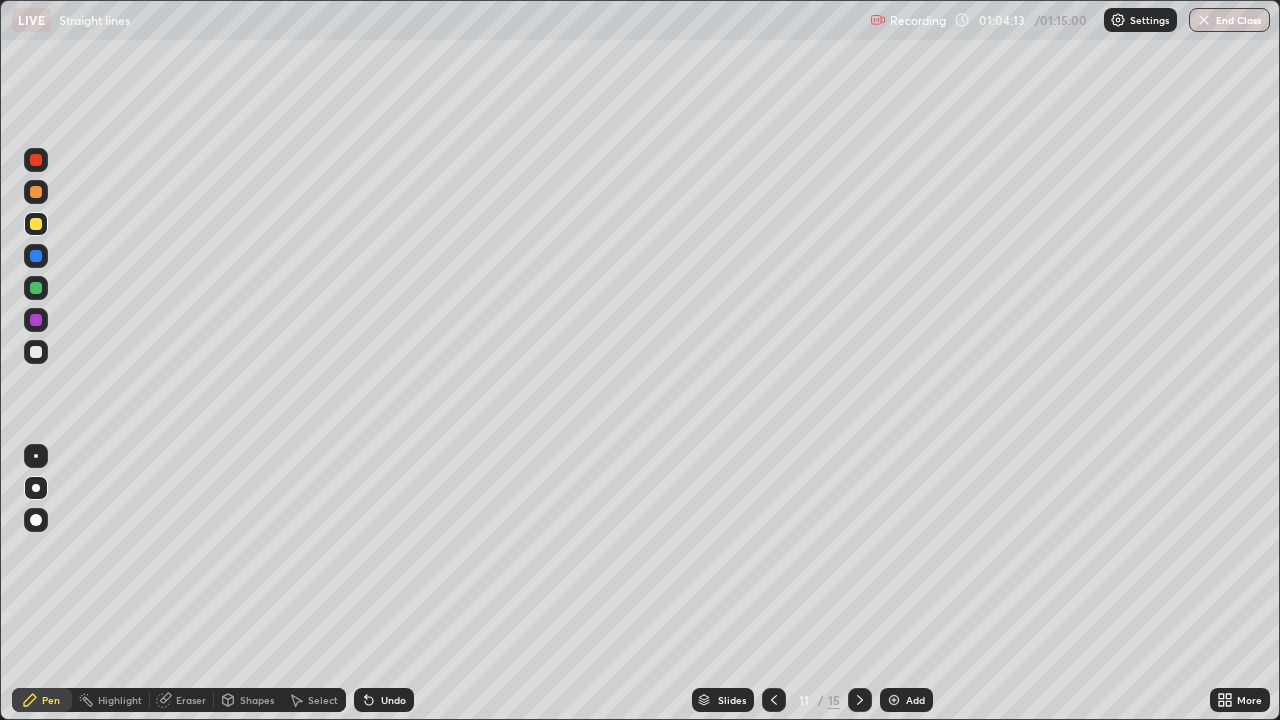 click 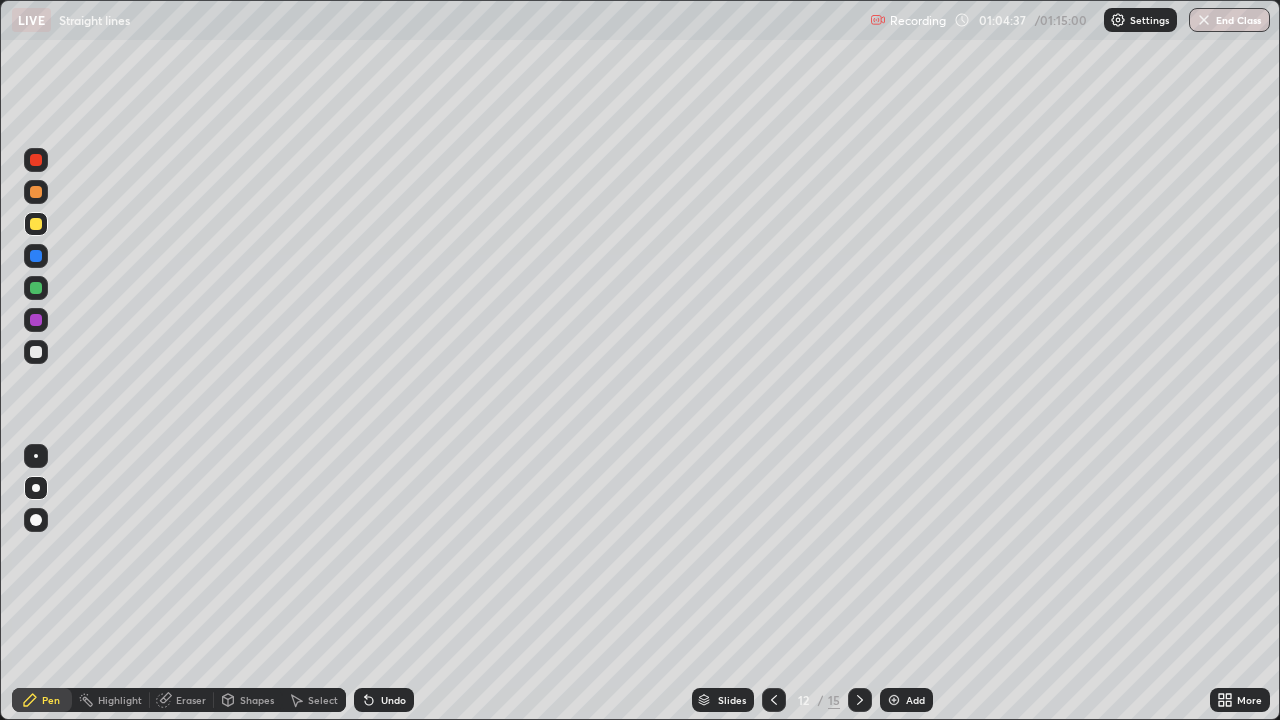 click 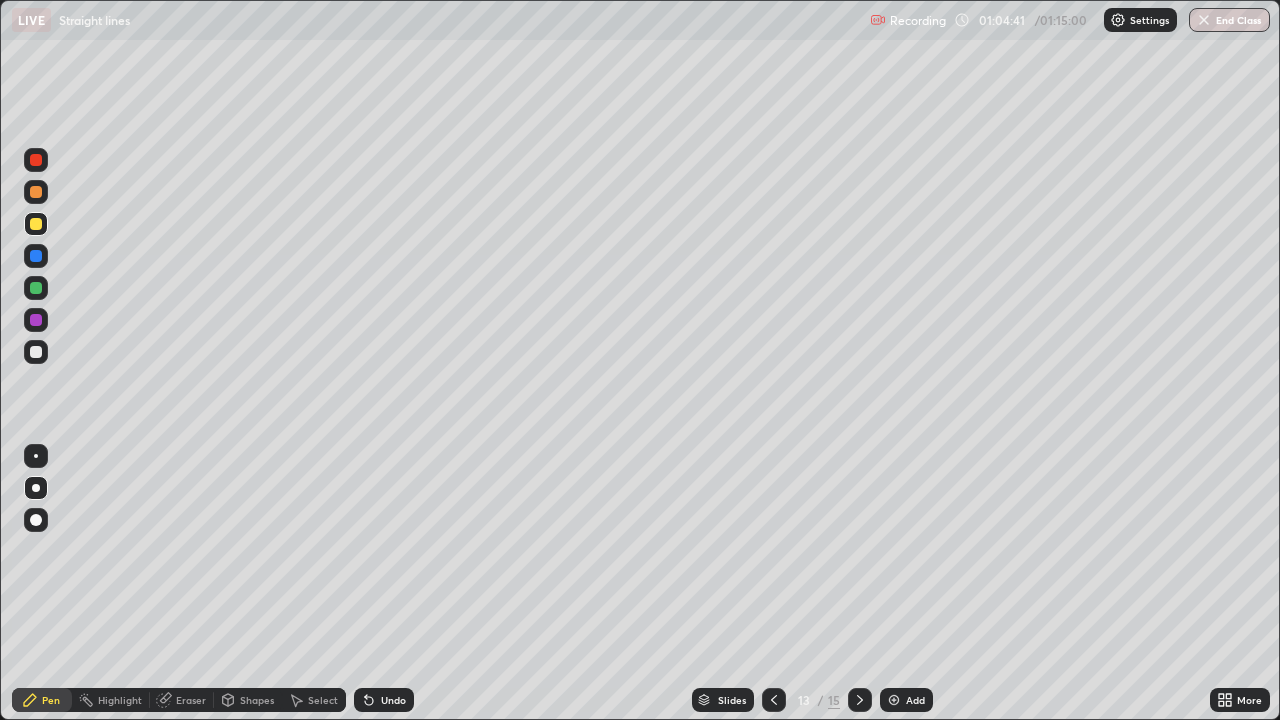 click 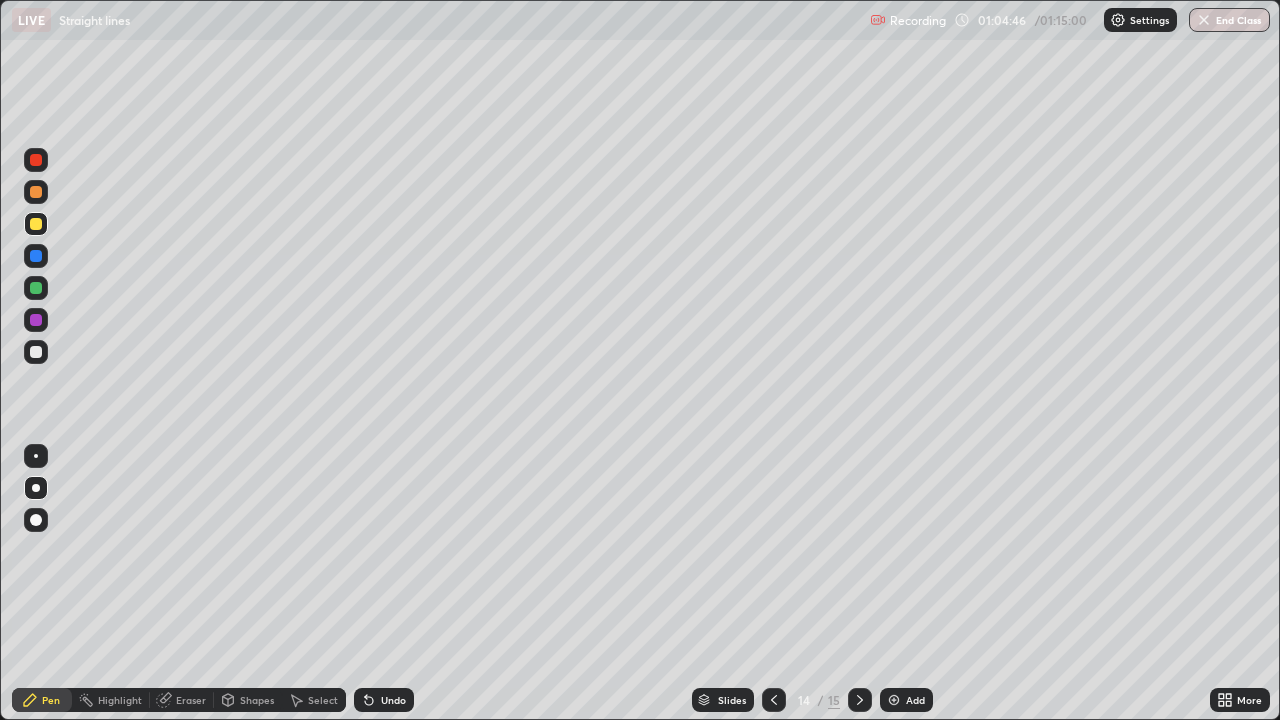 click 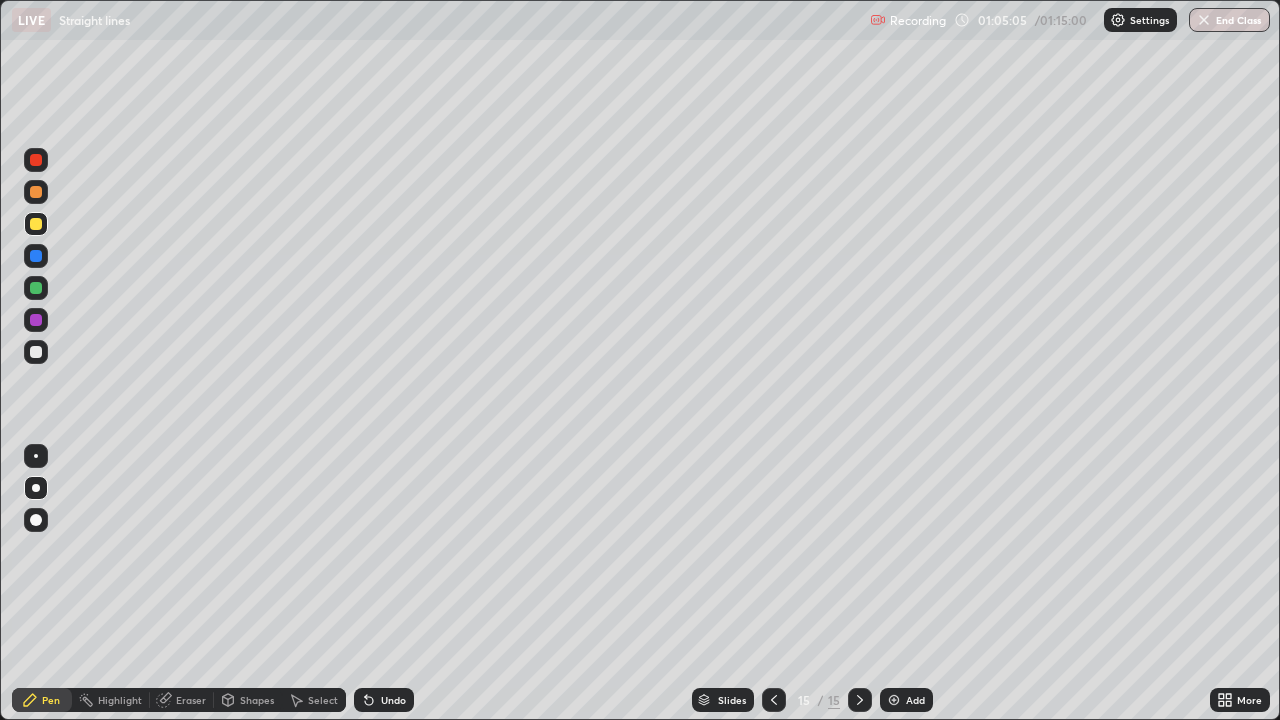 click 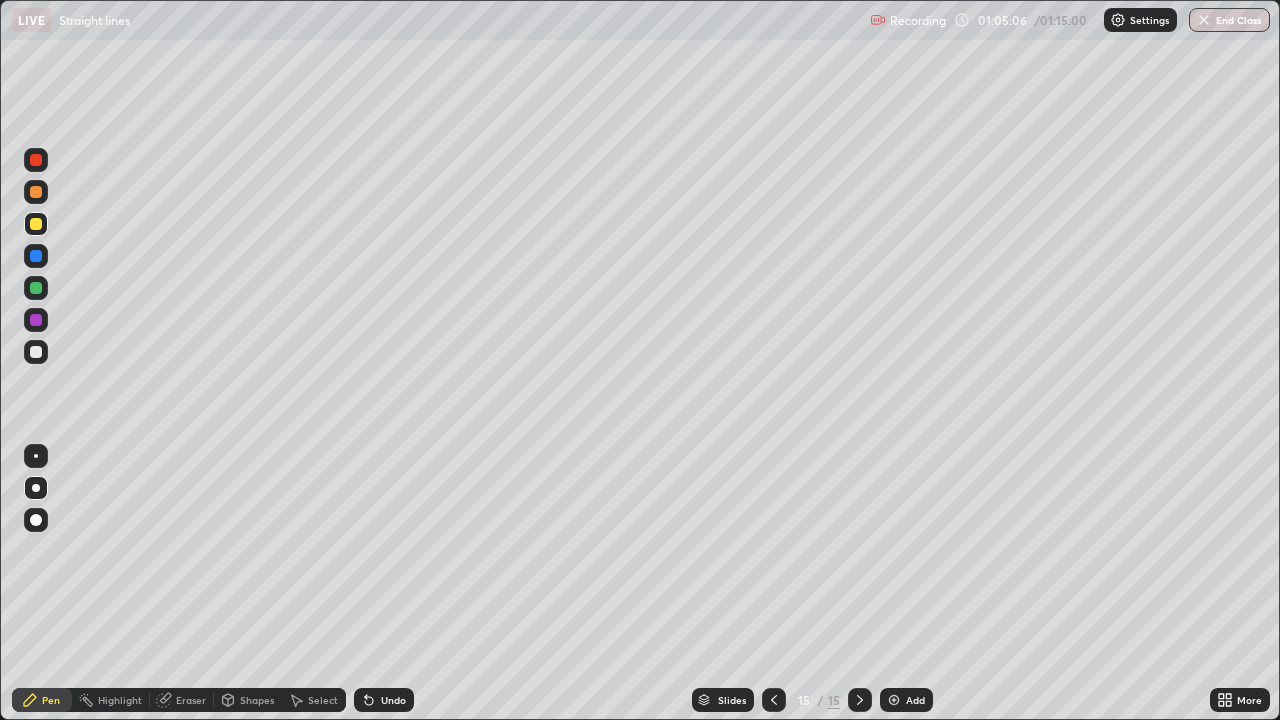 click on "Add" at bounding box center [906, 700] 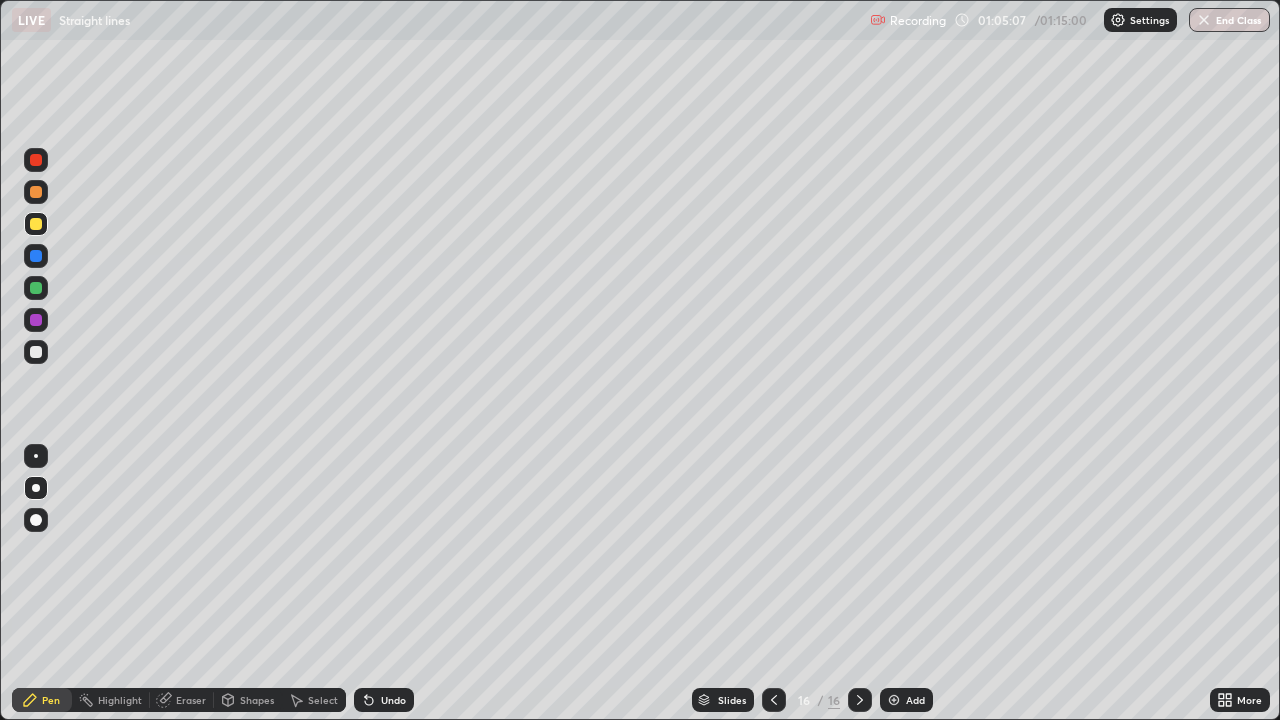 click at bounding box center [36, 288] 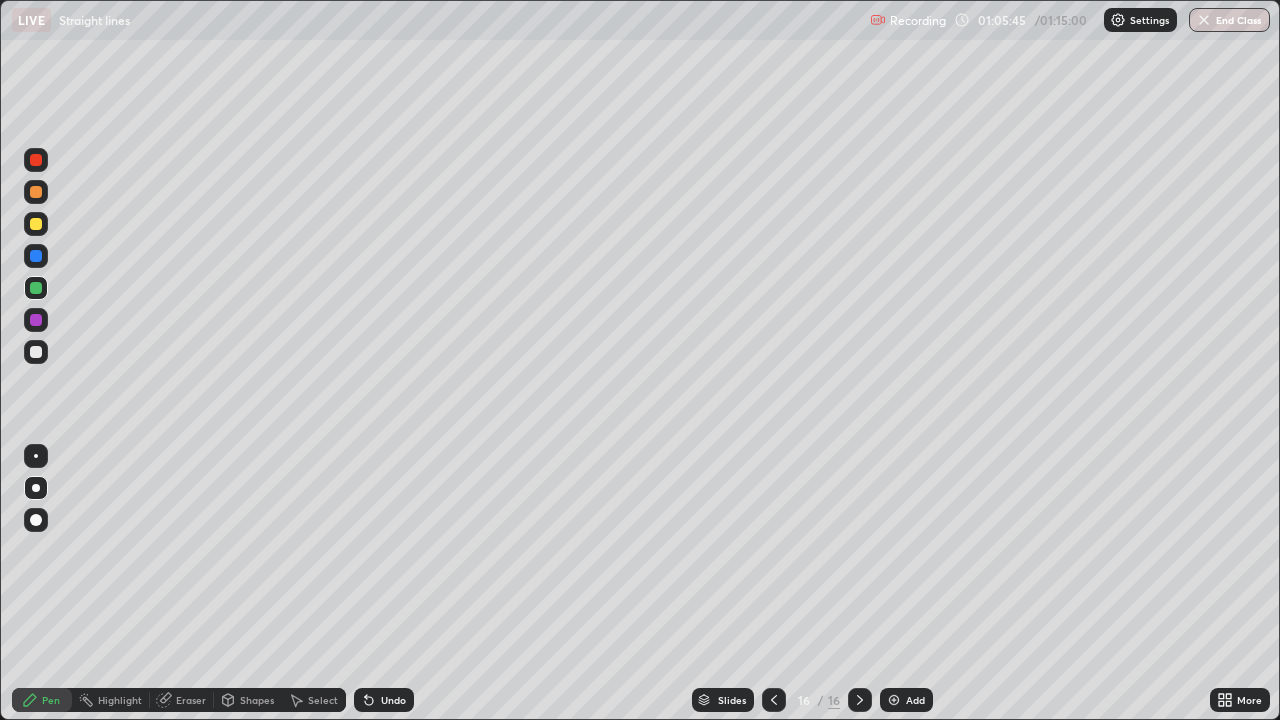 click at bounding box center [36, 352] 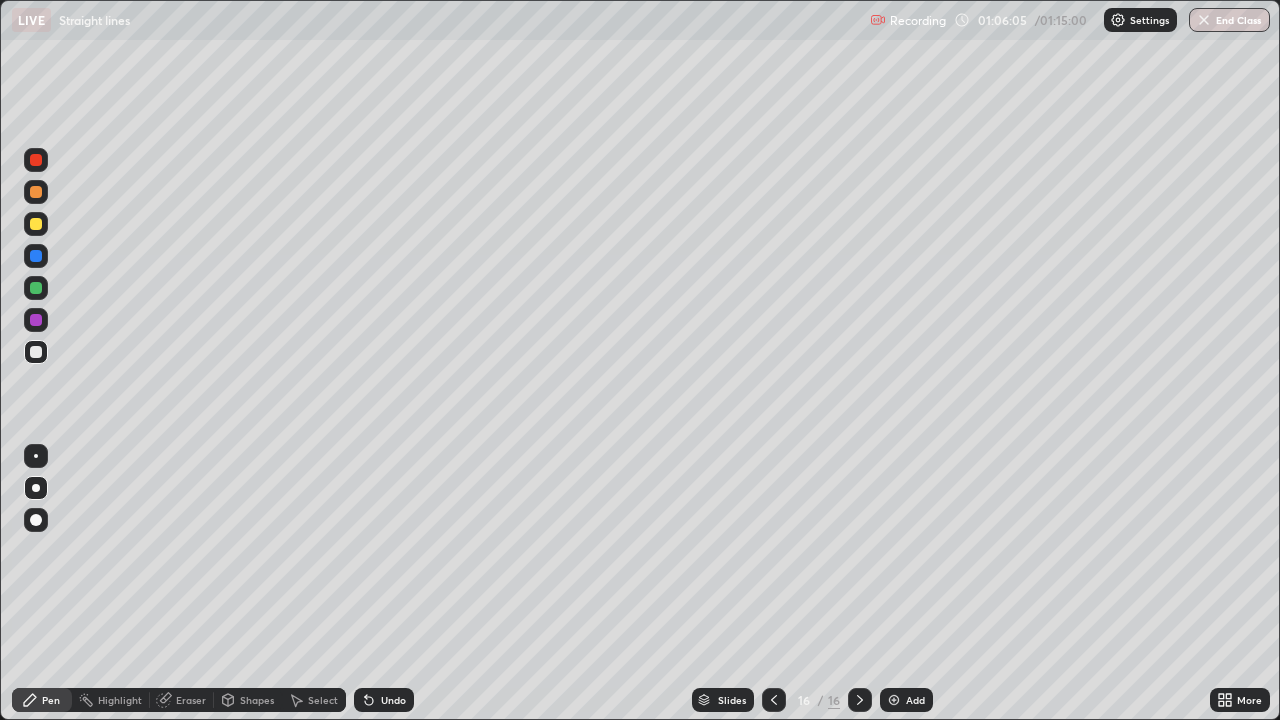 click at bounding box center (36, 256) 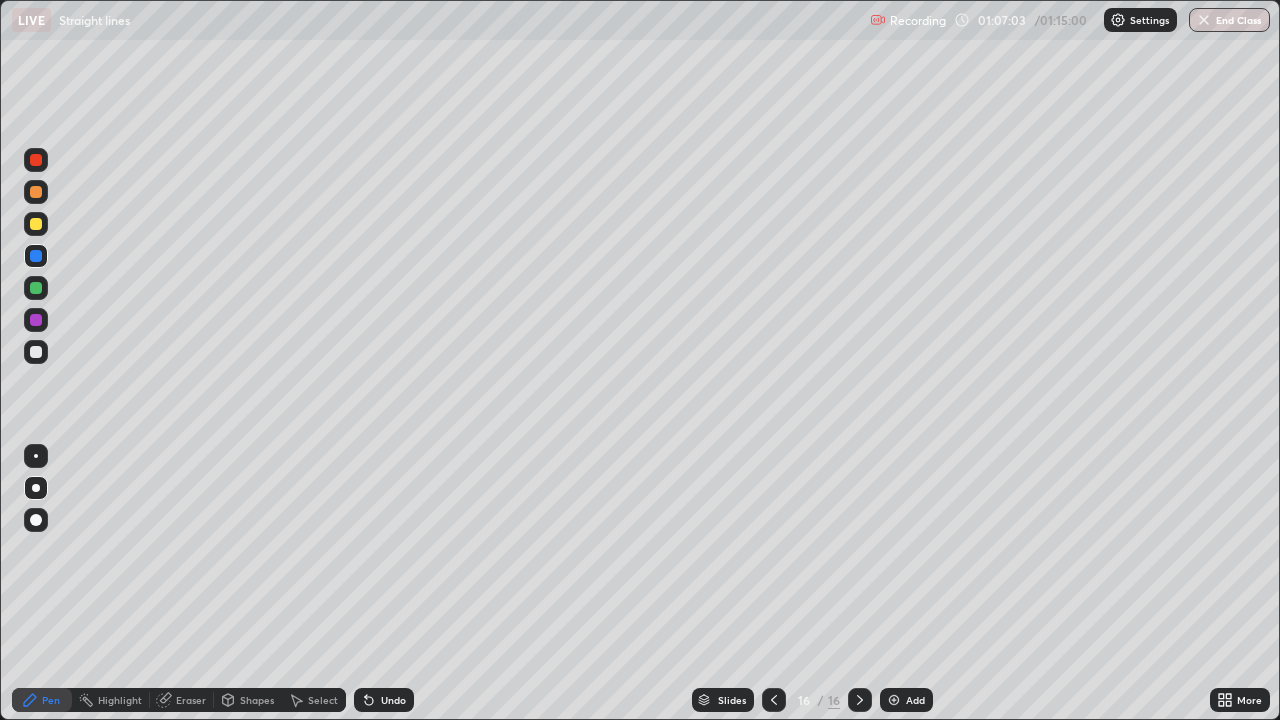 click at bounding box center [36, 352] 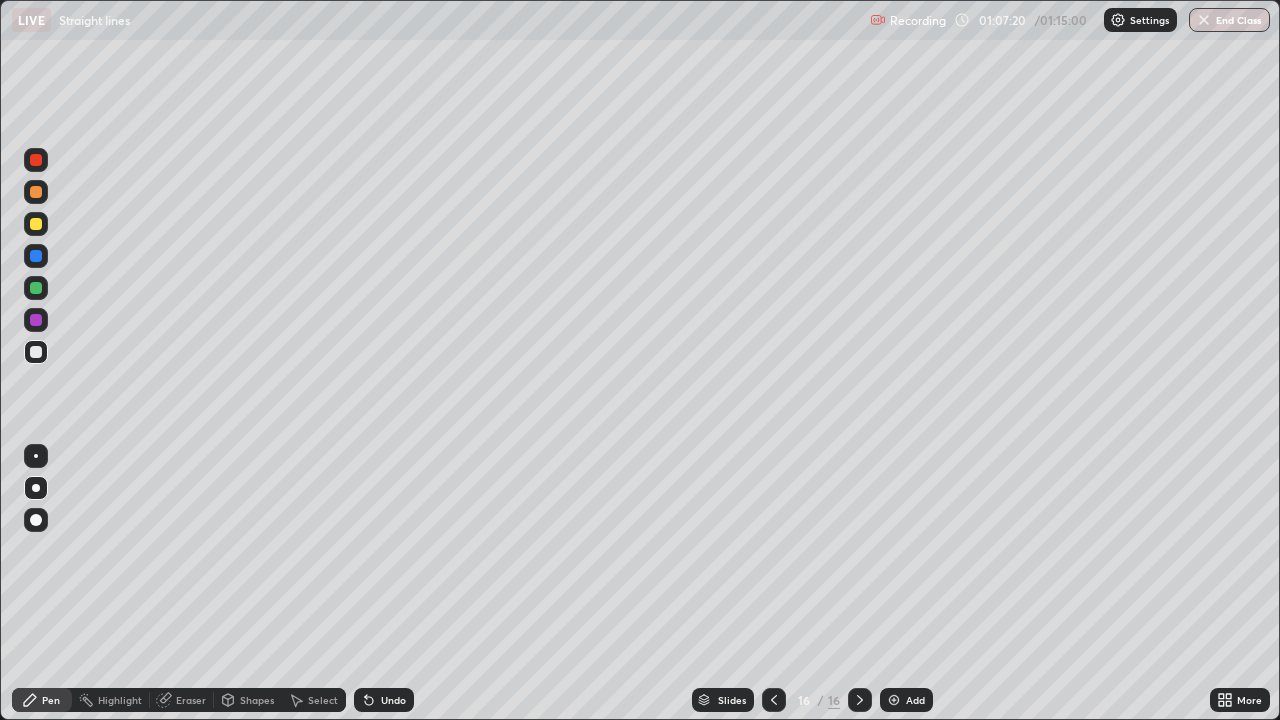 click at bounding box center [36, 224] 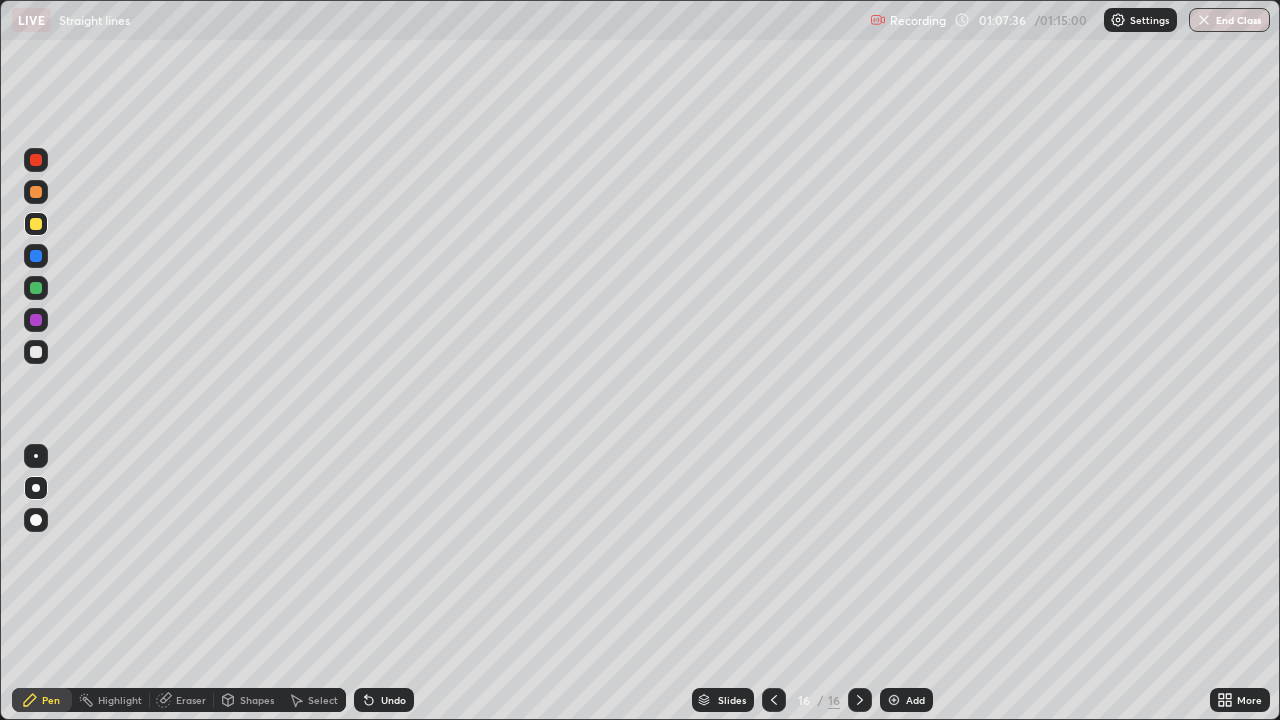 click at bounding box center [36, 320] 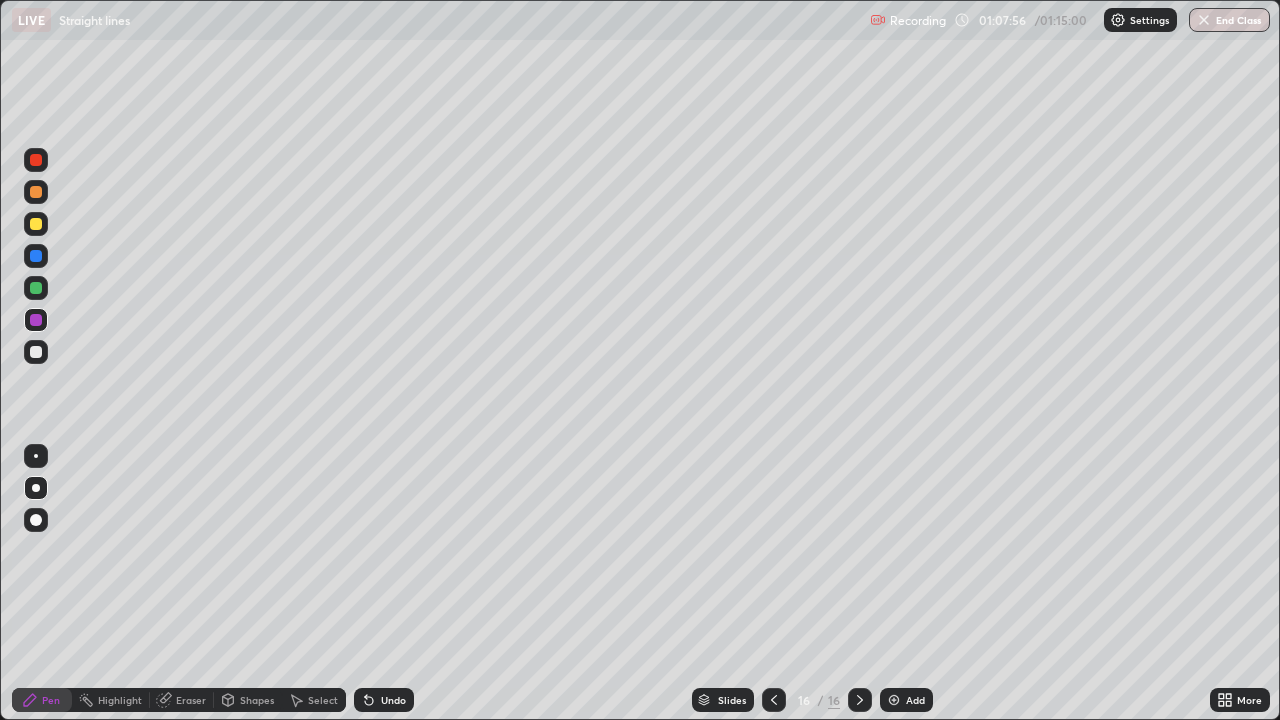 click 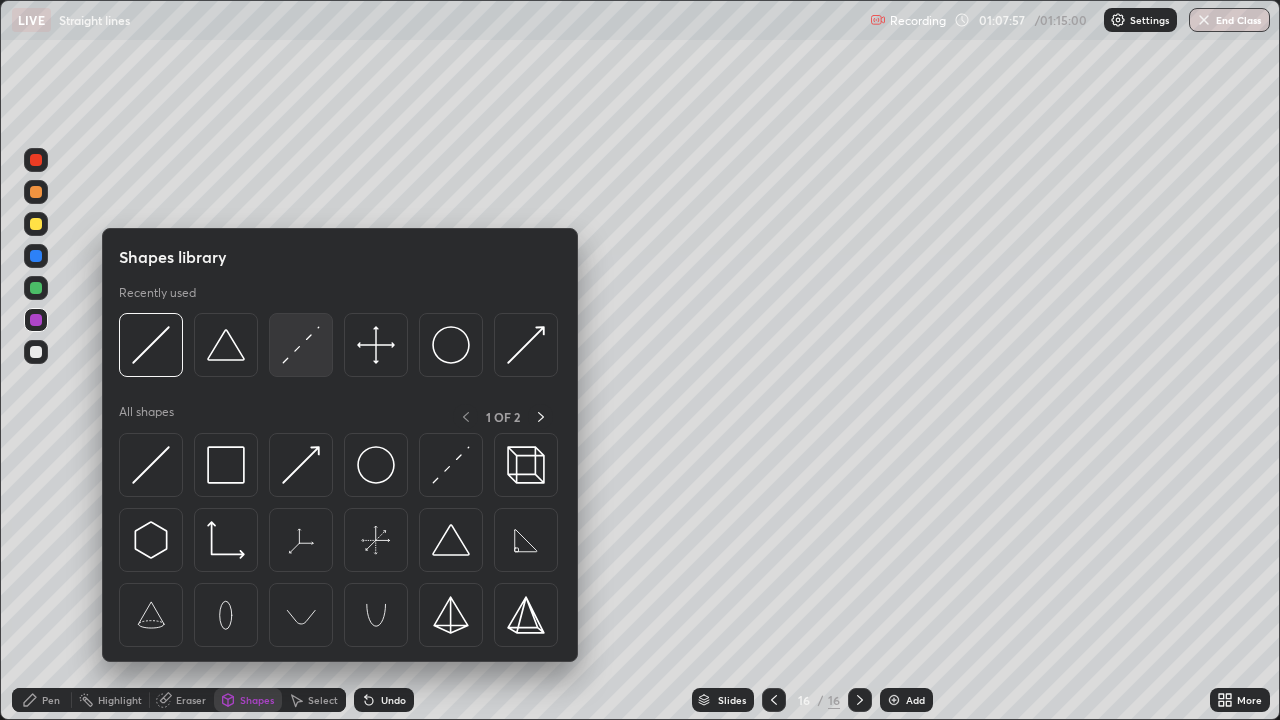 click at bounding box center (301, 345) 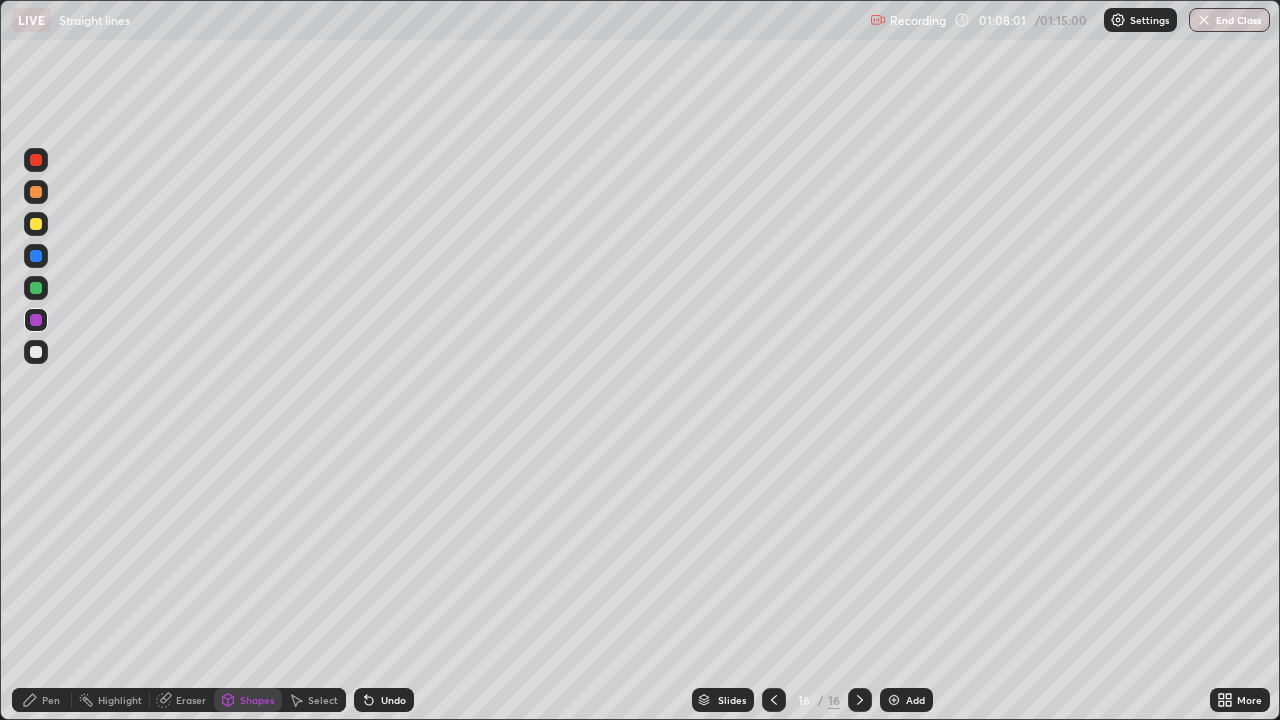 click at bounding box center [36, 288] 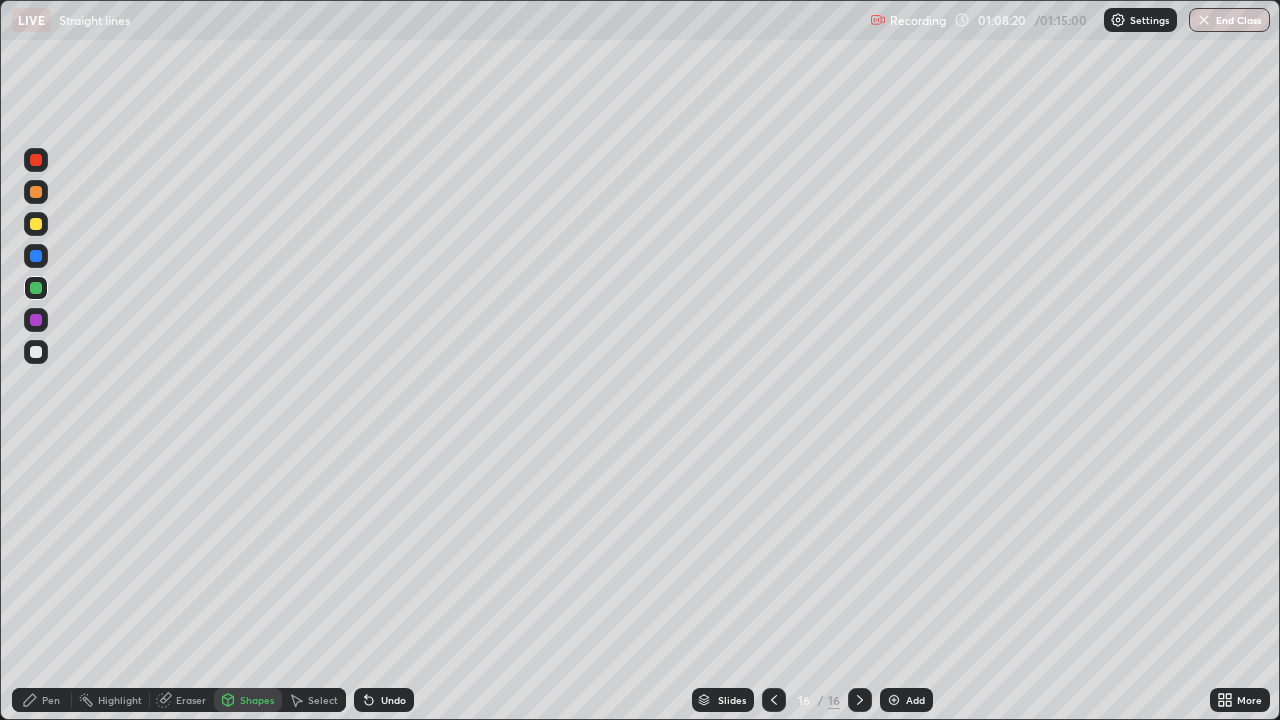 click 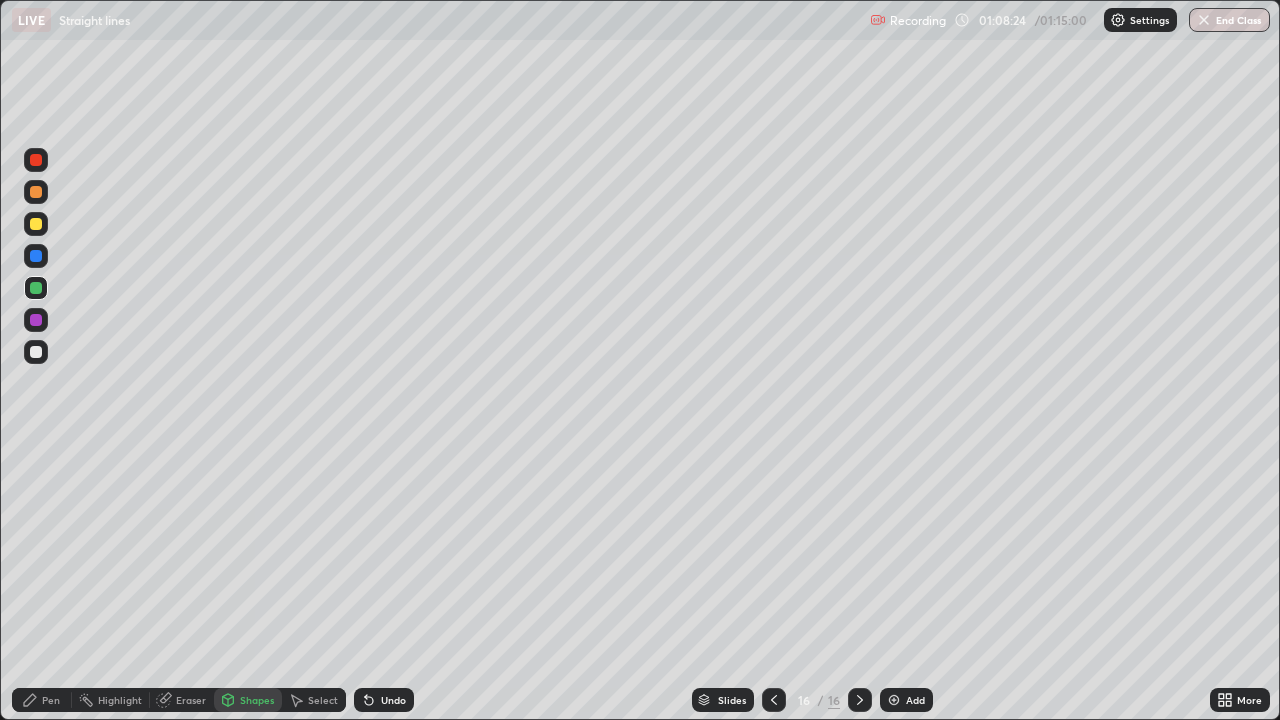 click at bounding box center [36, 288] 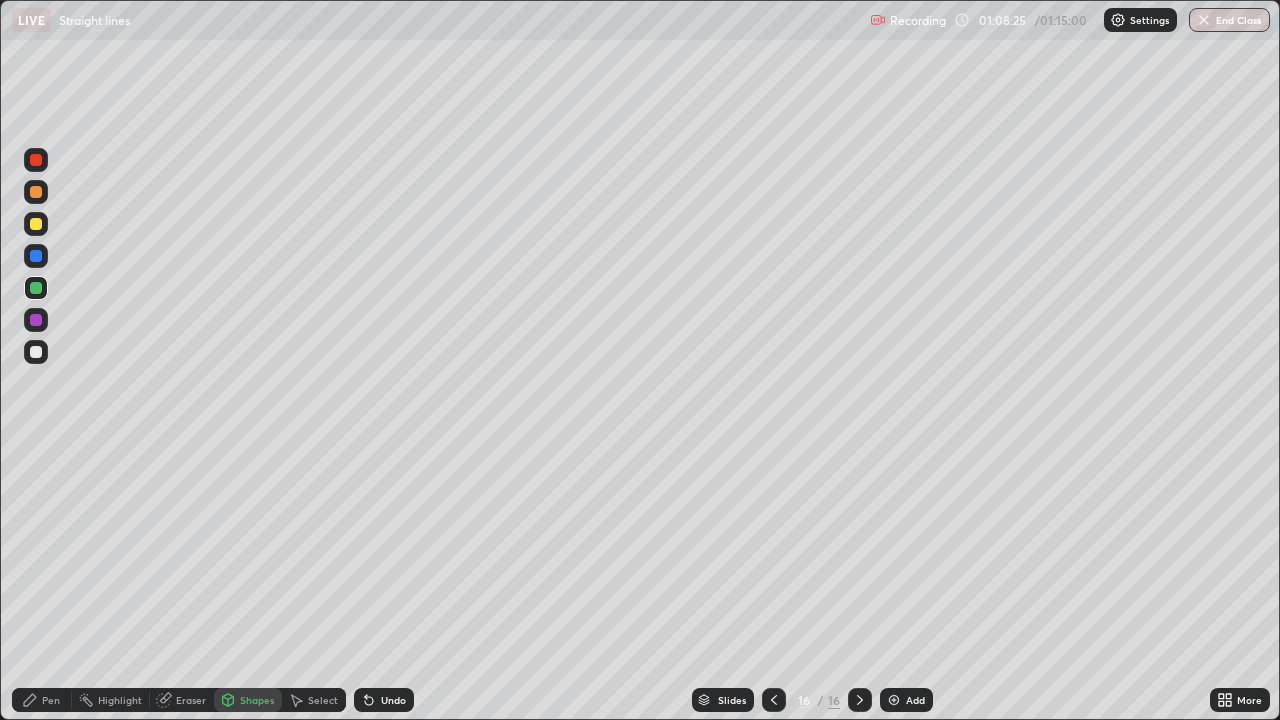 click on "Shapes" at bounding box center [257, 700] 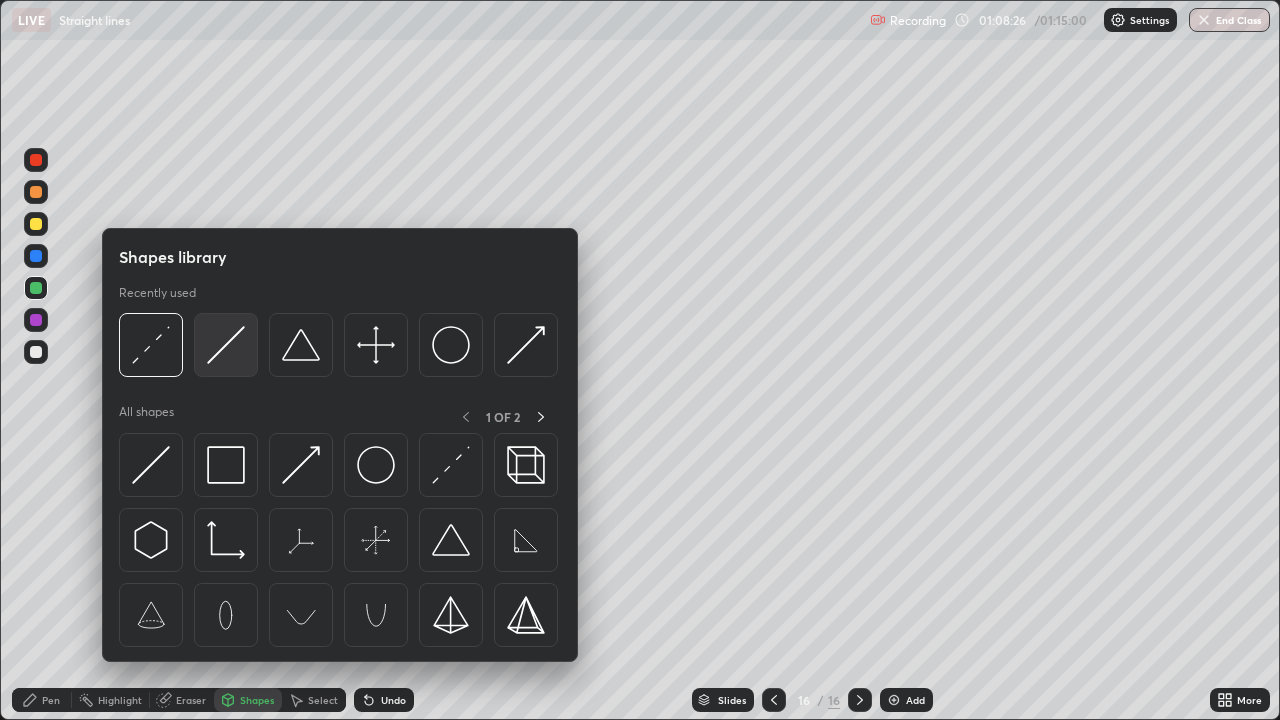 click at bounding box center (226, 345) 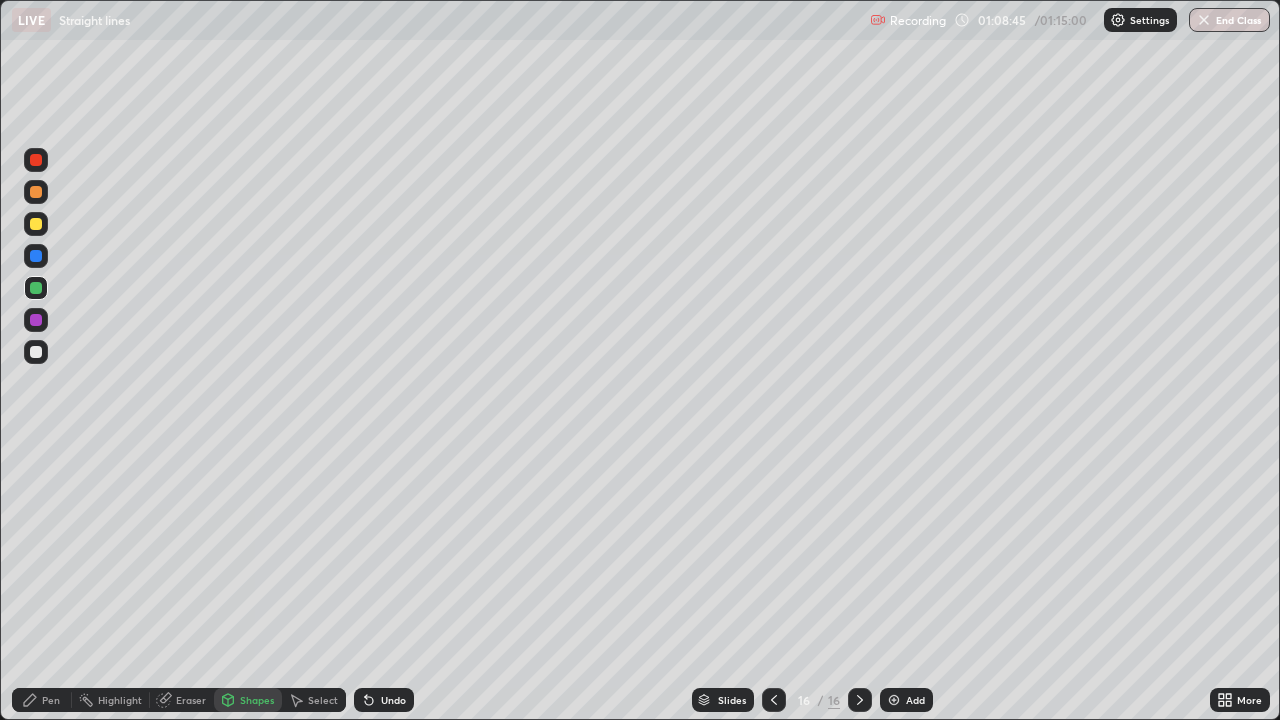 click at bounding box center (36, 320) 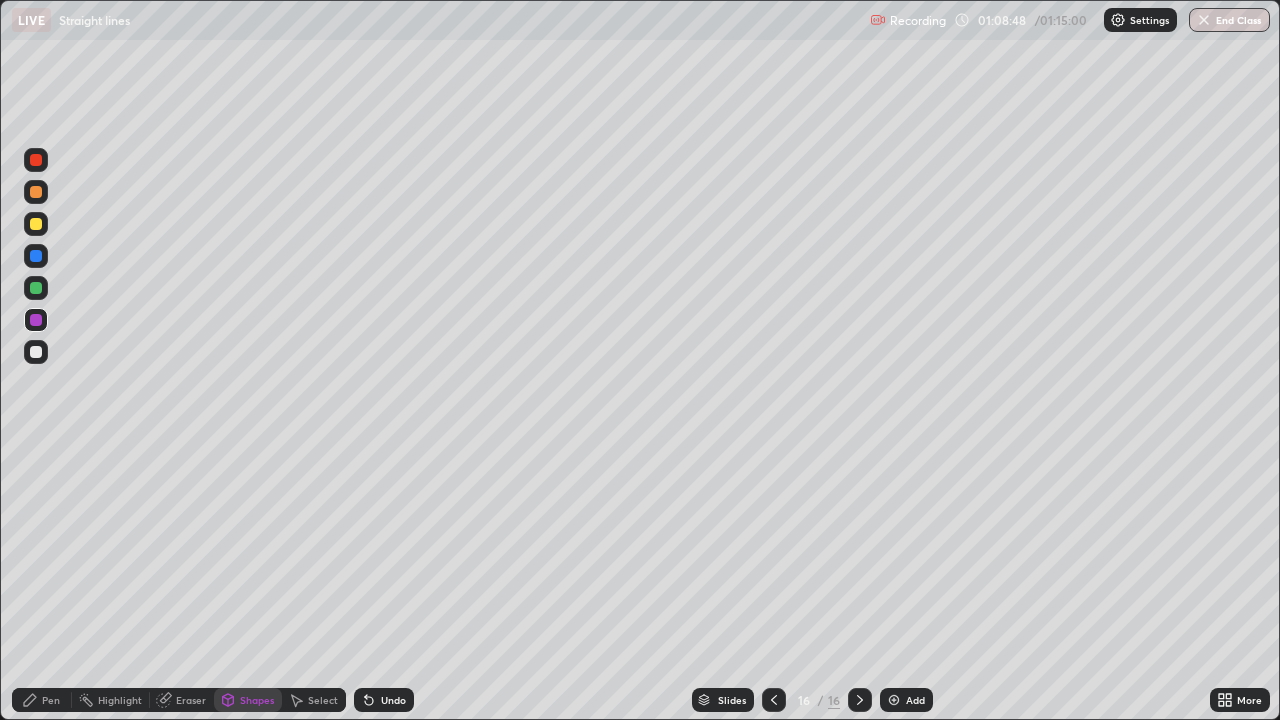 click on "Pen" at bounding box center [42, 700] 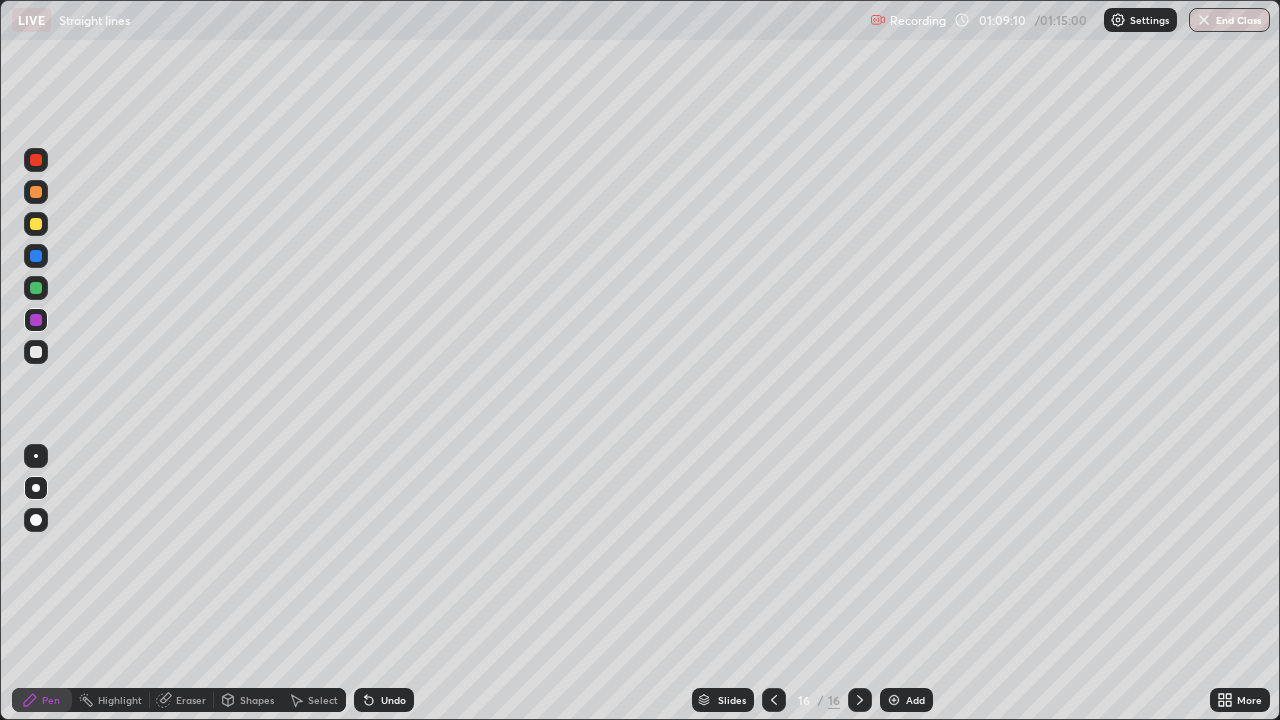 click at bounding box center [36, 256] 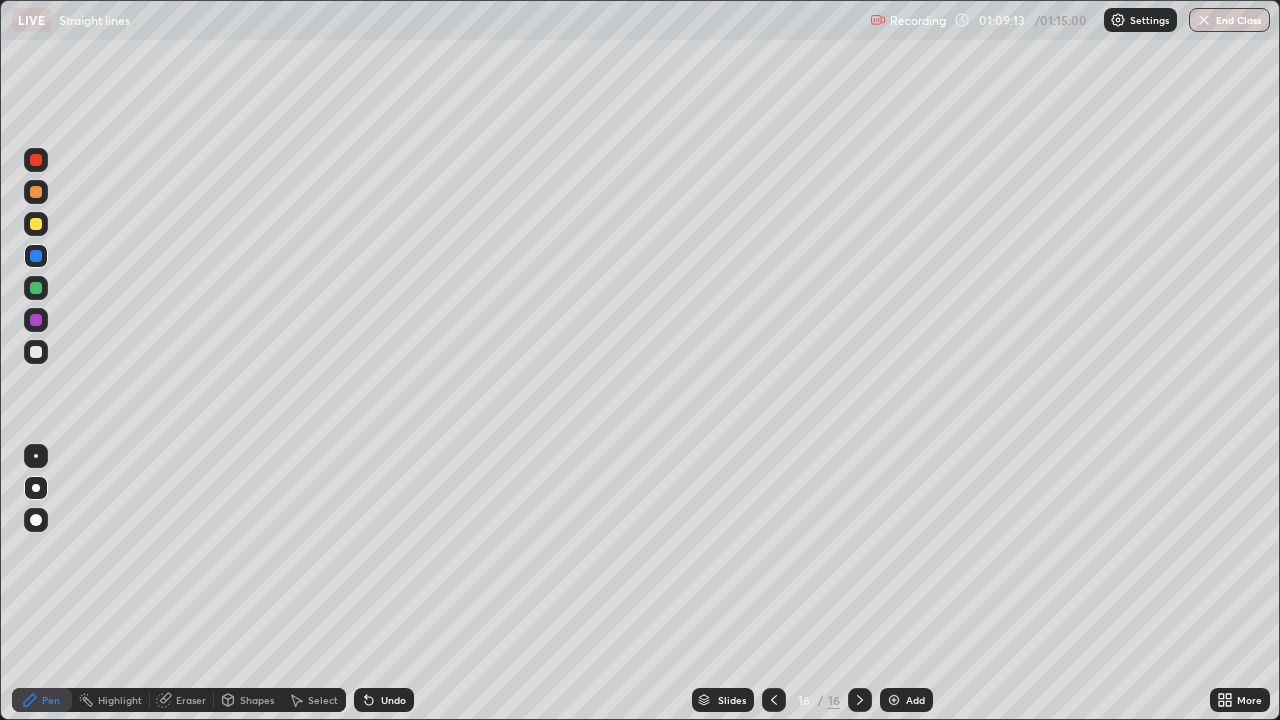 click at bounding box center (36, 224) 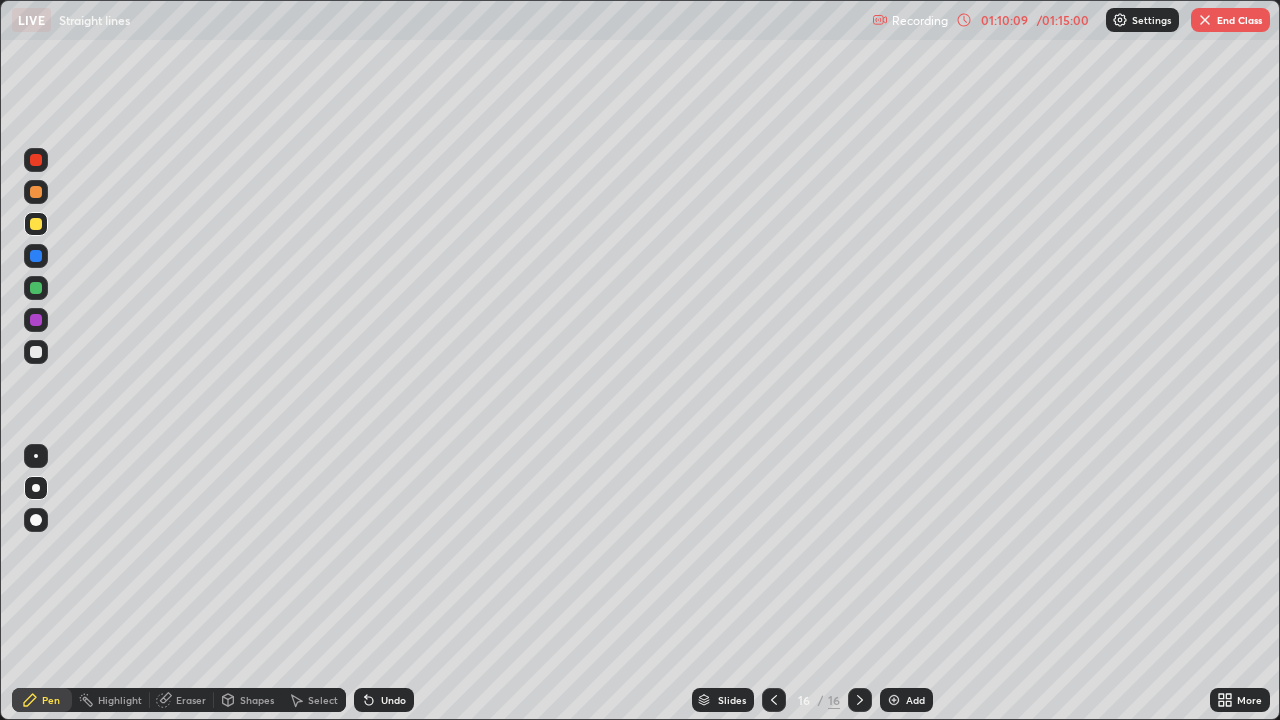 click at bounding box center [36, 352] 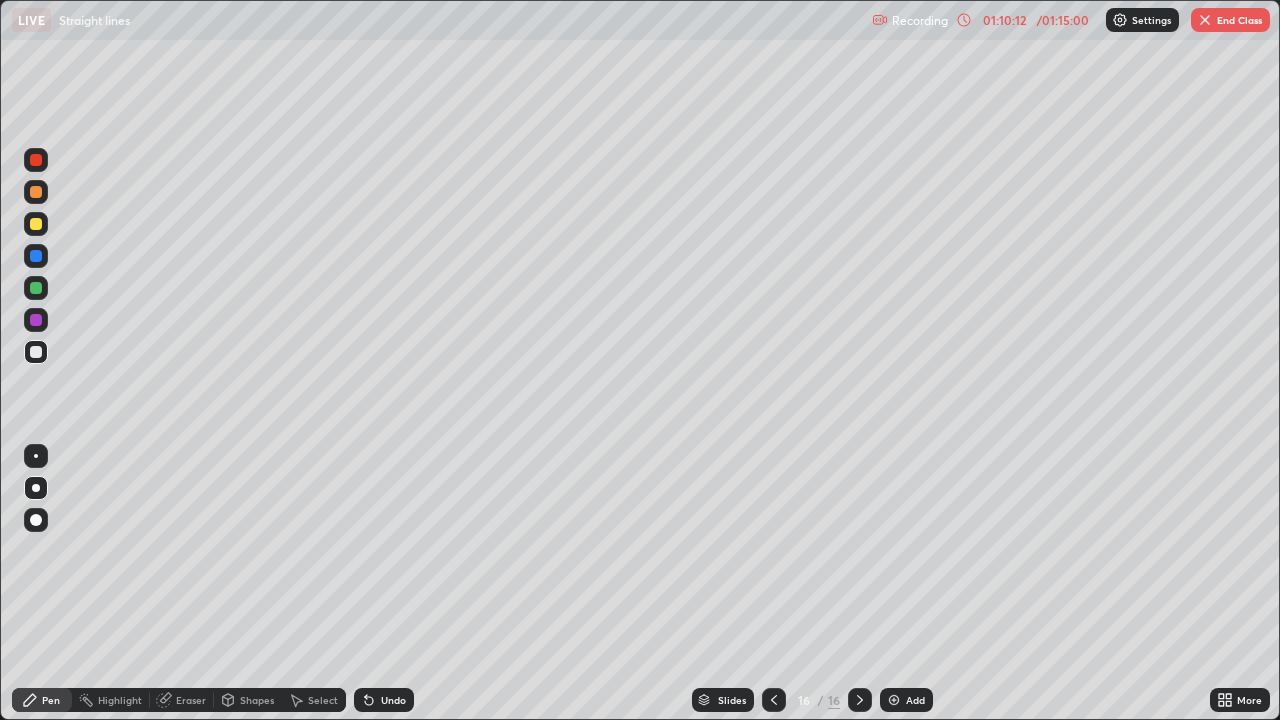 click at bounding box center [36, 224] 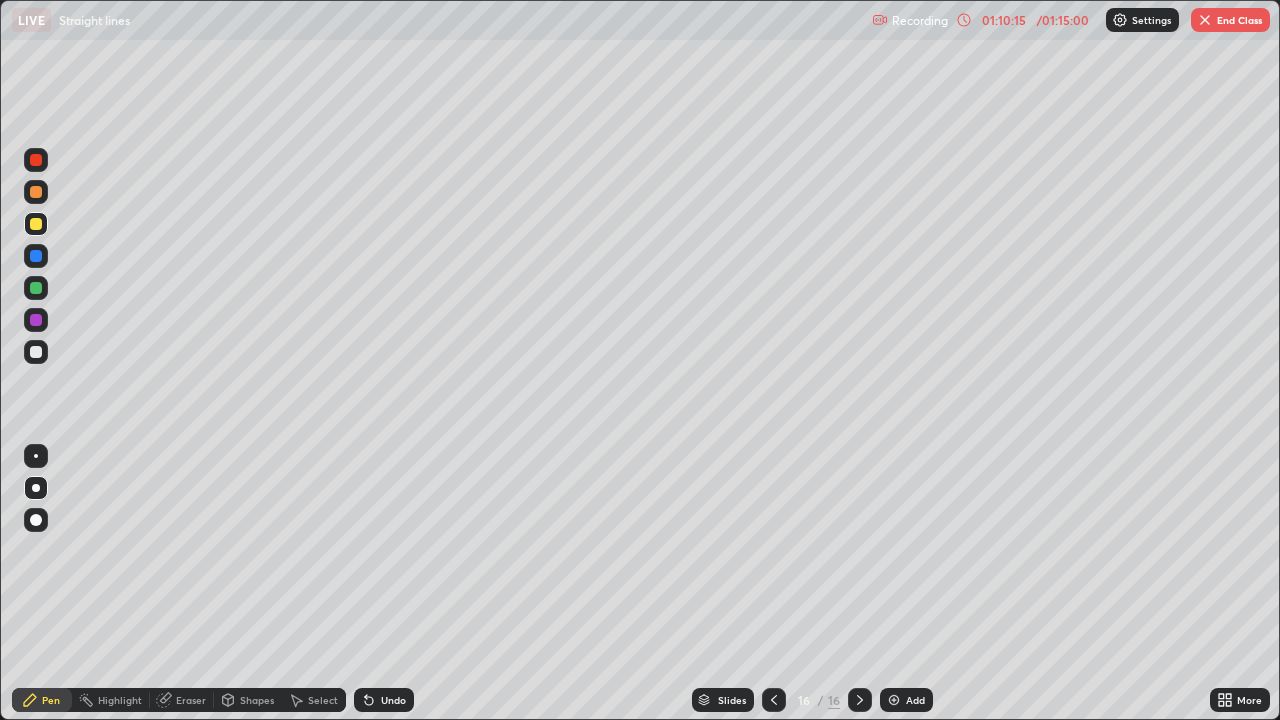 click at bounding box center (36, 256) 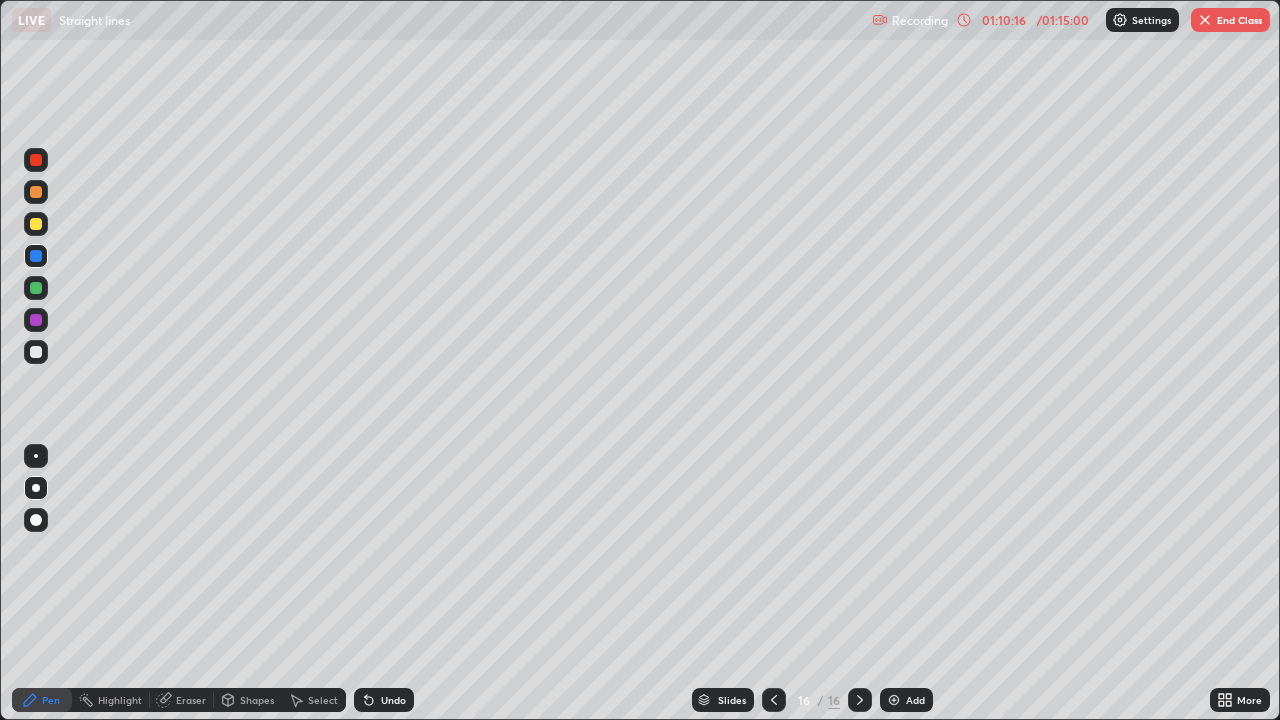 click at bounding box center (36, 224) 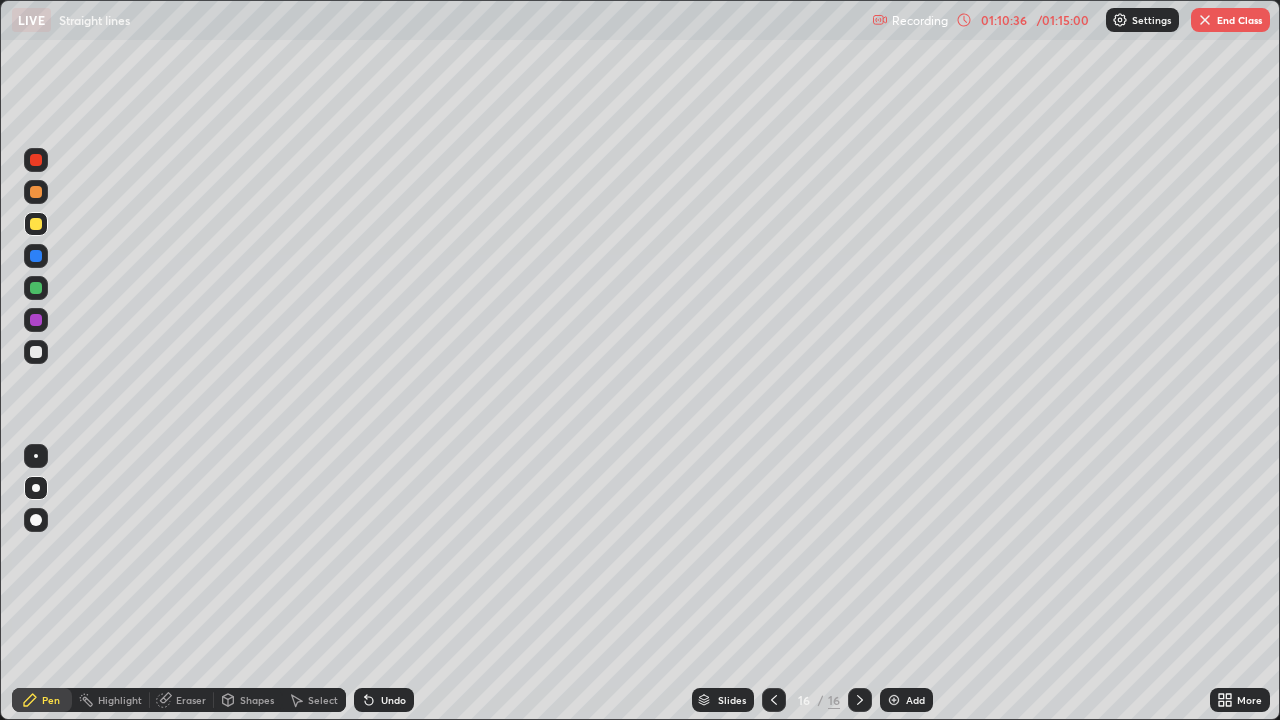 click on "Undo" at bounding box center [384, 700] 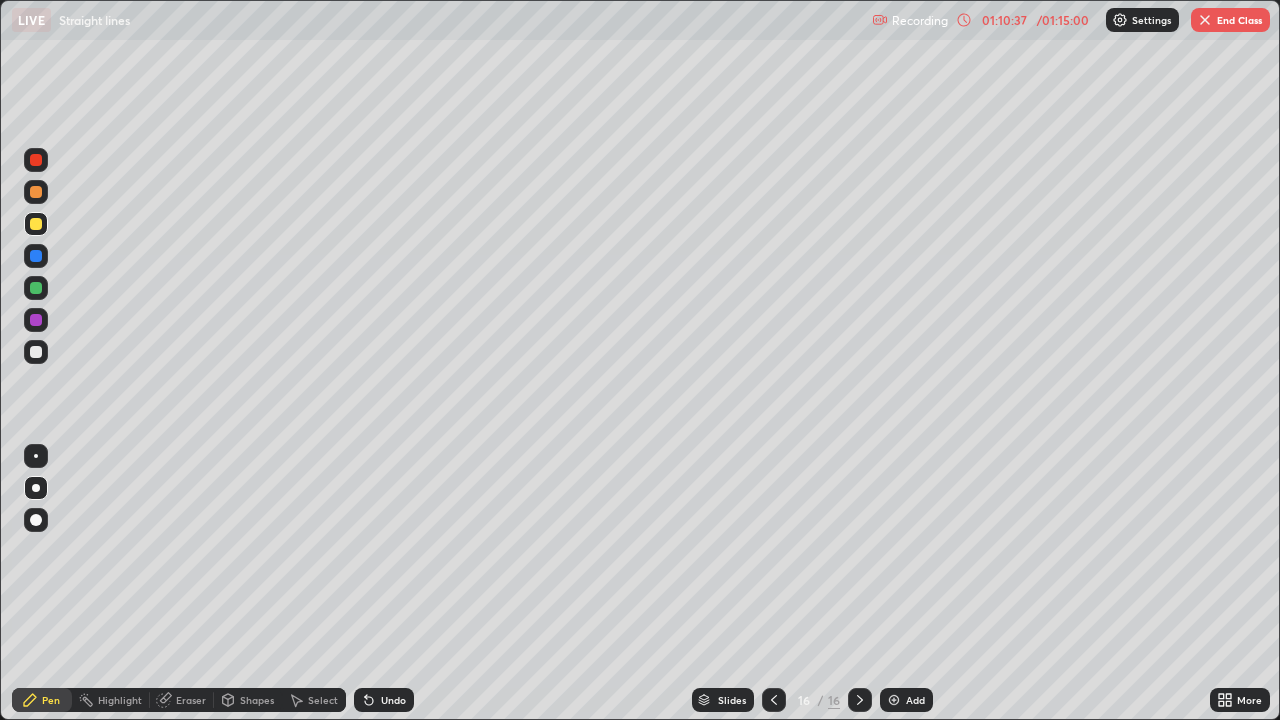 click 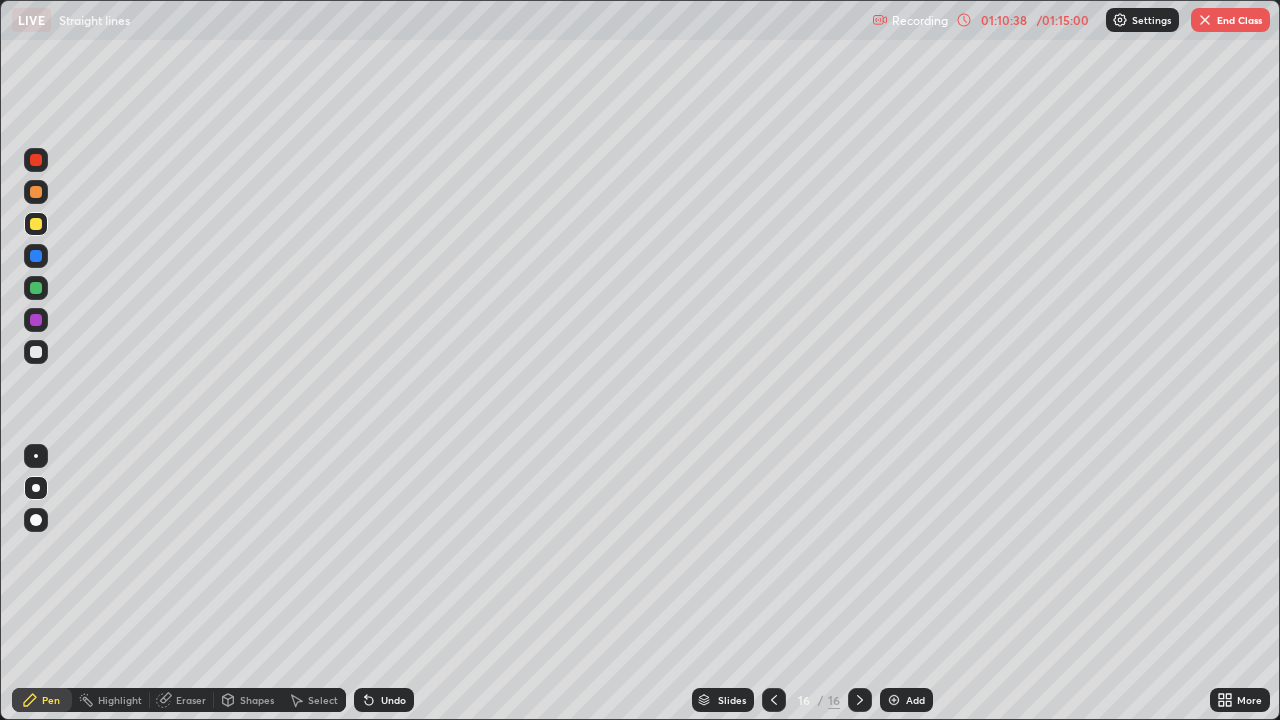 click 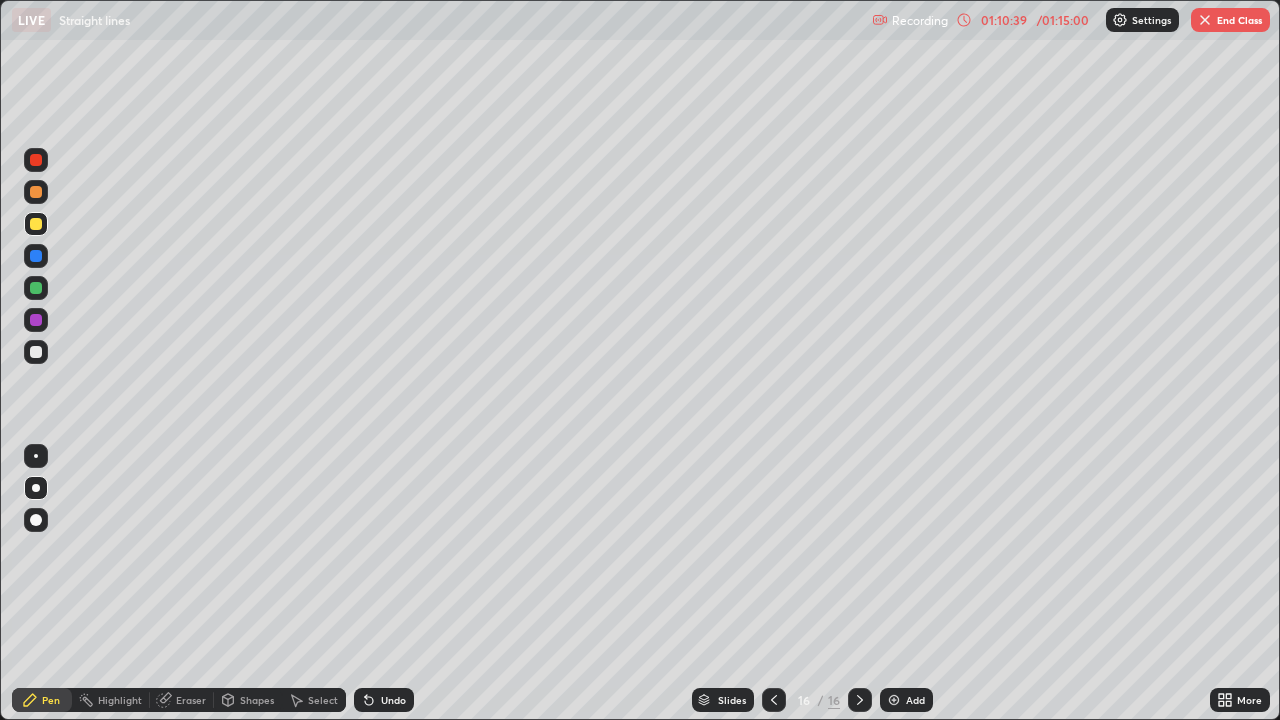 click 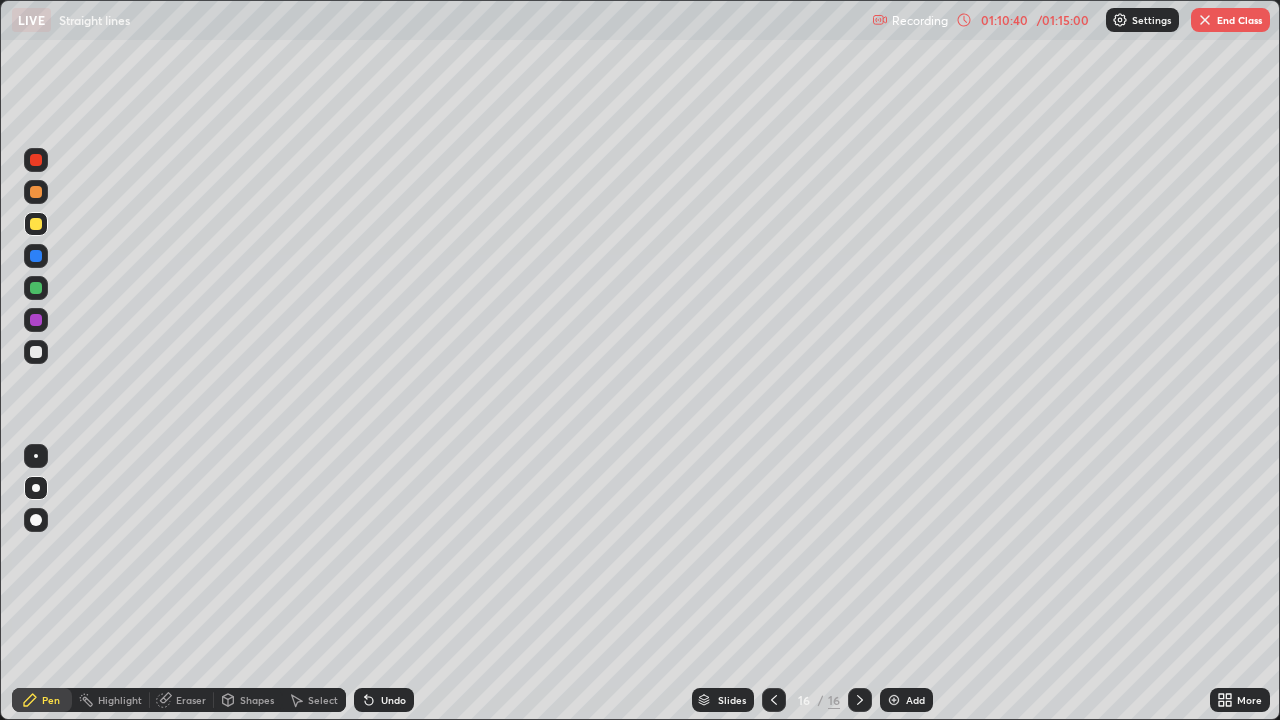 click 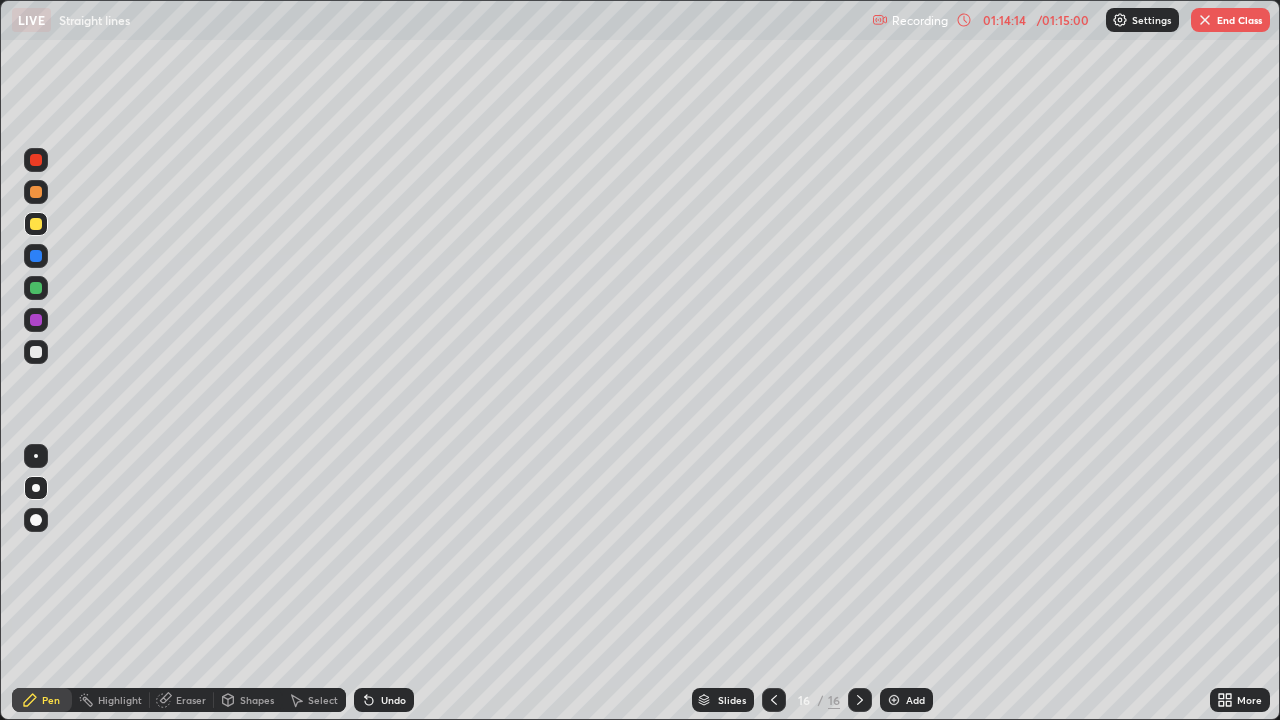 click at bounding box center (1205, 20) 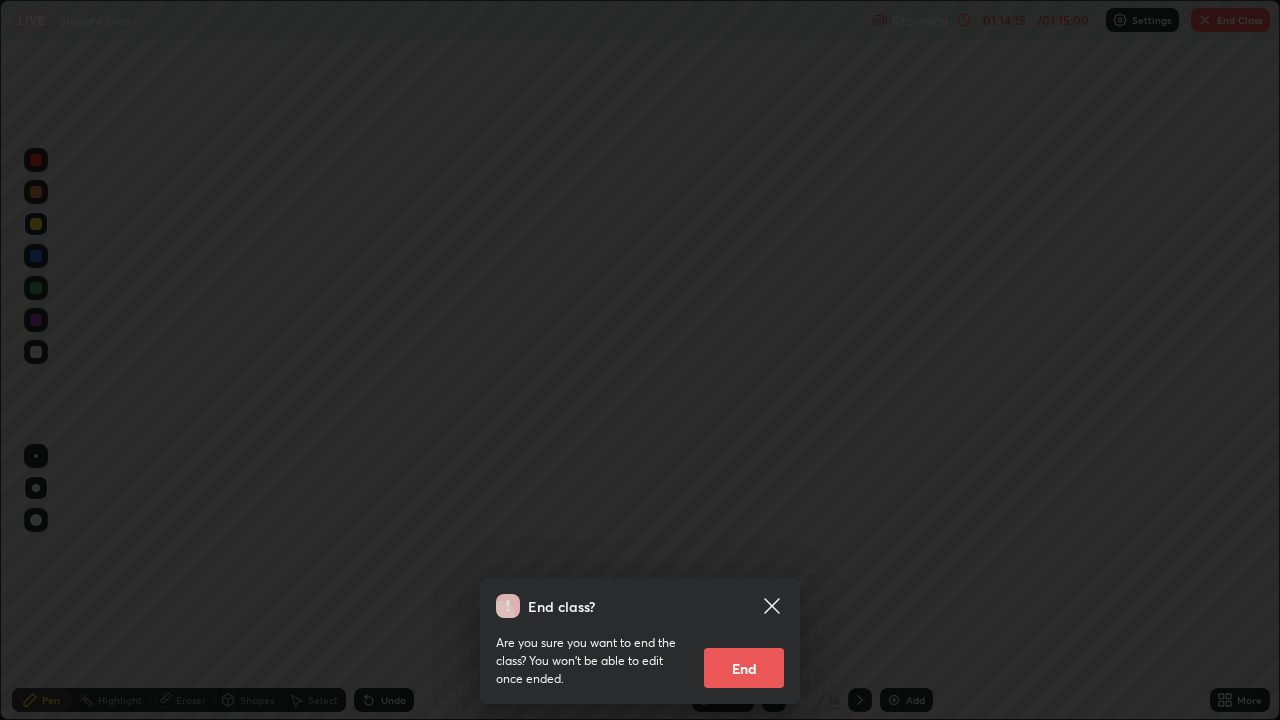 click on "End" at bounding box center [744, 668] 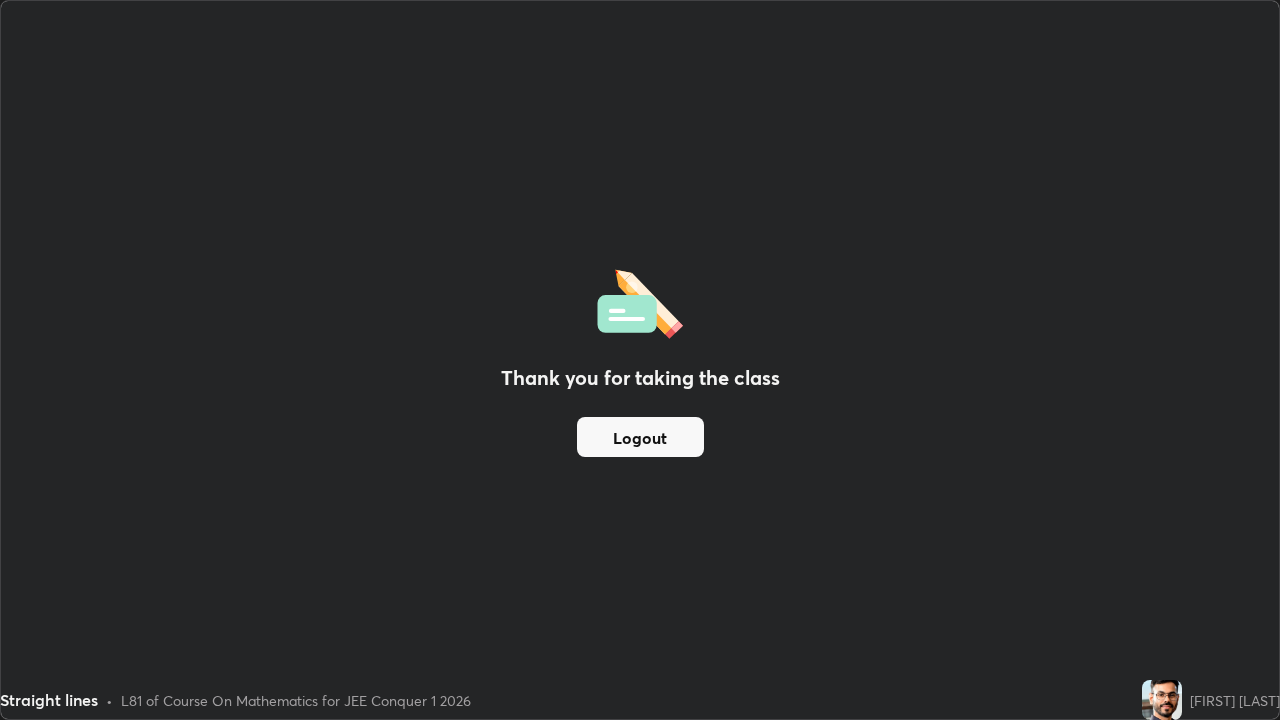 click on "Logout" at bounding box center [640, 437] 